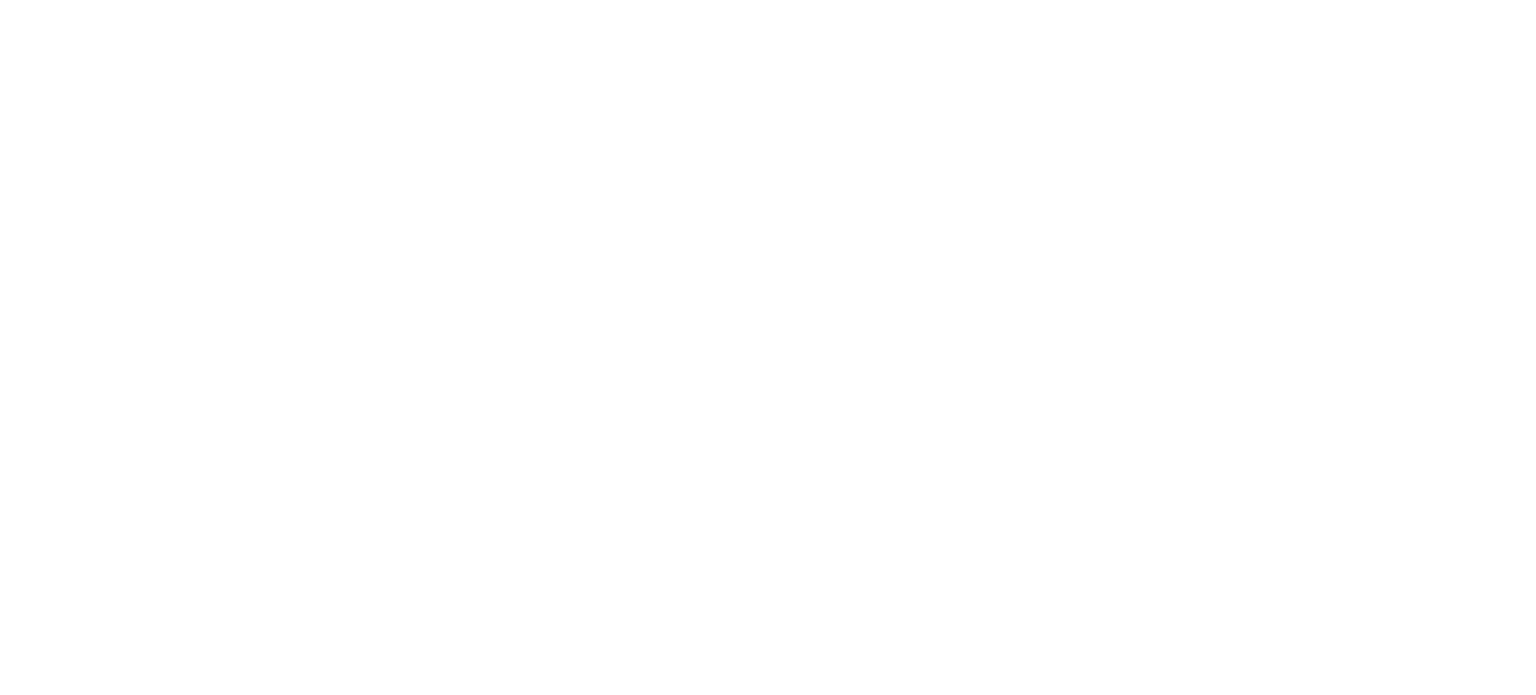 scroll, scrollTop: 0, scrollLeft: 0, axis: both 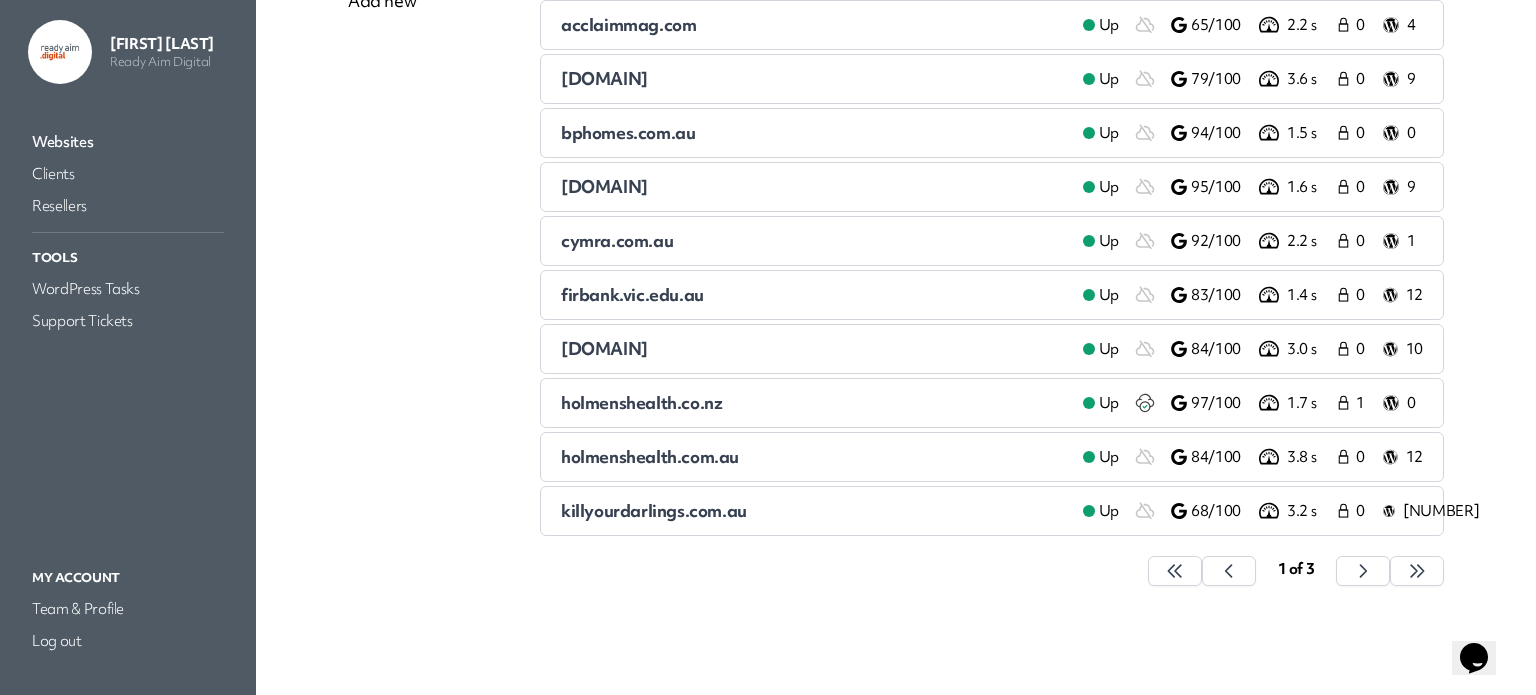 click on "holmenshealth.co.nz
Up
97/100     1.7 s
1
0" at bounding box center [992, 403] 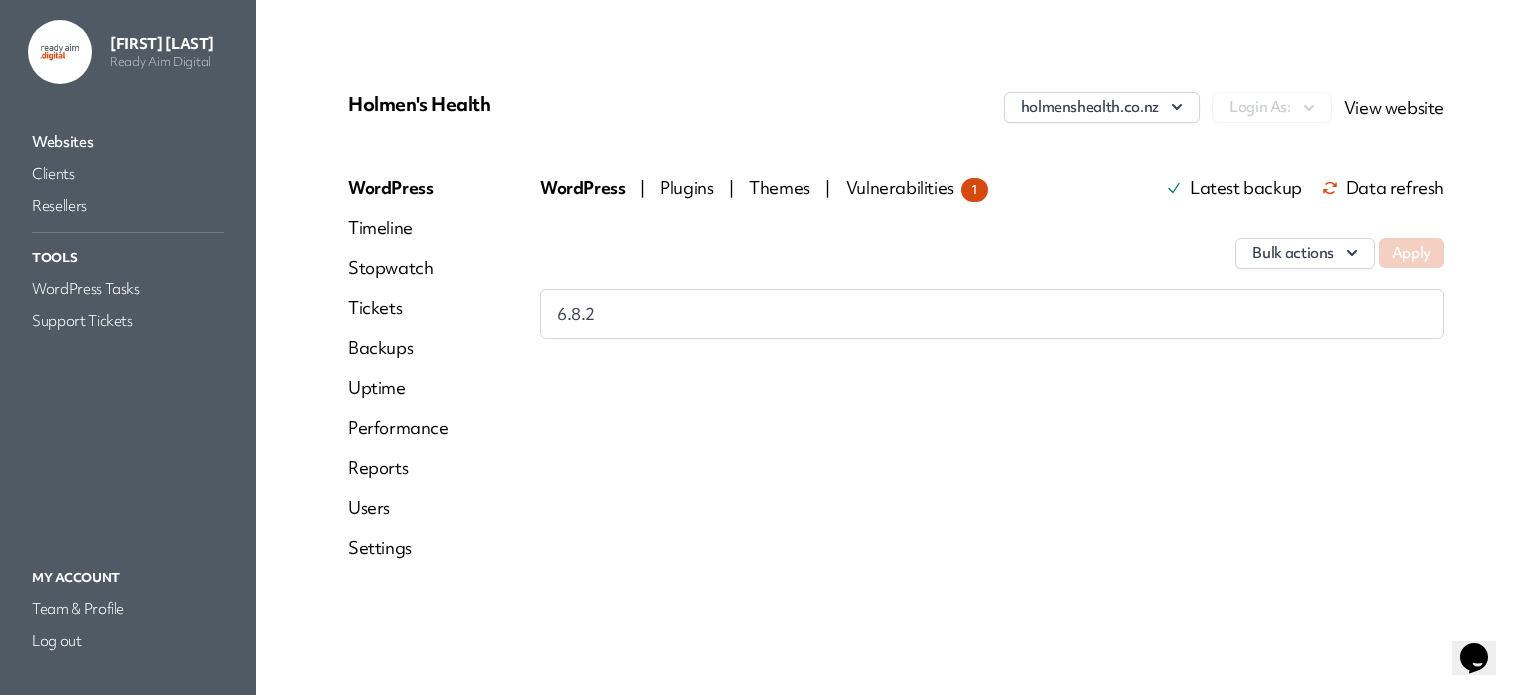 click on "Reports" at bounding box center (398, 468) 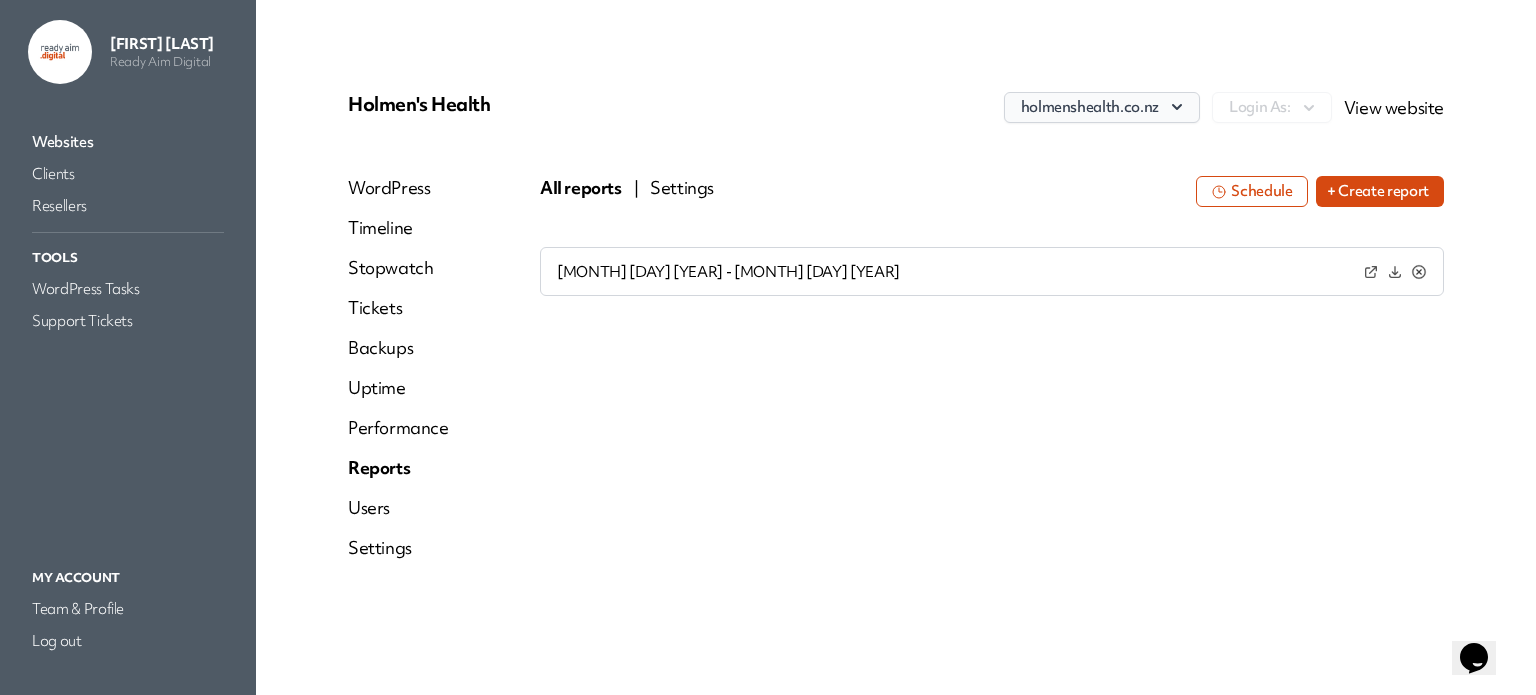 click on "holmenshealth.co.nz" at bounding box center (1102, 107) 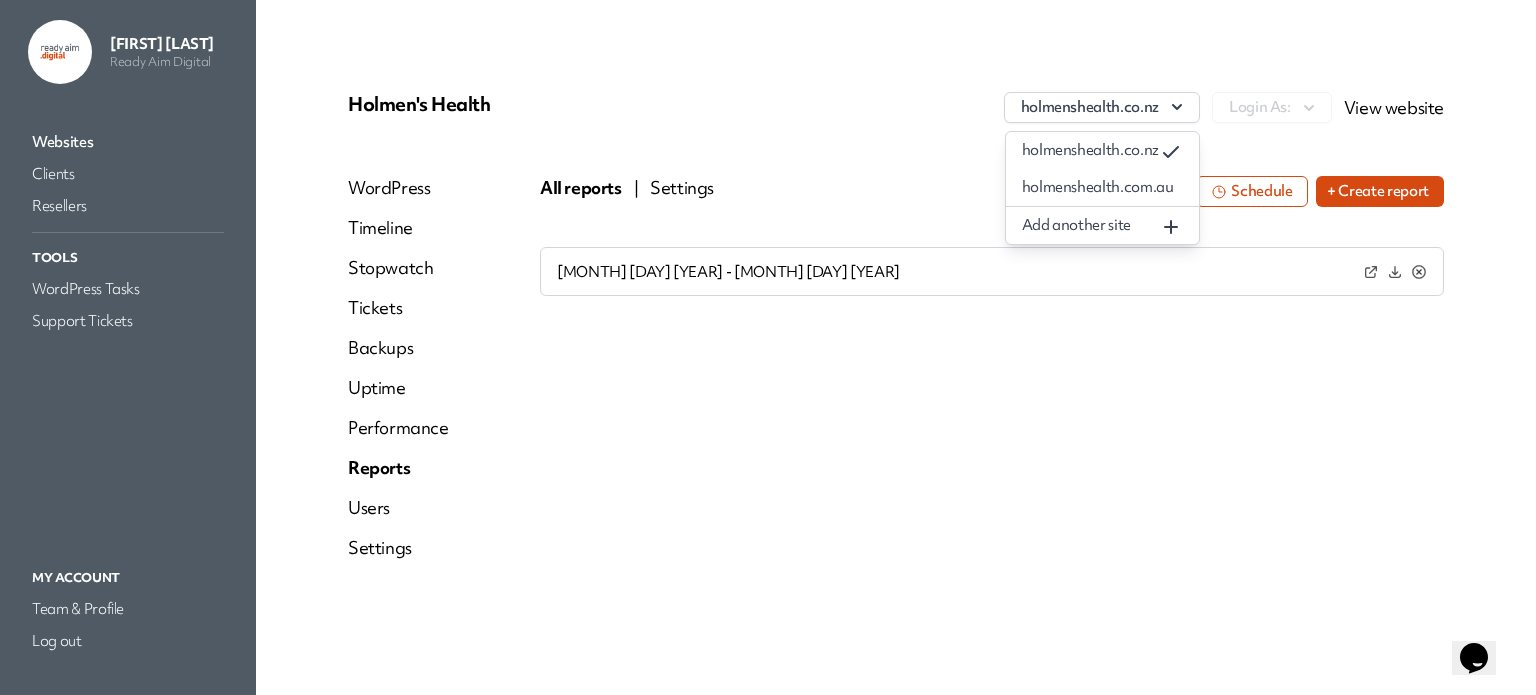 drag, startPoint x: 972, startPoint y: 175, endPoint x: 872, endPoint y: 211, distance: 106.28264 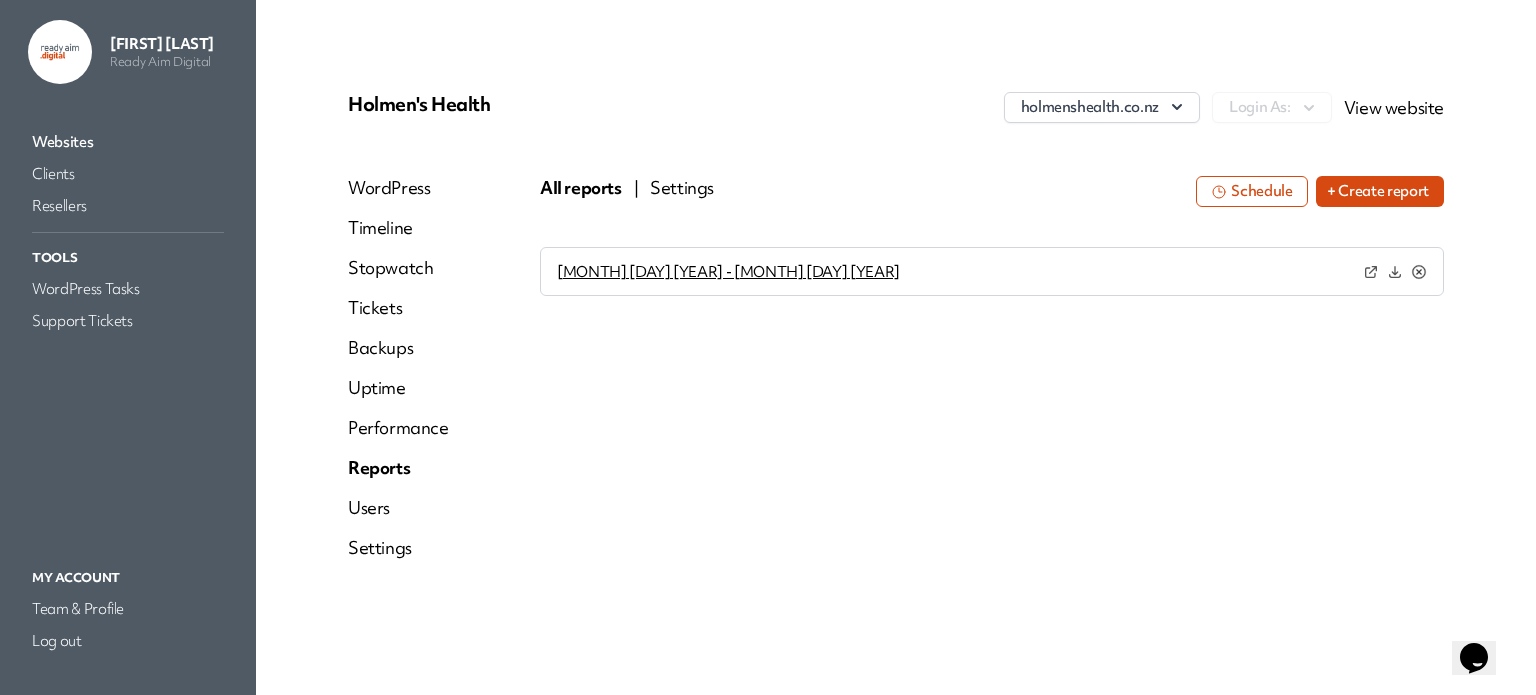 click on "[MONTH] [DAY] [YEAR] - [MONTH] [DAY] [YEAR]" at bounding box center (728, 272) 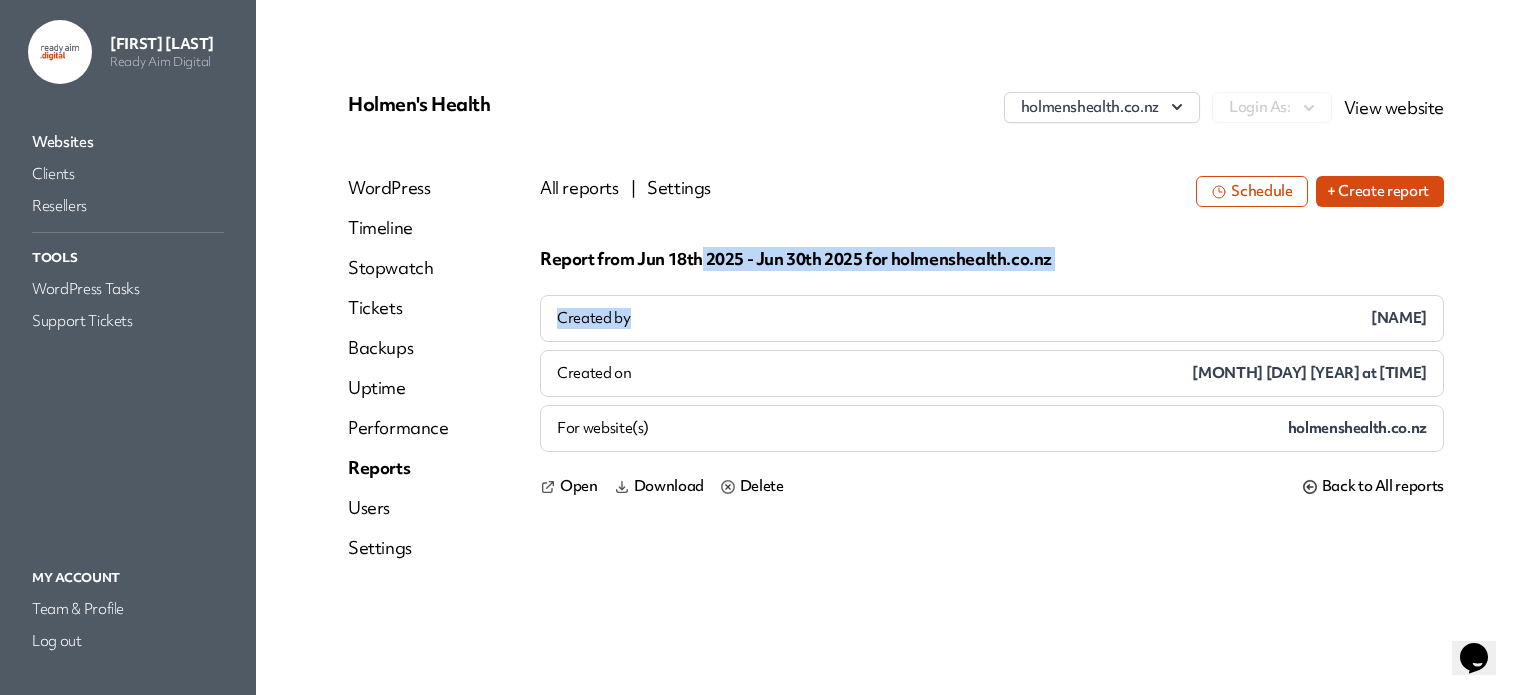 drag, startPoint x: 704, startPoint y: 266, endPoint x: 756, endPoint y: 287, distance: 56.0803 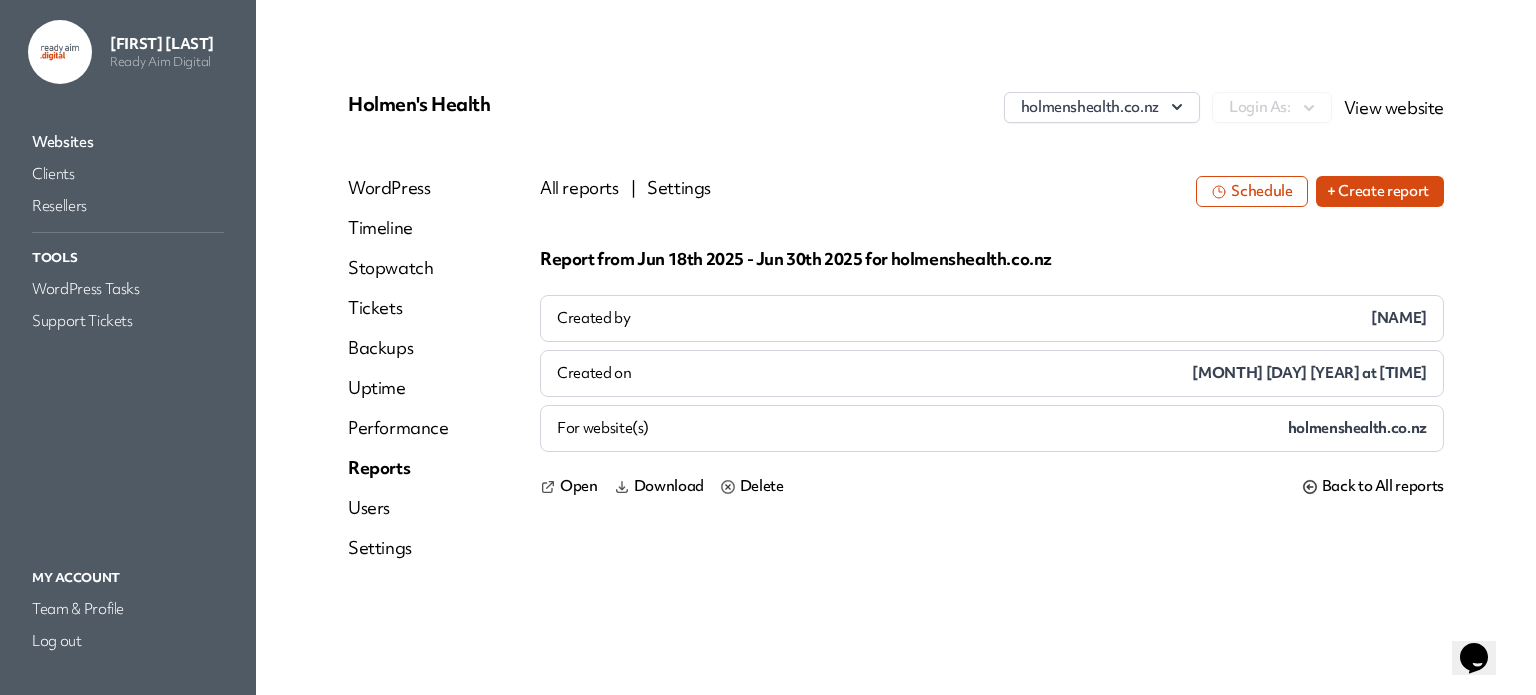 click on "Created on   [MONTH] [DAY] [YEAR] at [TIME]" at bounding box center [992, 373] 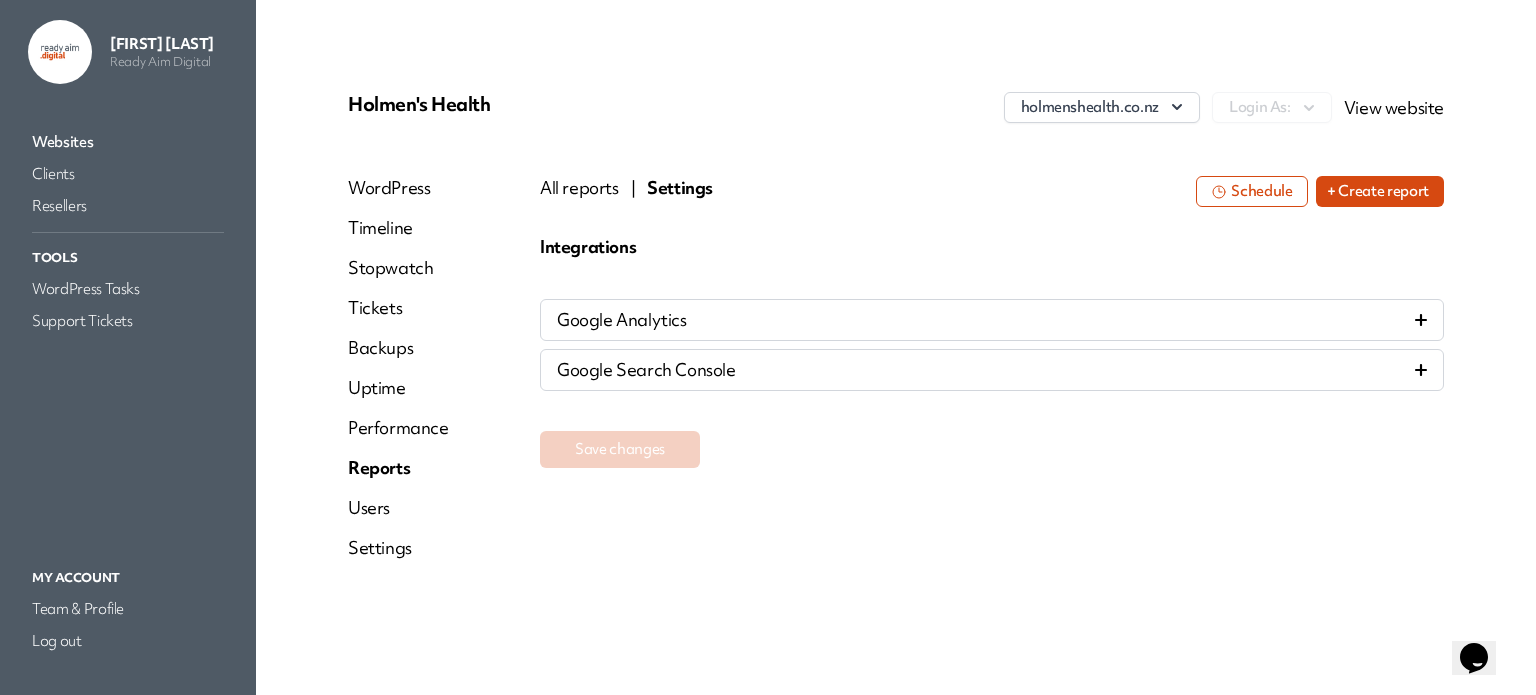 click on "Reports" at bounding box center (398, 468) 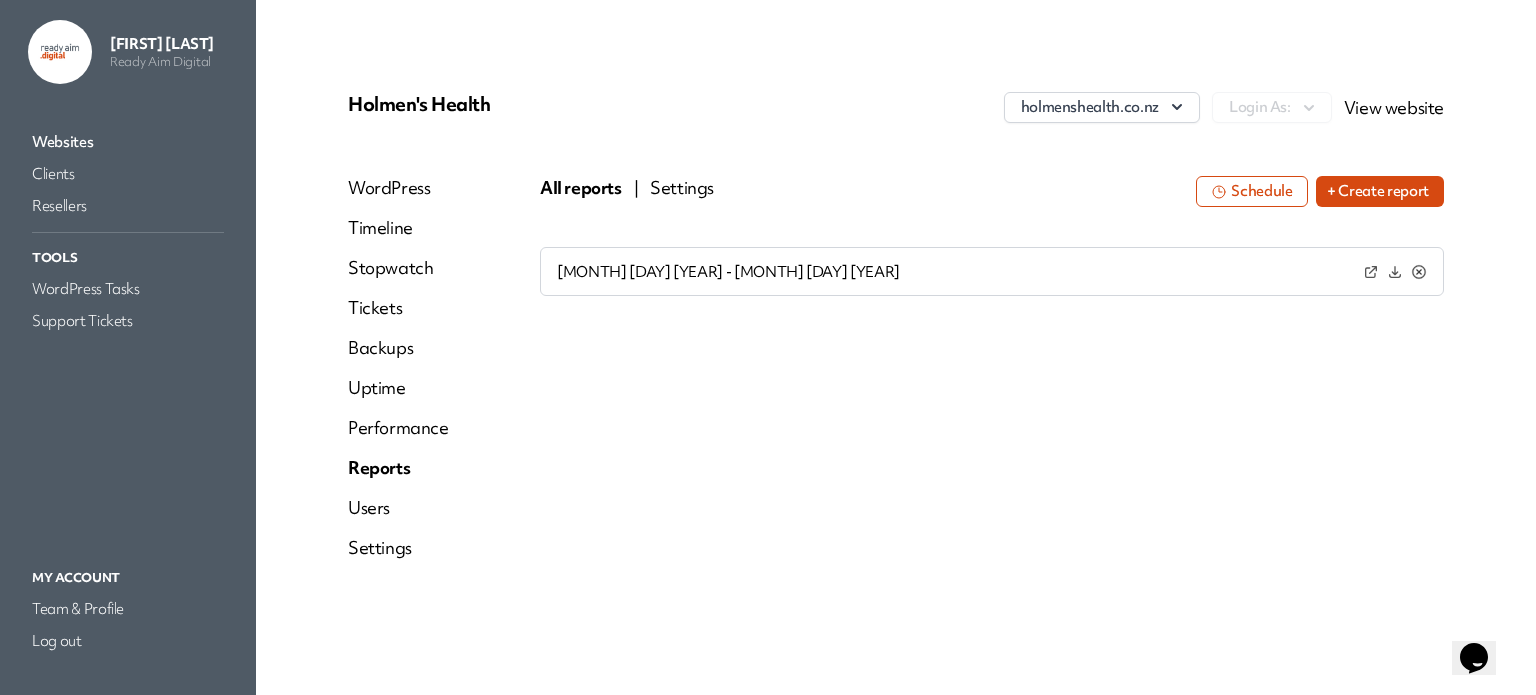click on "+ Create report" at bounding box center [1380, 191] 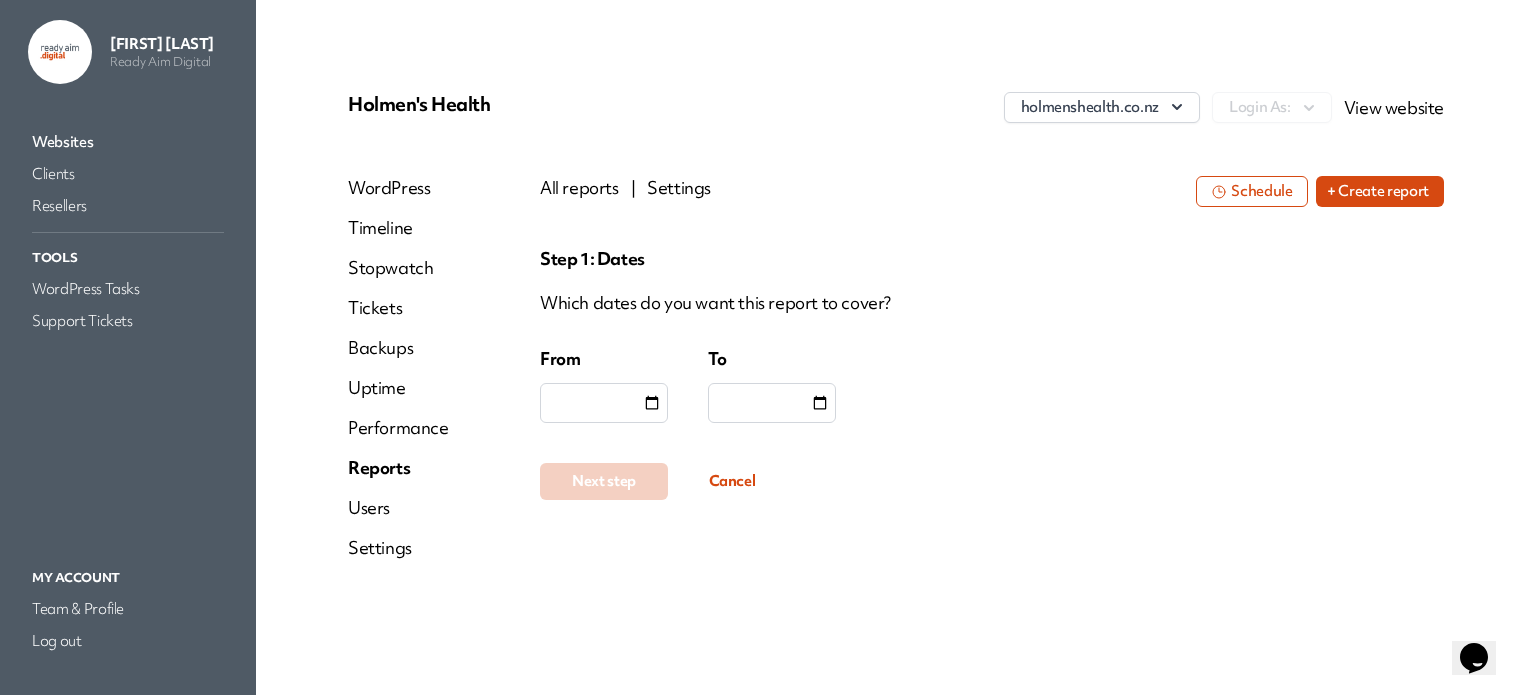 click at bounding box center [652, 403] 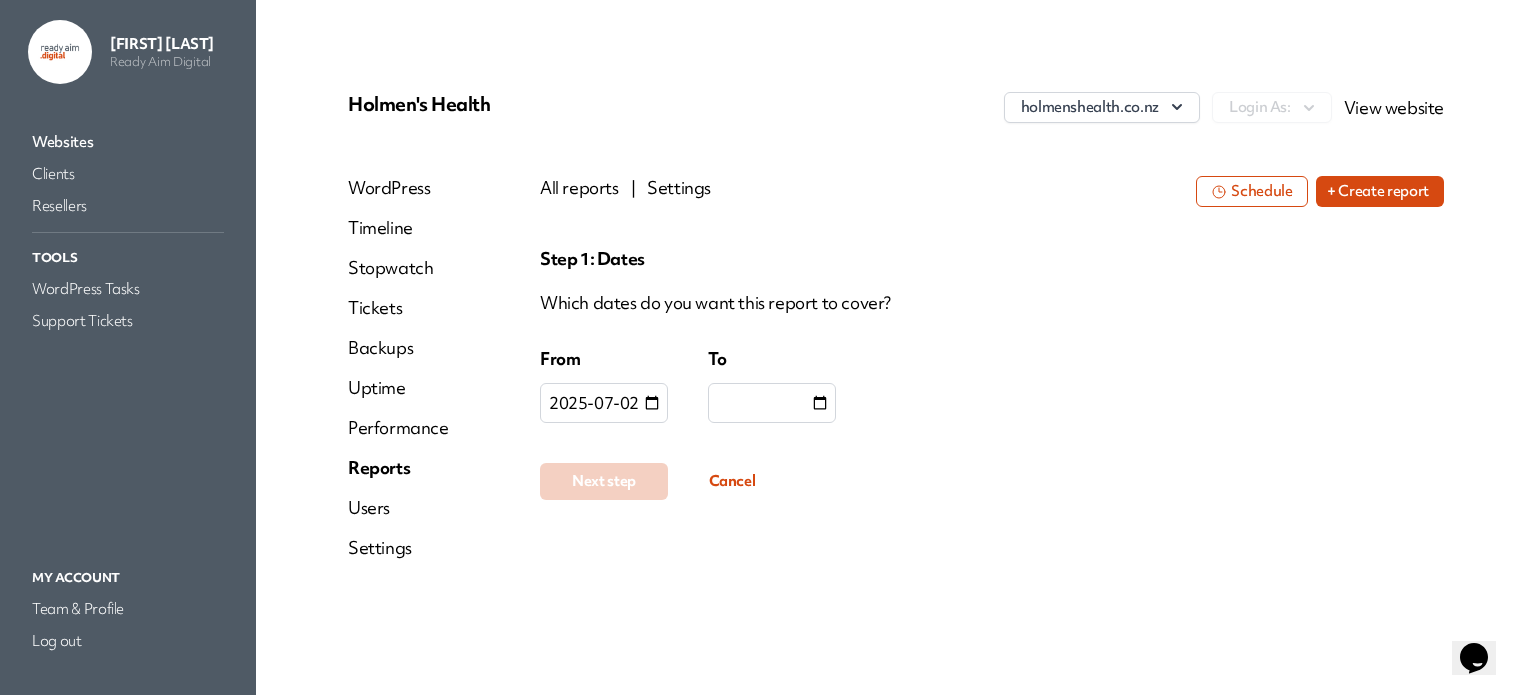 click on "2025-07-02" at bounding box center [594, 403] 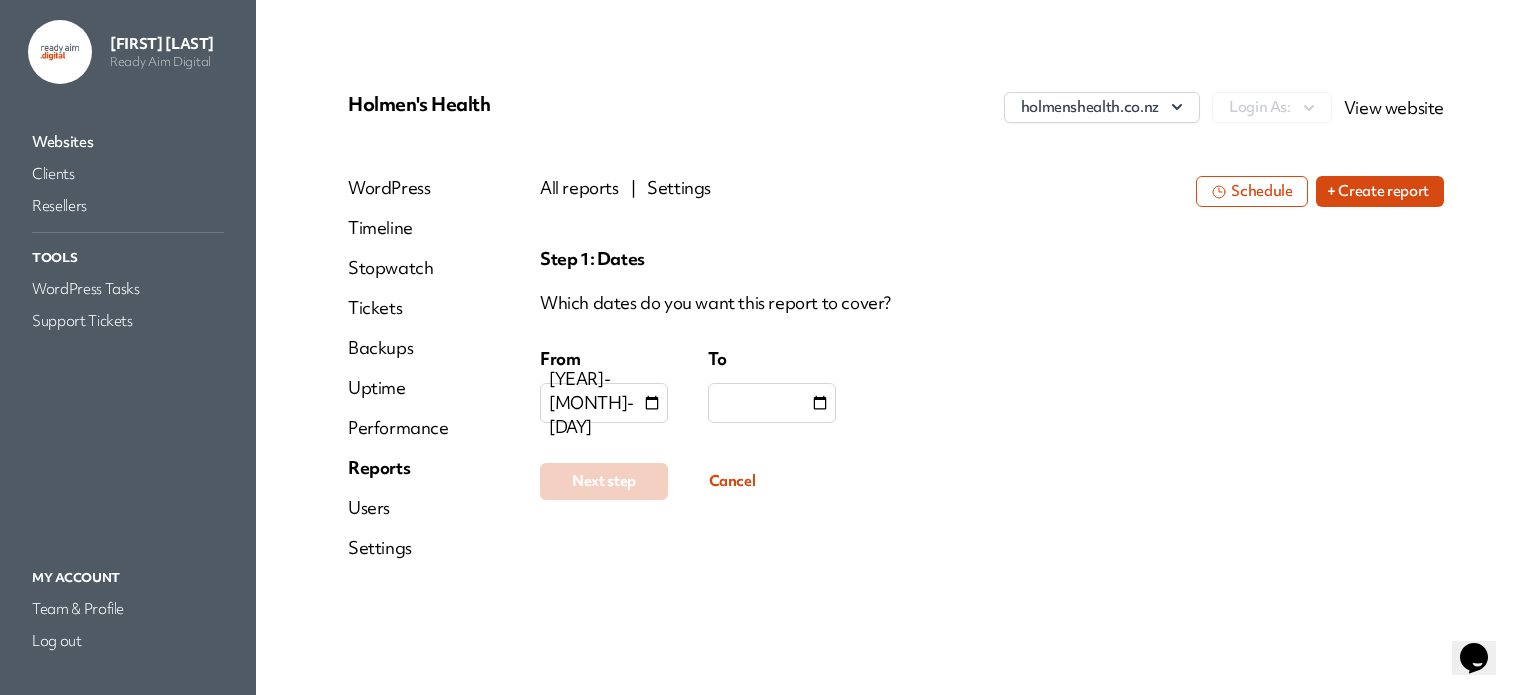 click at bounding box center [820, 403] 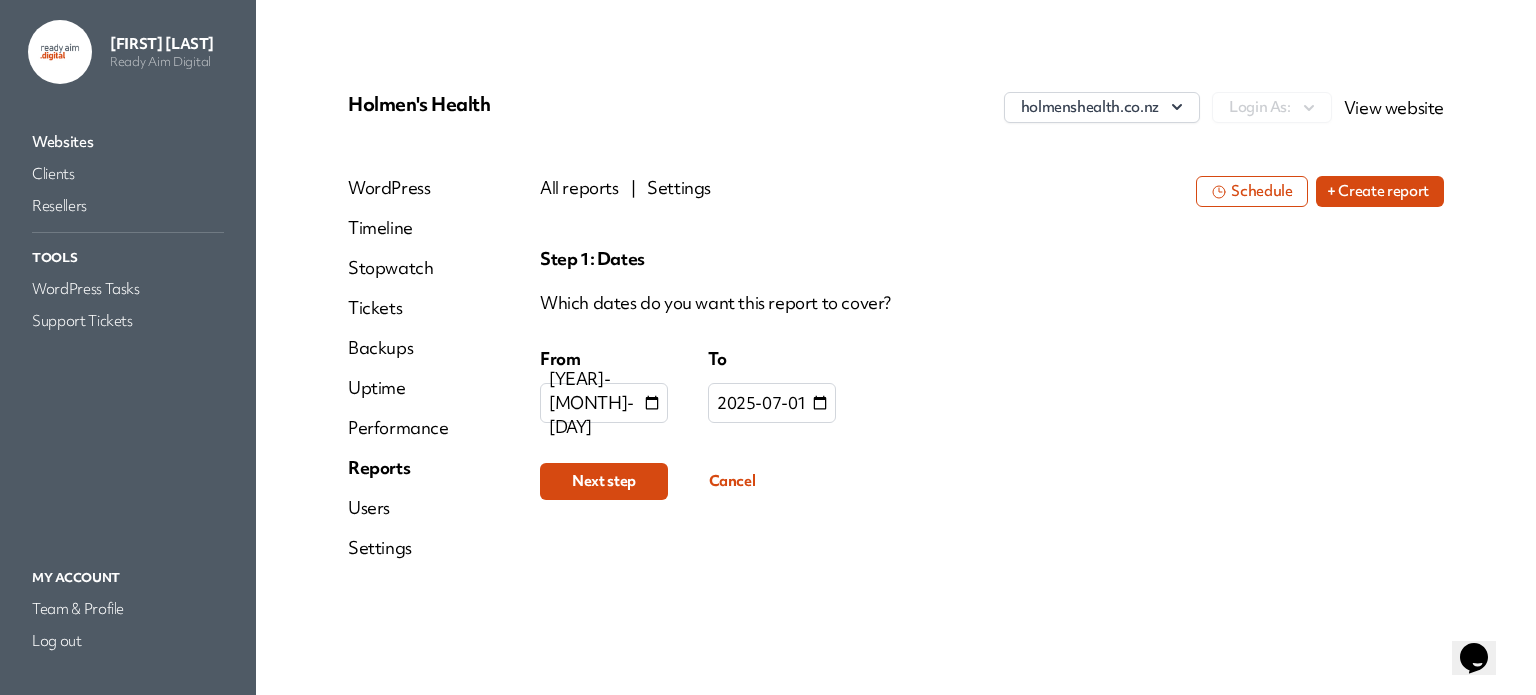 click on "Next step" at bounding box center [604, 481] 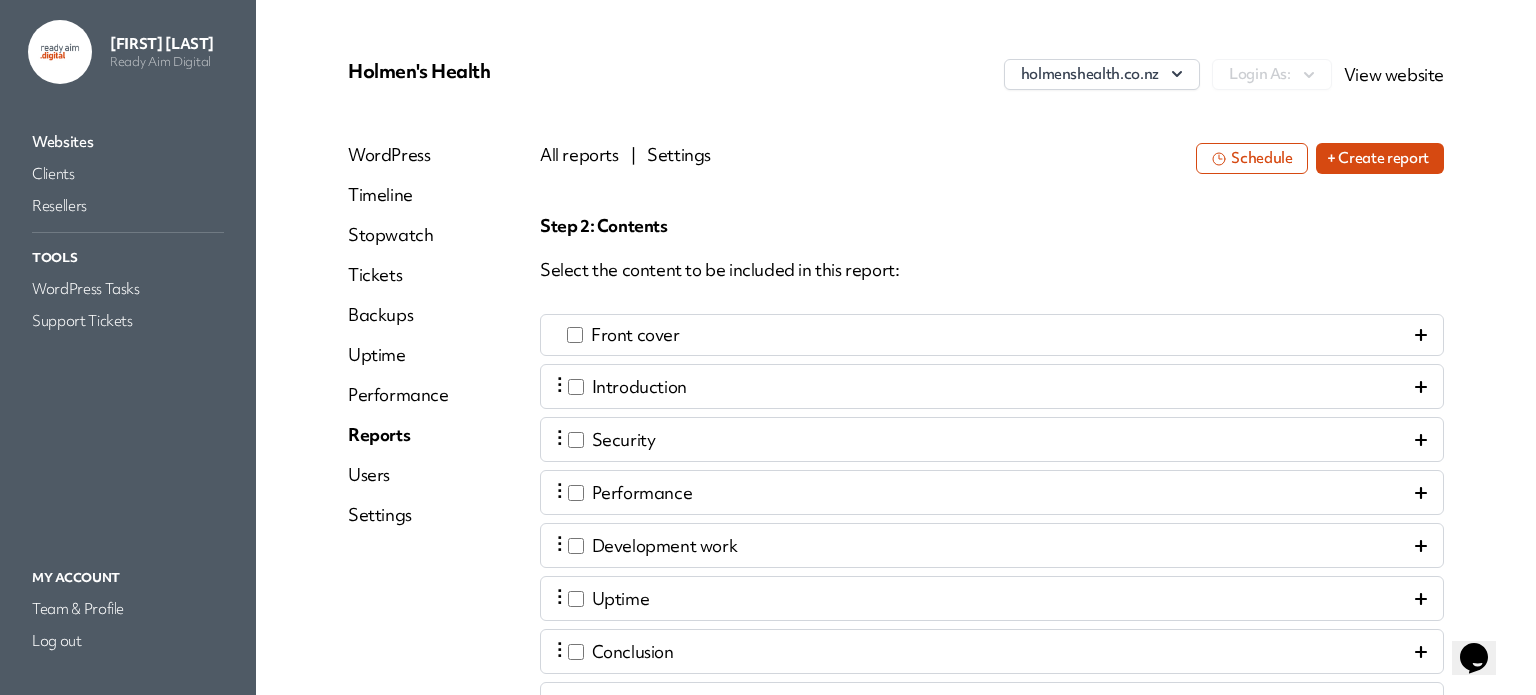 scroll, scrollTop: 300, scrollLeft: 0, axis: vertical 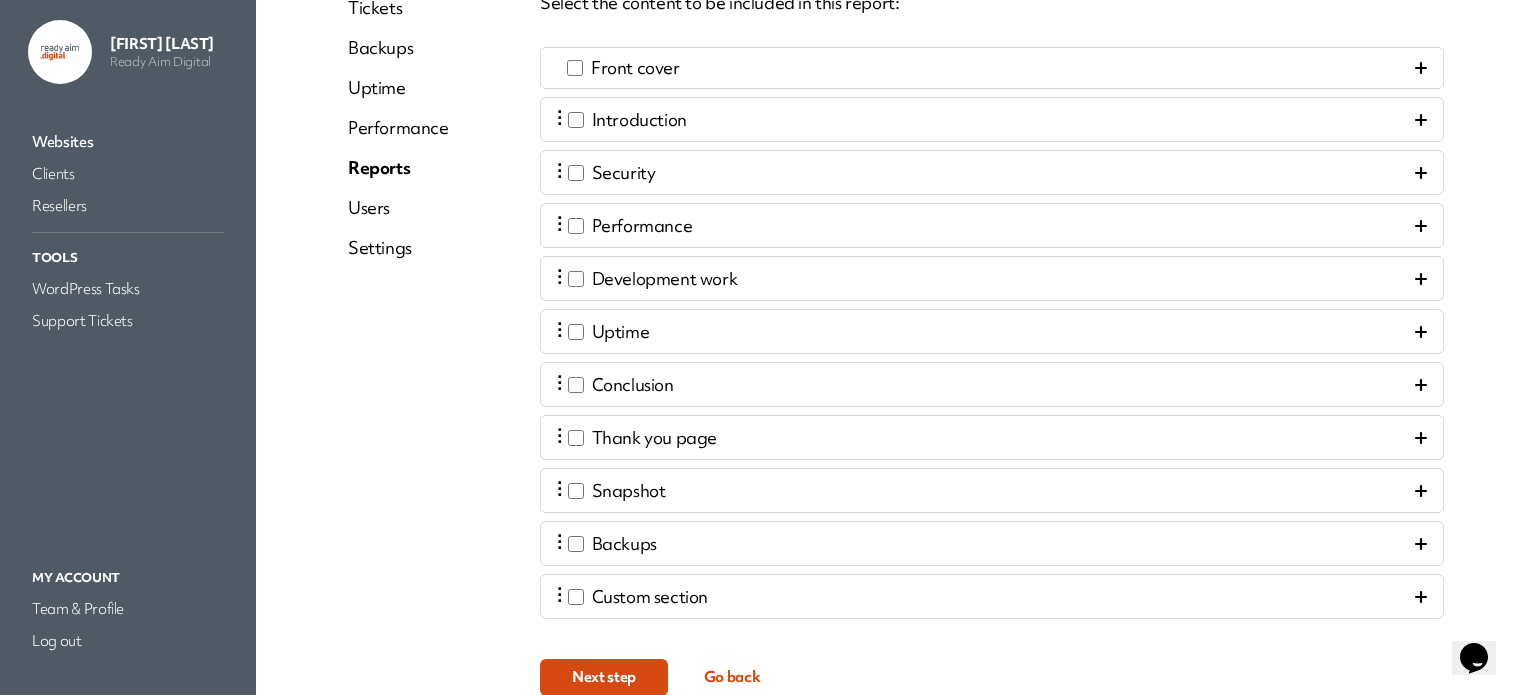 click on "Next step" at bounding box center (604, 677) 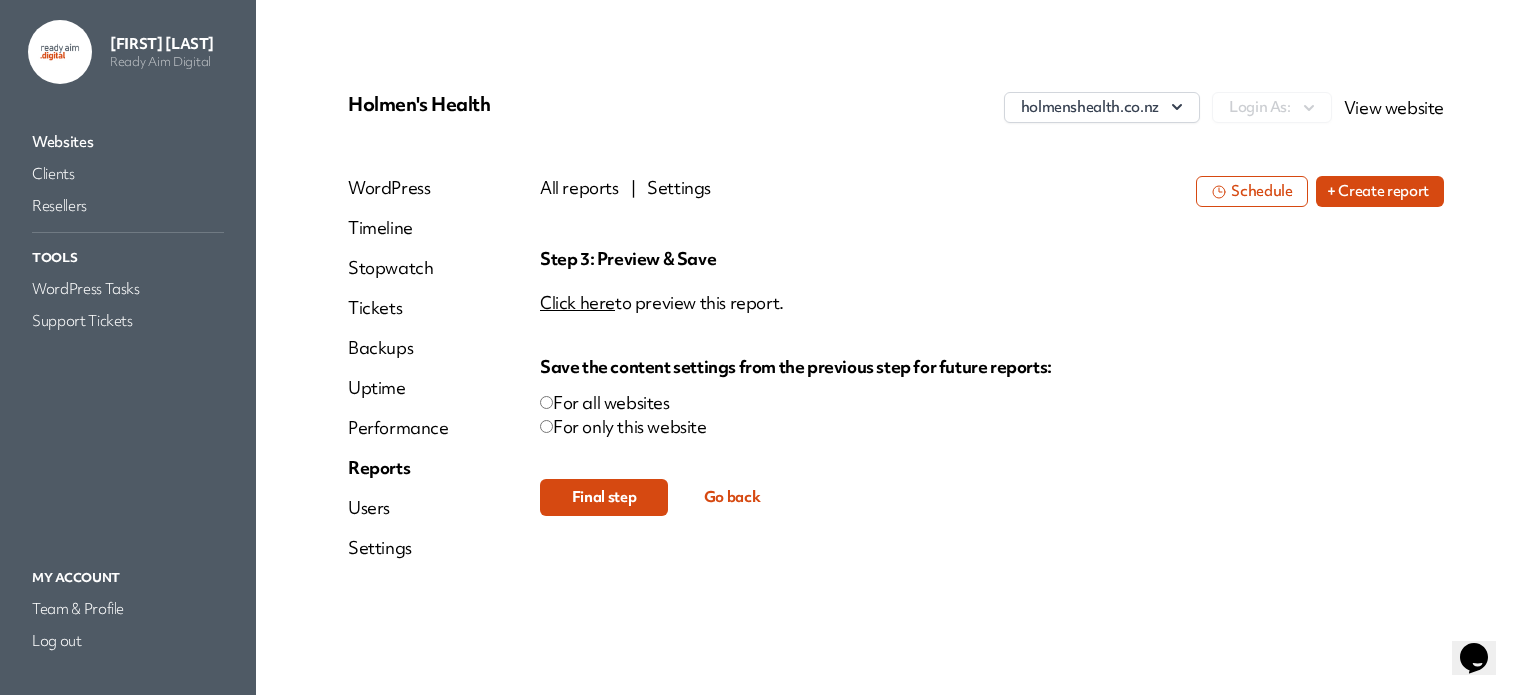 scroll, scrollTop: 0, scrollLeft: 0, axis: both 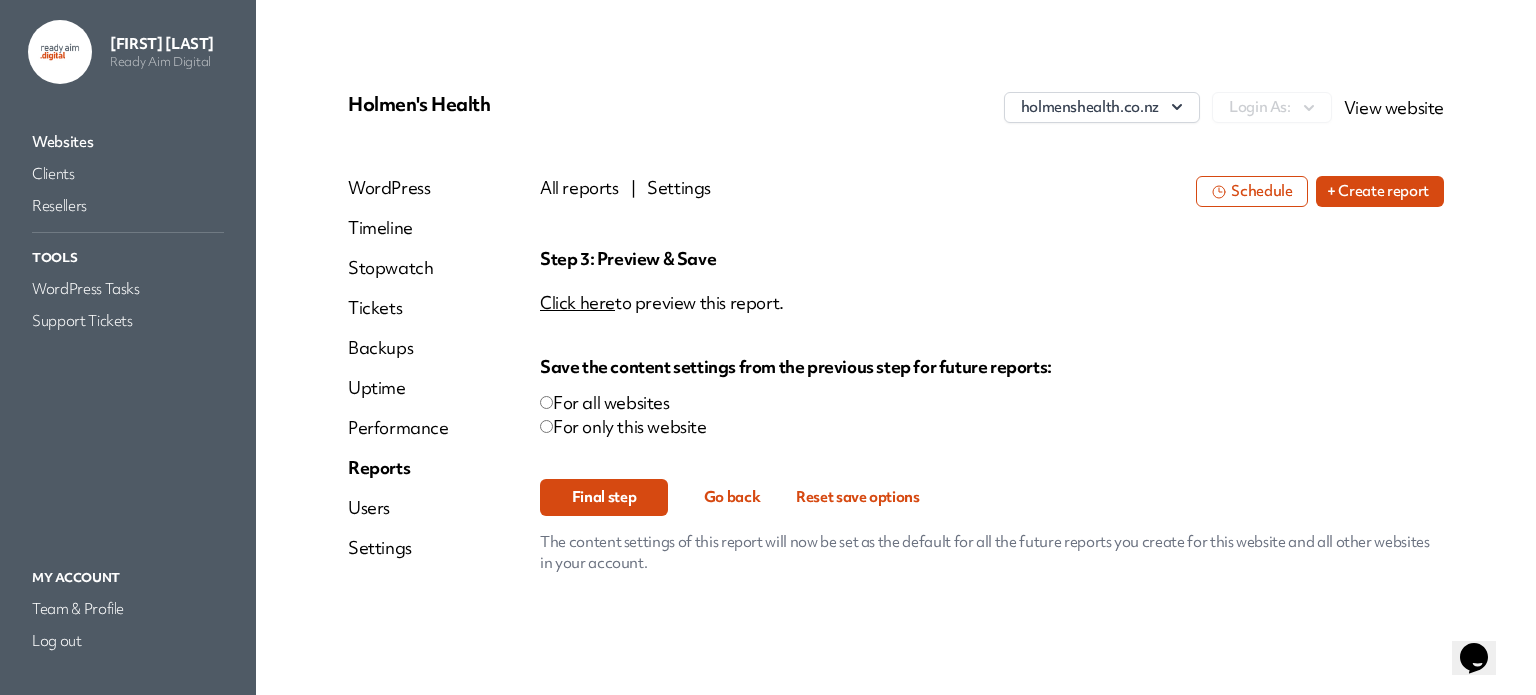 drag, startPoint x: 736, startPoint y: 505, endPoint x: 729, endPoint y: 515, distance: 12.206555 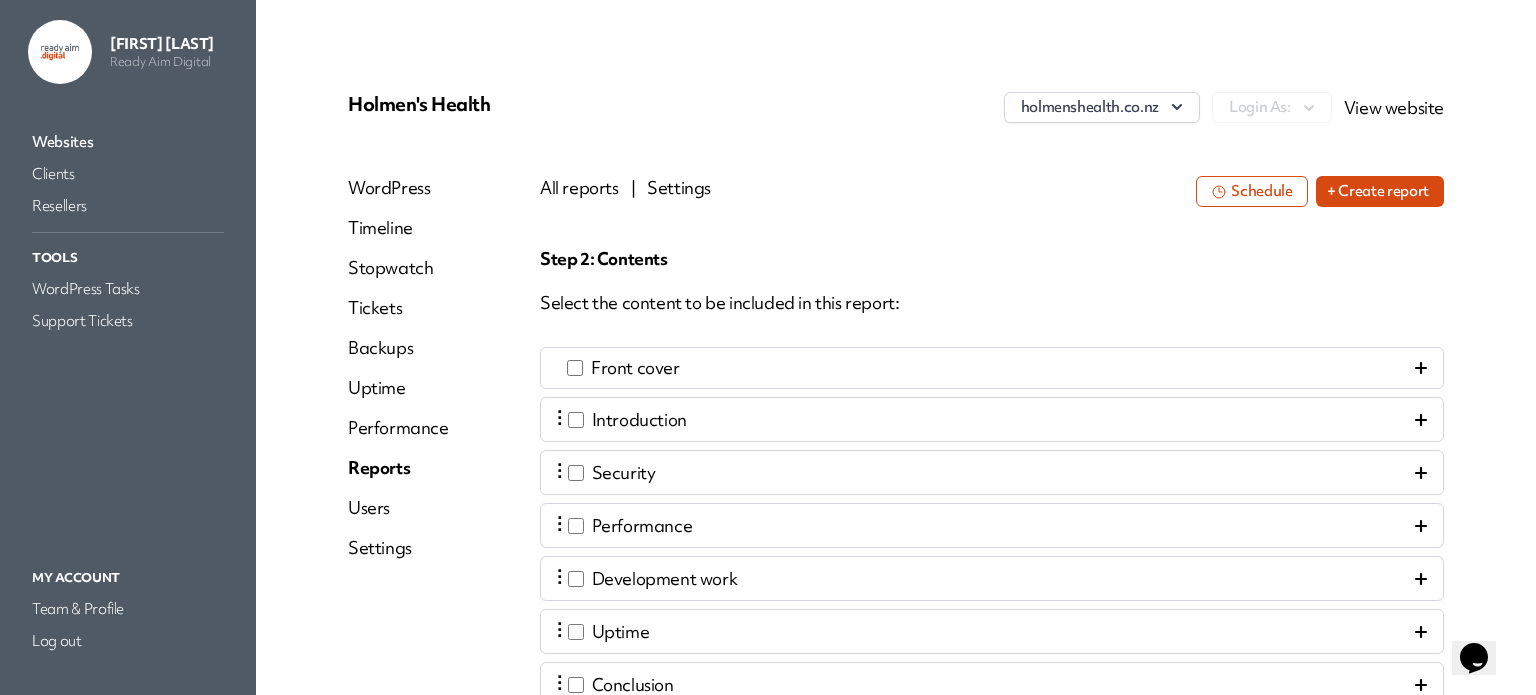 click on "Front cover" at bounding box center (992, 368) 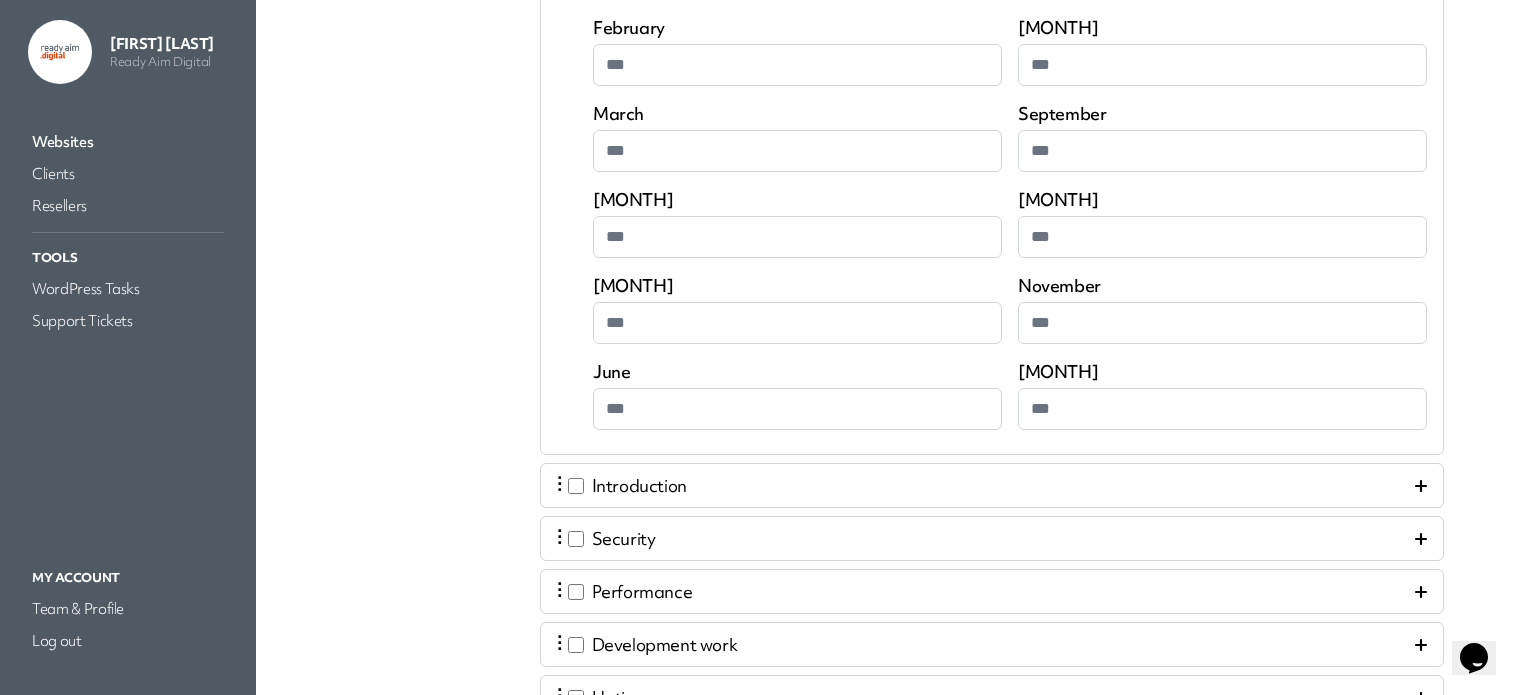 scroll, scrollTop: 700, scrollLeft: 0, axis: vertical 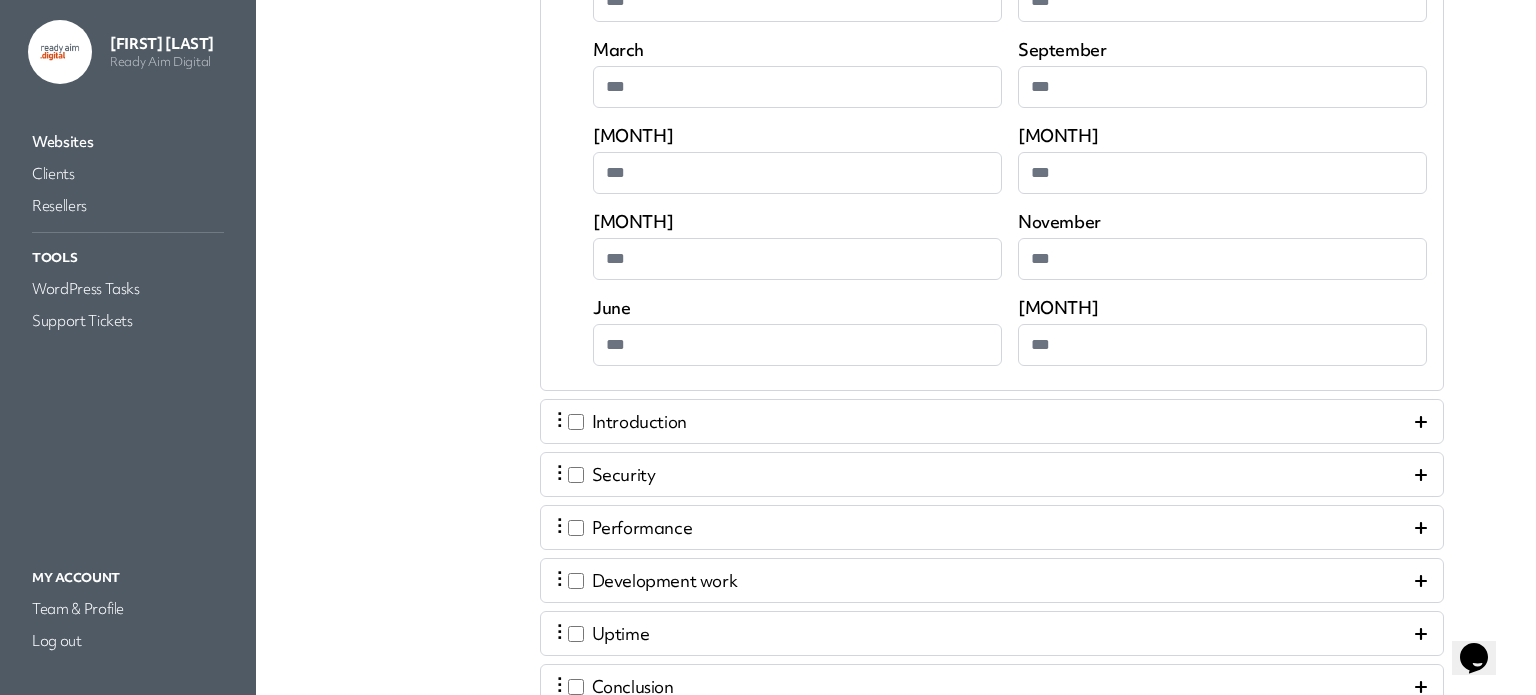 click 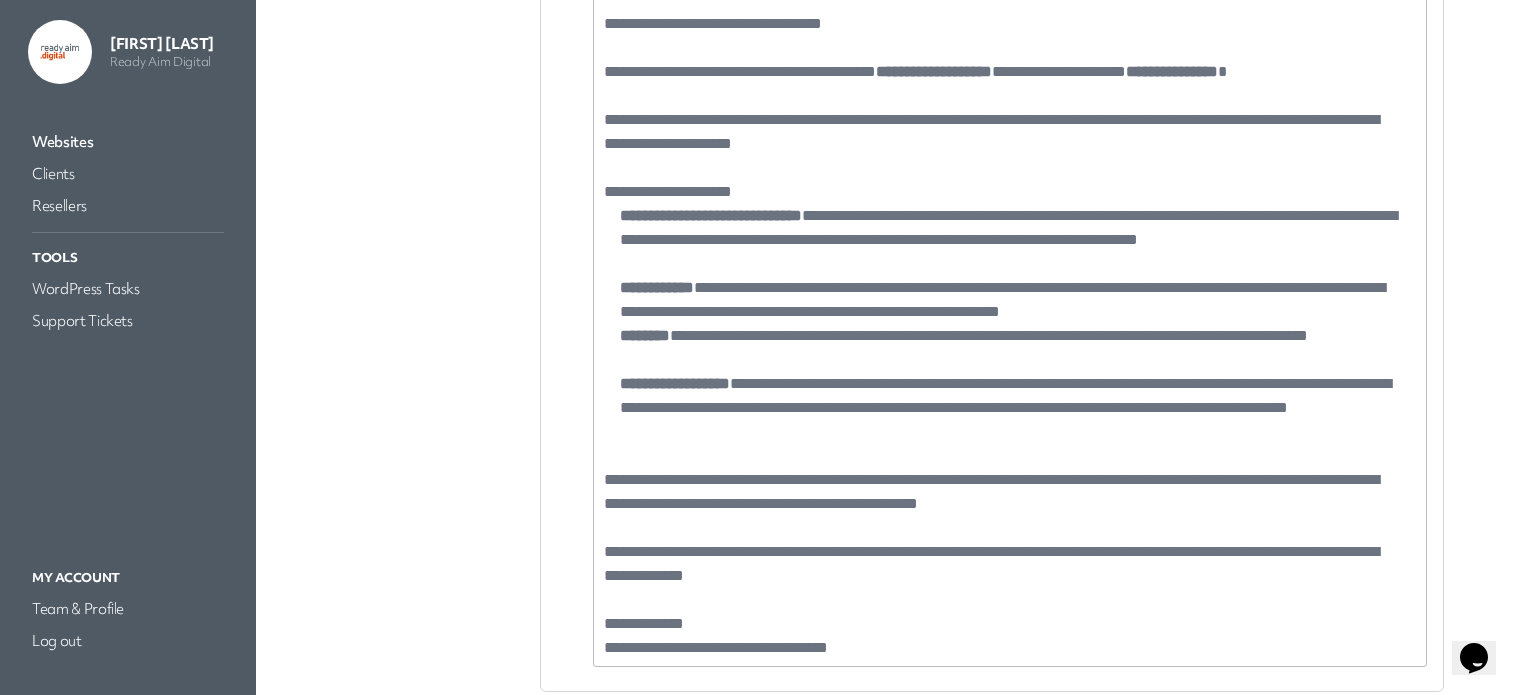 click on "**********" 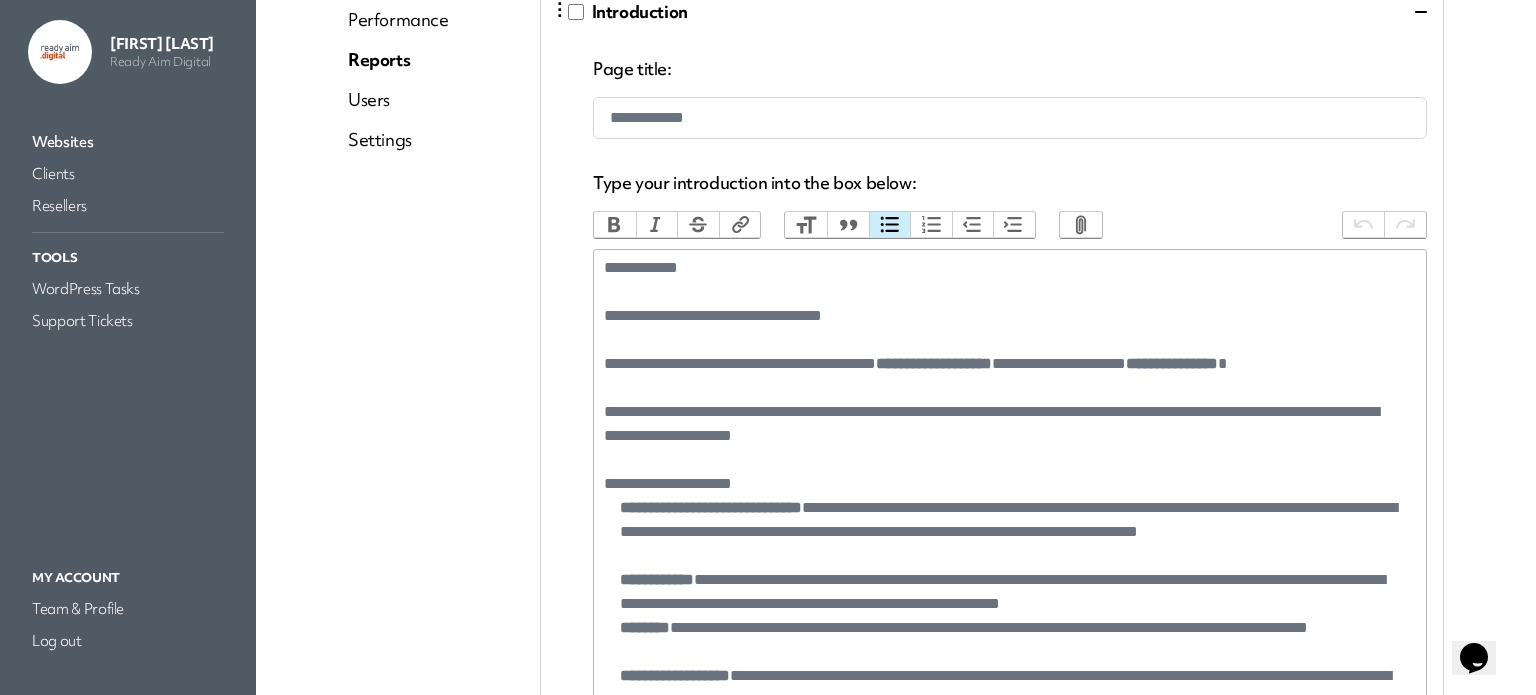 scroll, scrollTop: 400, scrollLeft: 0, axis: vertical 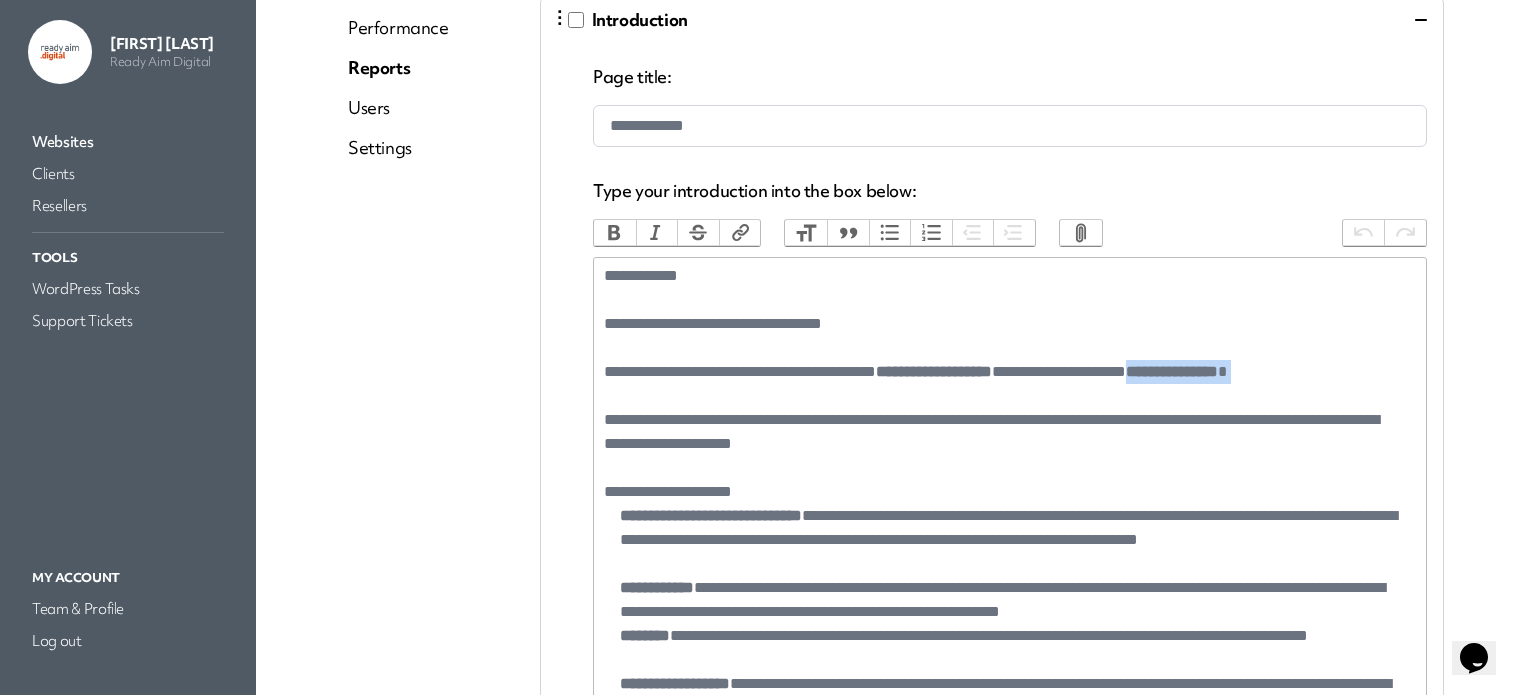 drag, startPoint x: 1241, startPoint y: 371, endPoint x: 1388, endPoint y: 386, distance: 147.76332 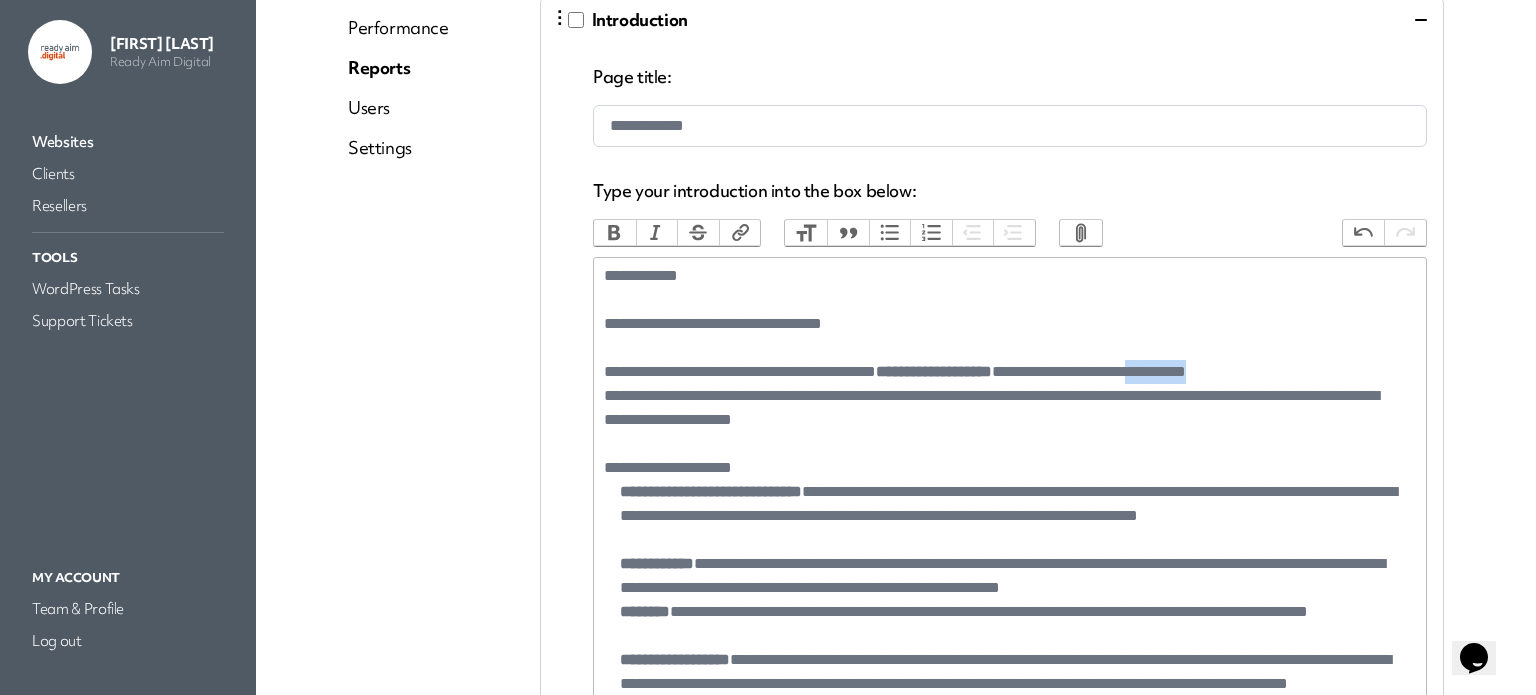 drag, startPoint x: 1347, startPoint y: 369, endPoint x: 1283, endPoint y: 363, distance: 64.28063 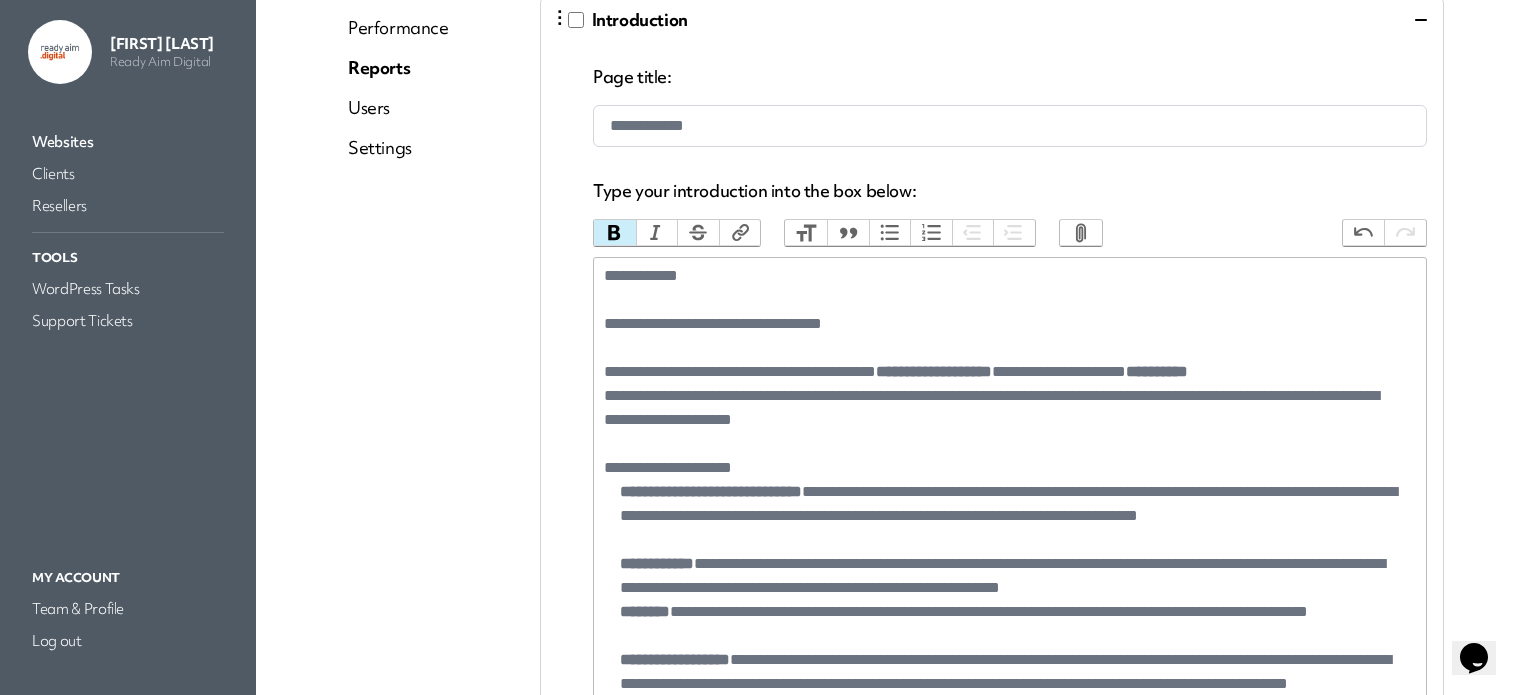 click on "**********" 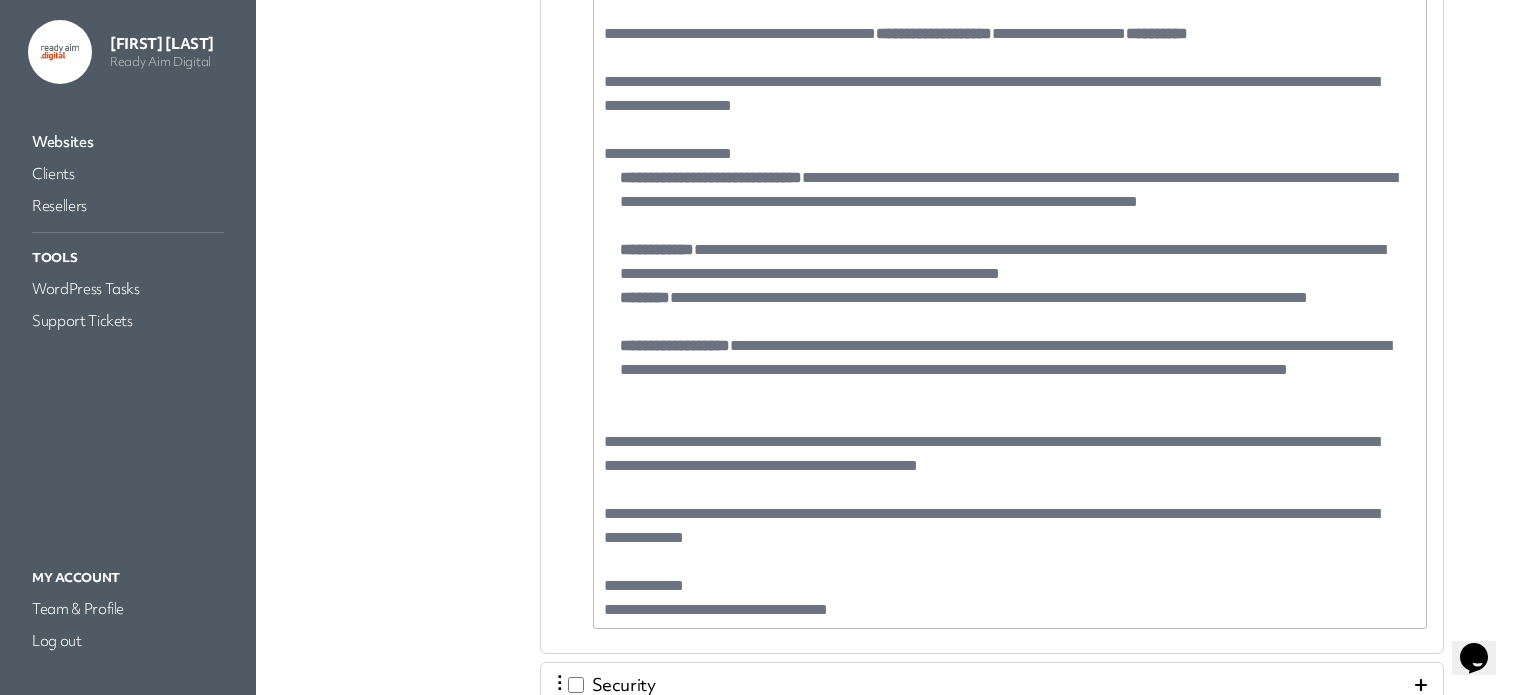 scroll, scrollTop: 800, scrollLeft: 0, axis: vertical 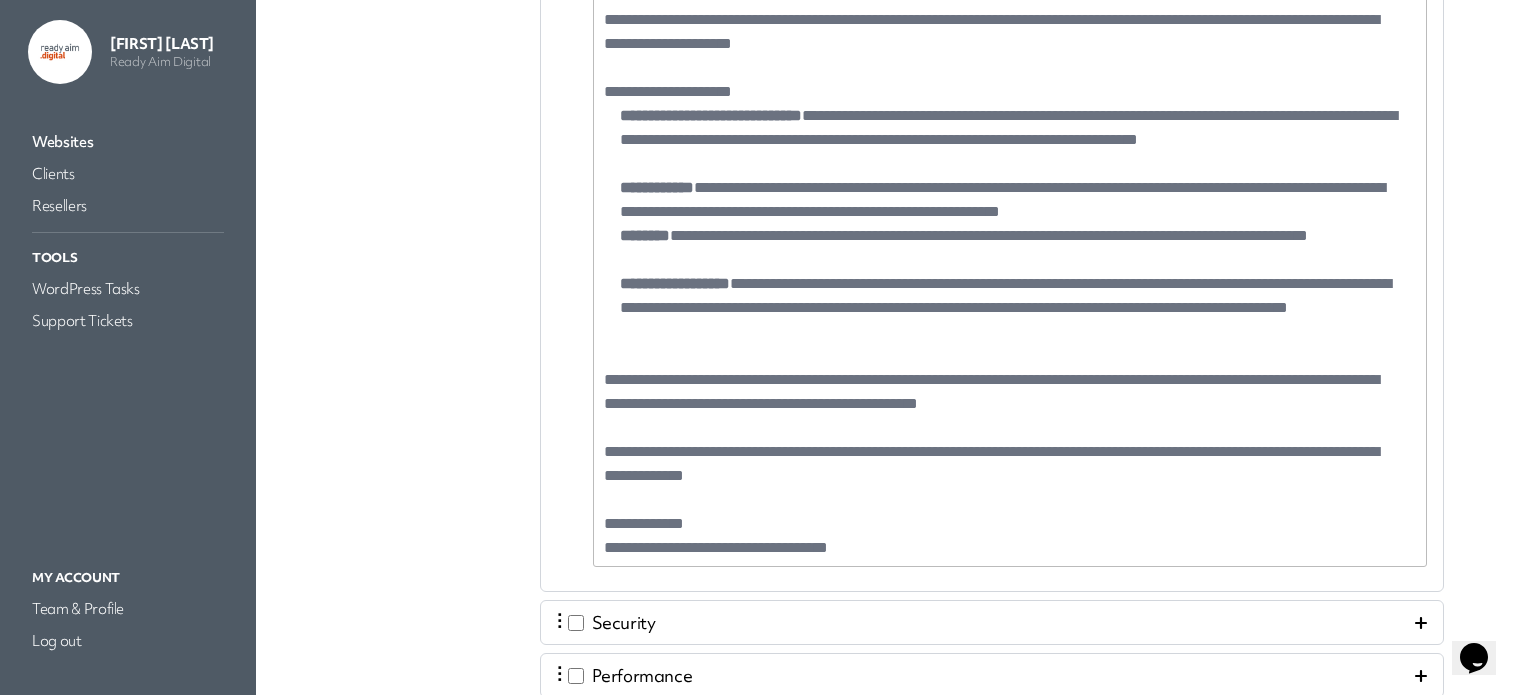 click on "**********" 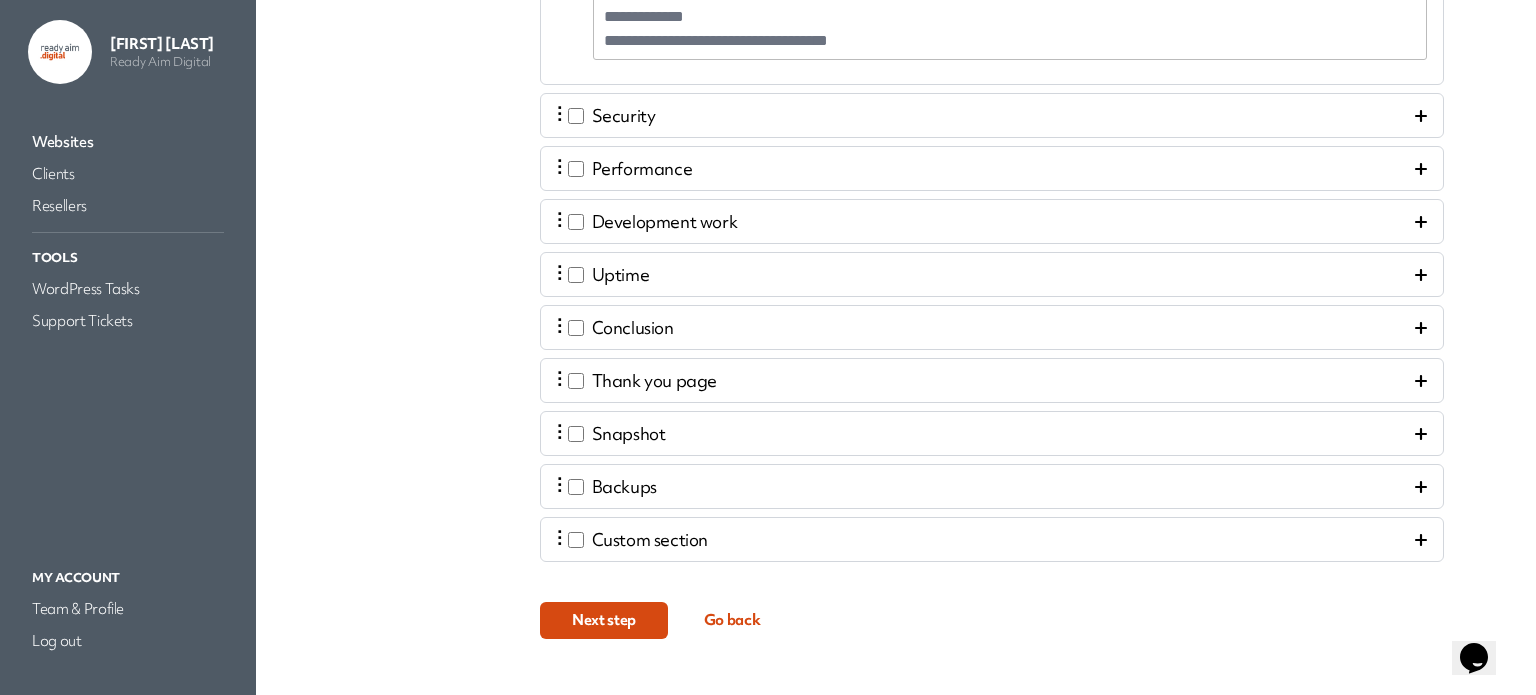 scroll, scrollTop: 1337, scrollLeft: 0, axis: vertical 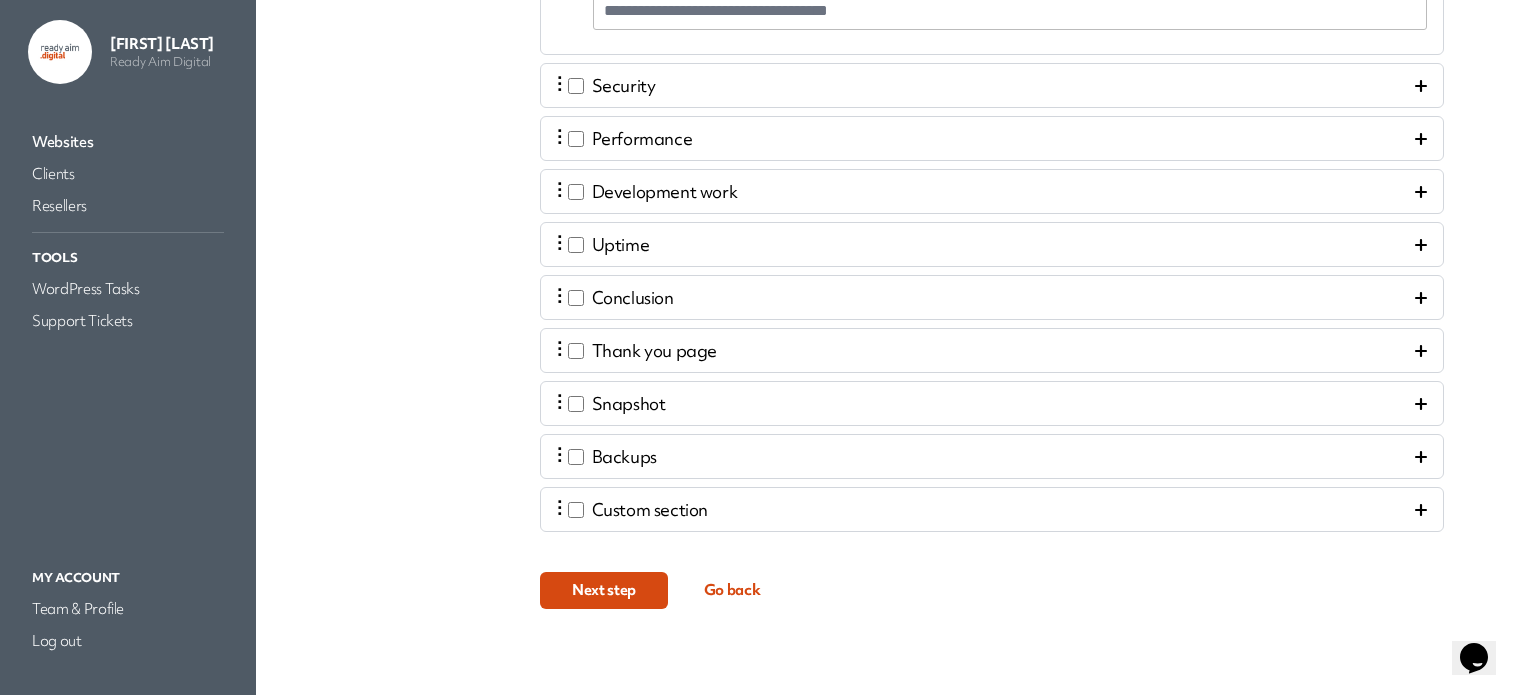 click on "Next step" at bounding box center [604, 590] 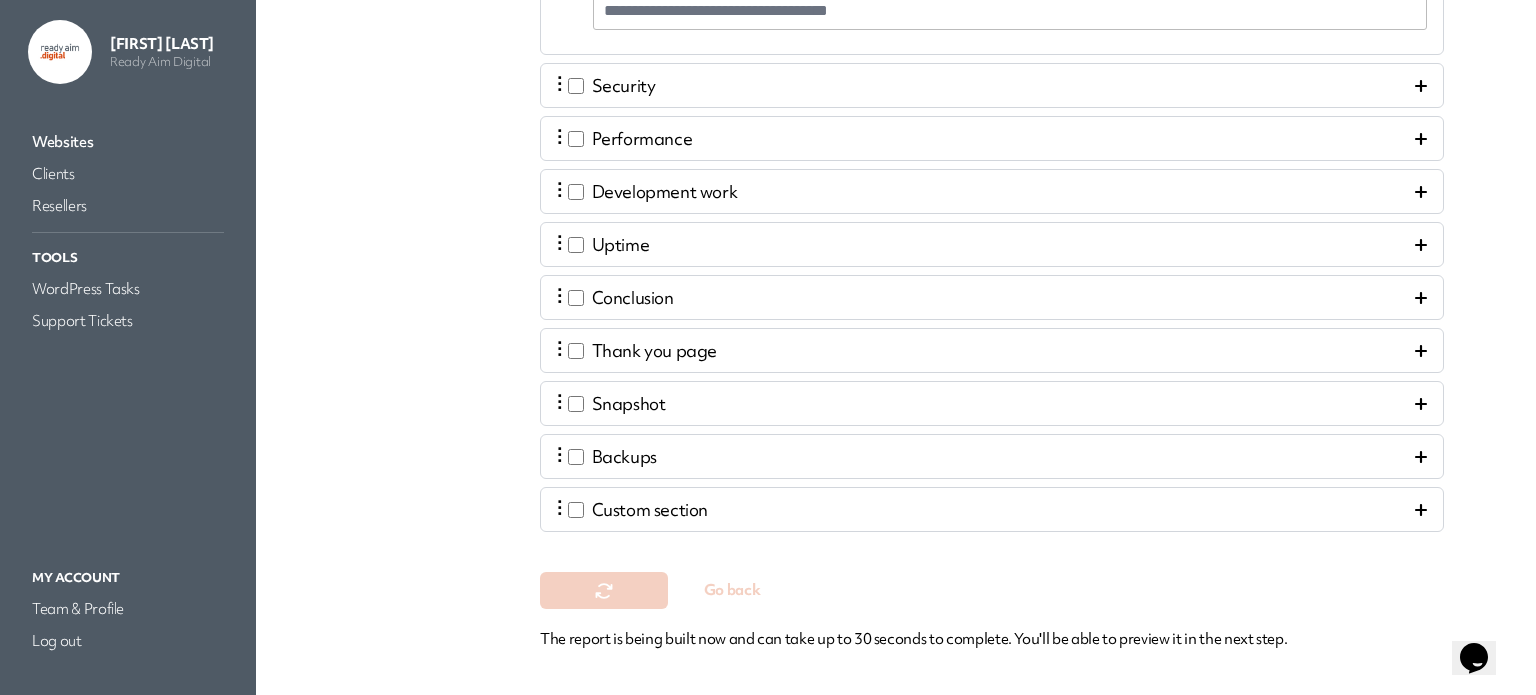 scroll, scrollTop: 0, scrollLeft: 0, axis: both 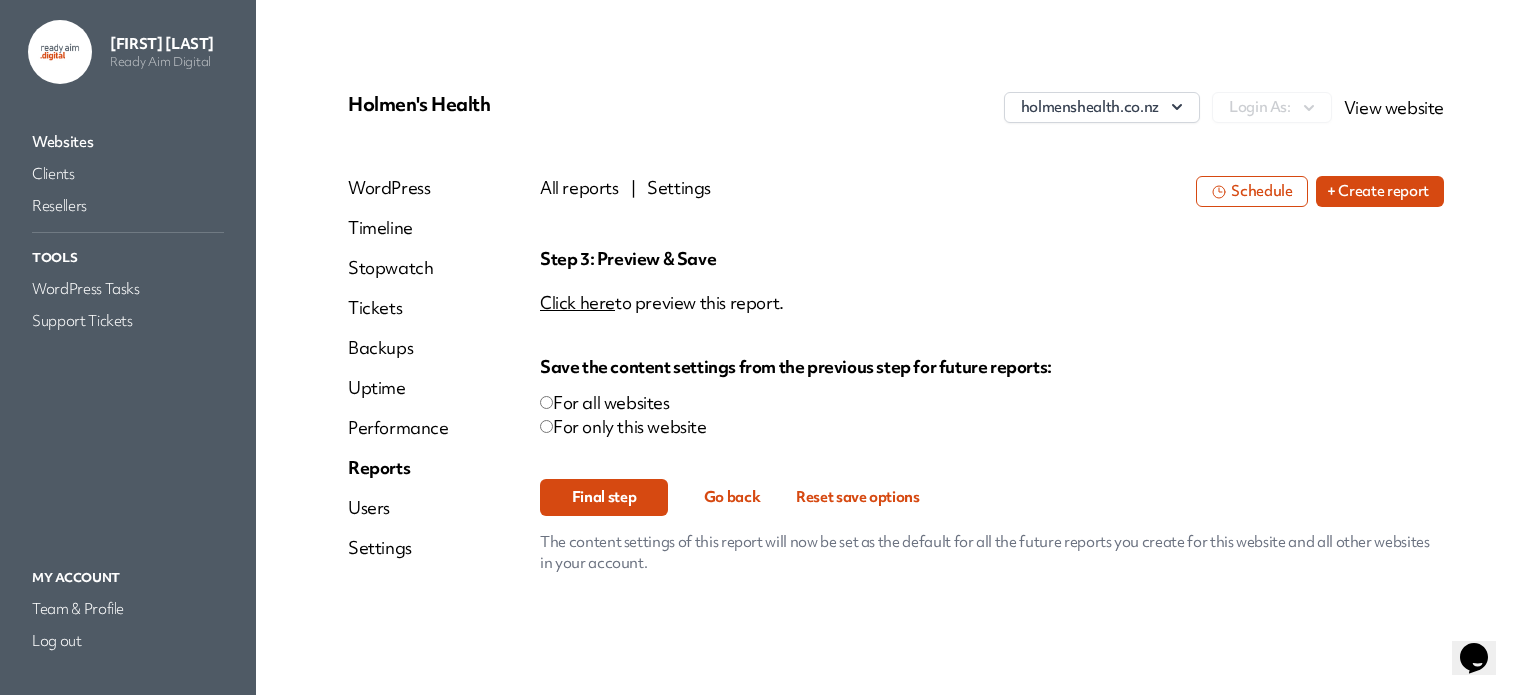 click on "For only this website" at bounding box center [992, 427] 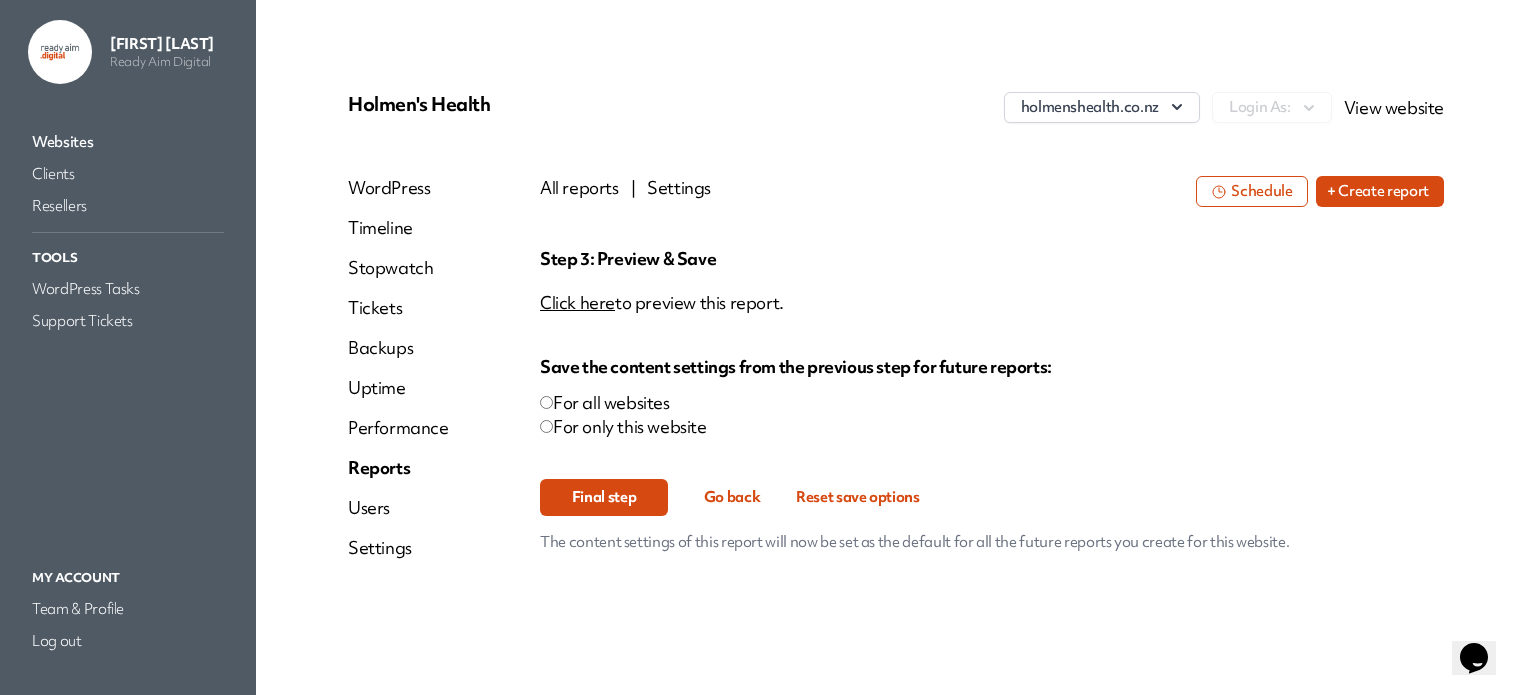 click on "Step 3: Preview & Save   Click here
to preview this report.   Save the content settings from the previous step for future reports:    For all websites
For only this website
Final step
Go back
Reset save options
The content settings of this report will now be set as the default for all the future reports you create for this website." at bounding box center (992, 400) 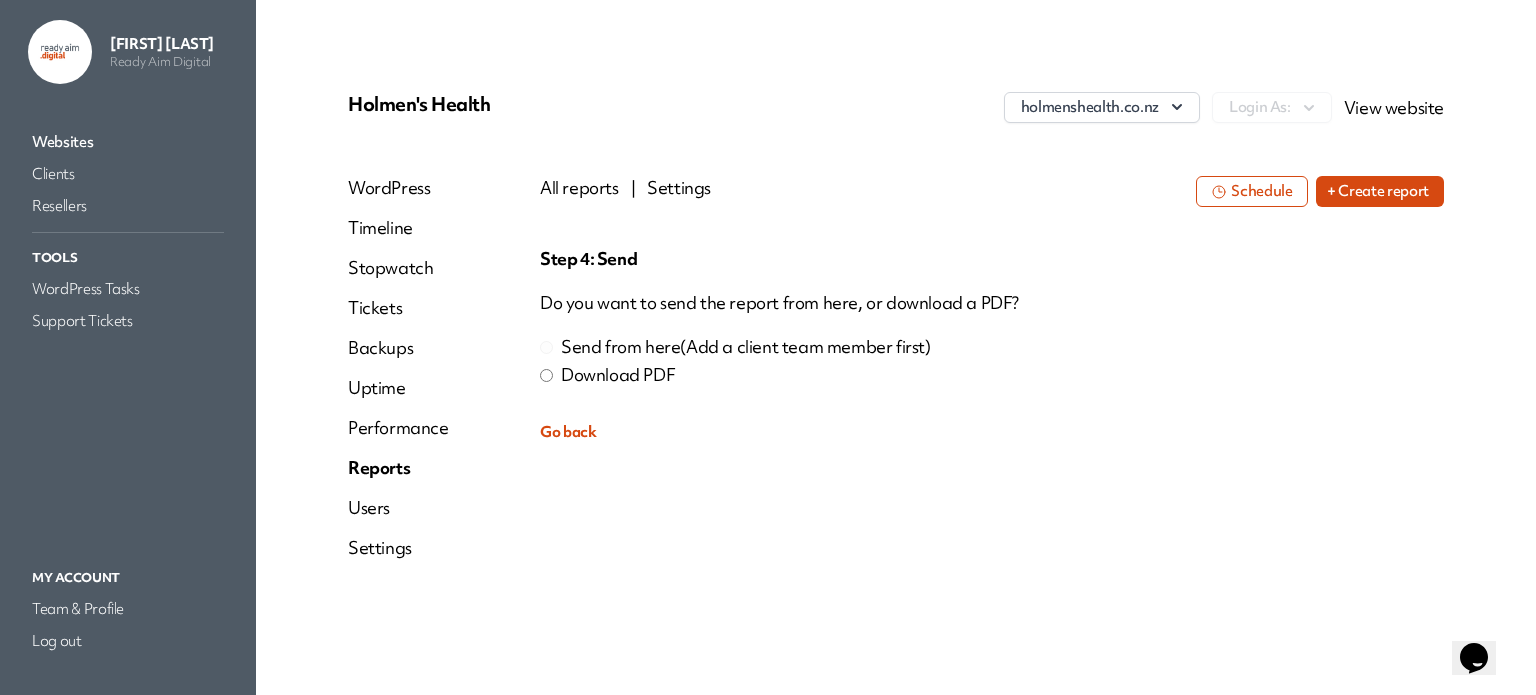 click on "Download PDF" at bounding box center [618, 375] 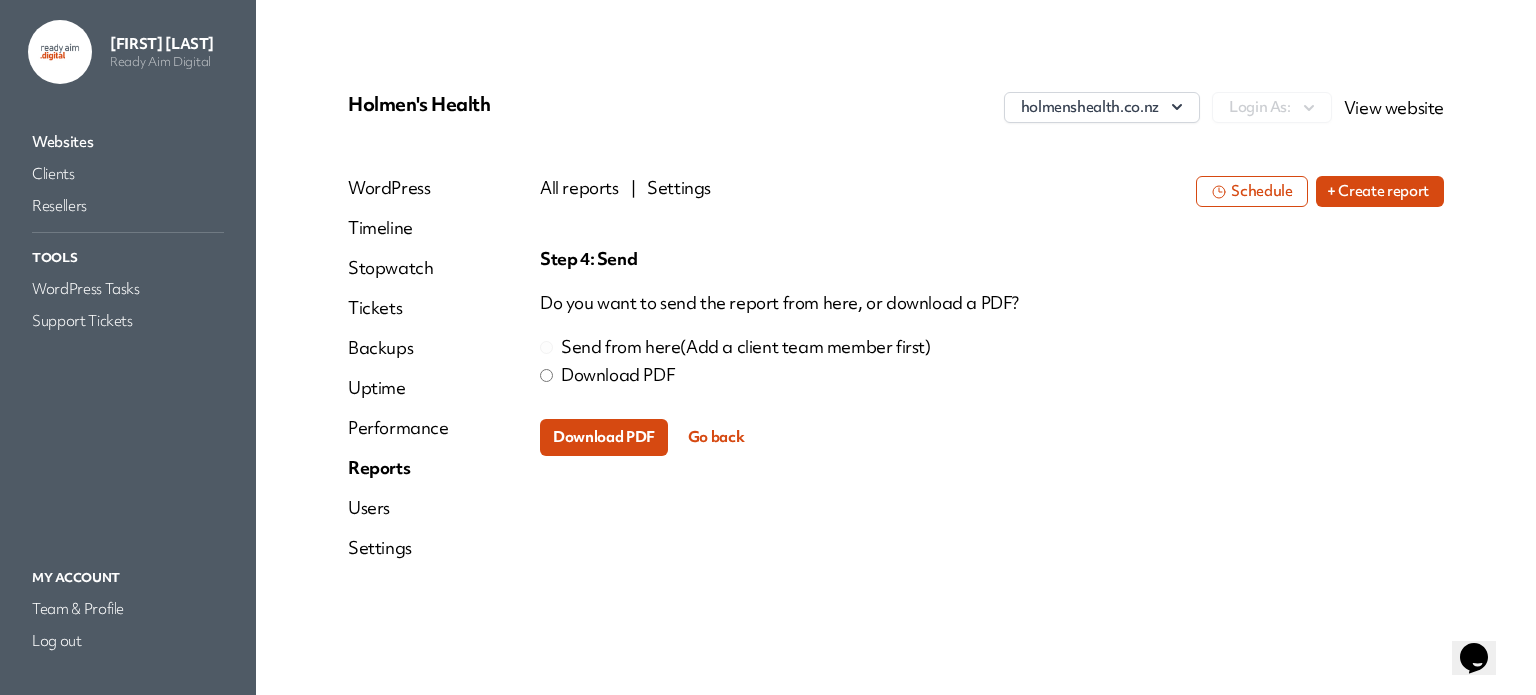 click on "Download PDF" at bounding box center (604, 437) 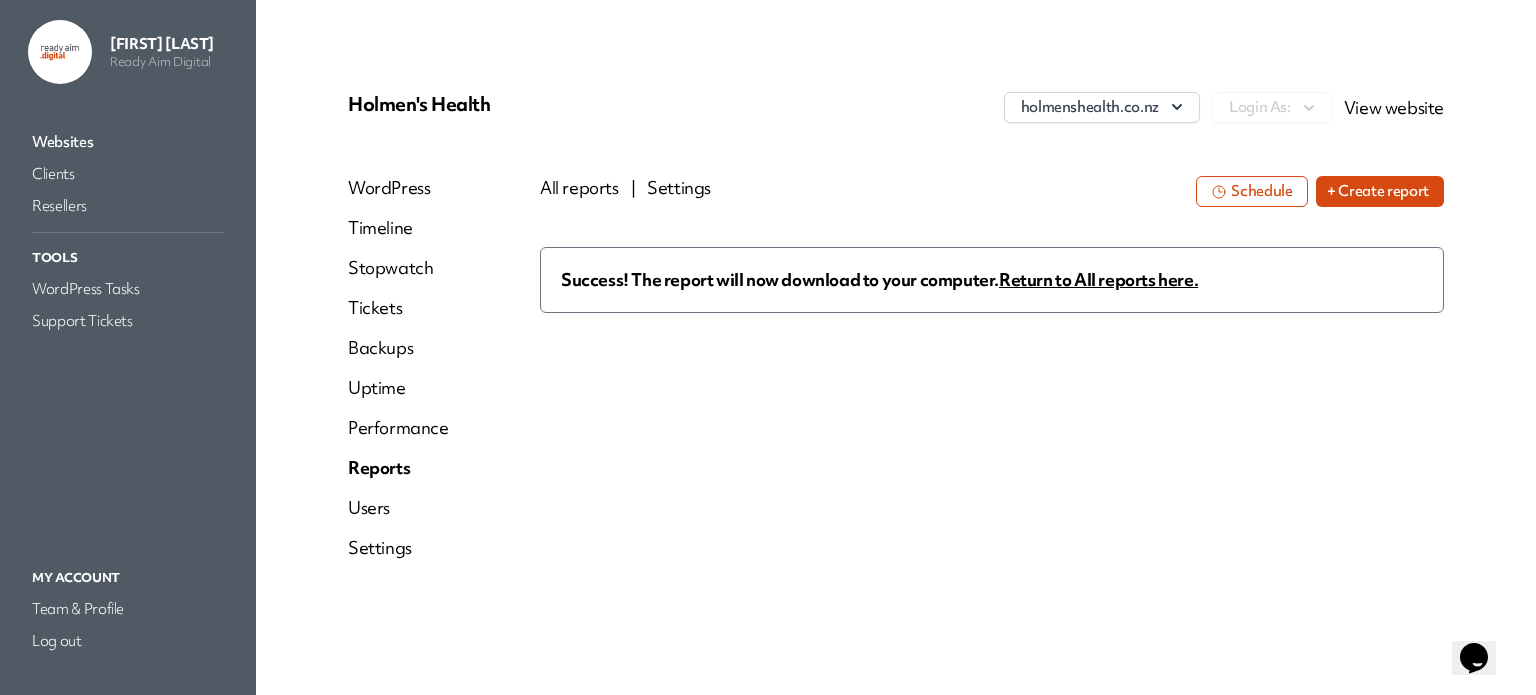 click on "WordPress
Timeline
Stopwatch
Tickets
Backups
Uptime
Performance
Reports
Users
Settings" at bounding box center (444, 376) 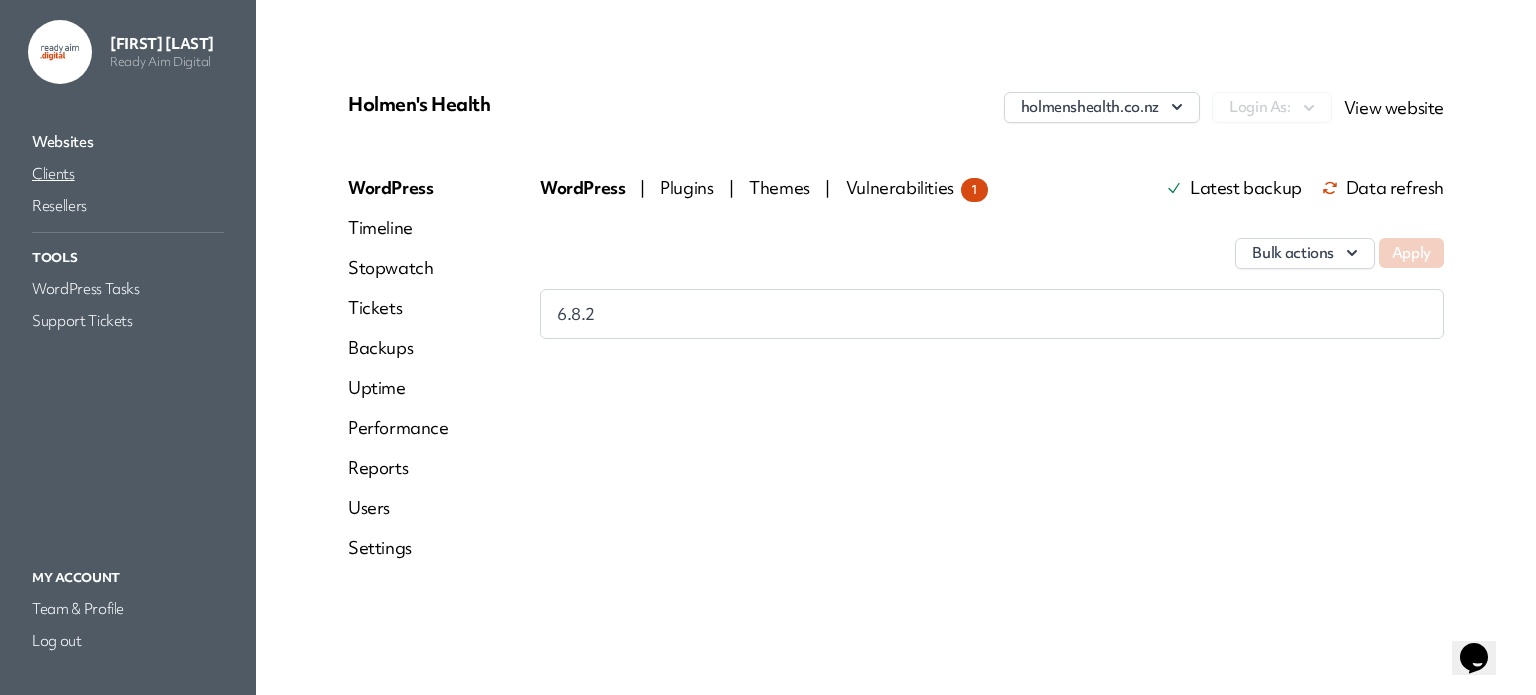 click on "Clients" at bounding box center (128, 174) 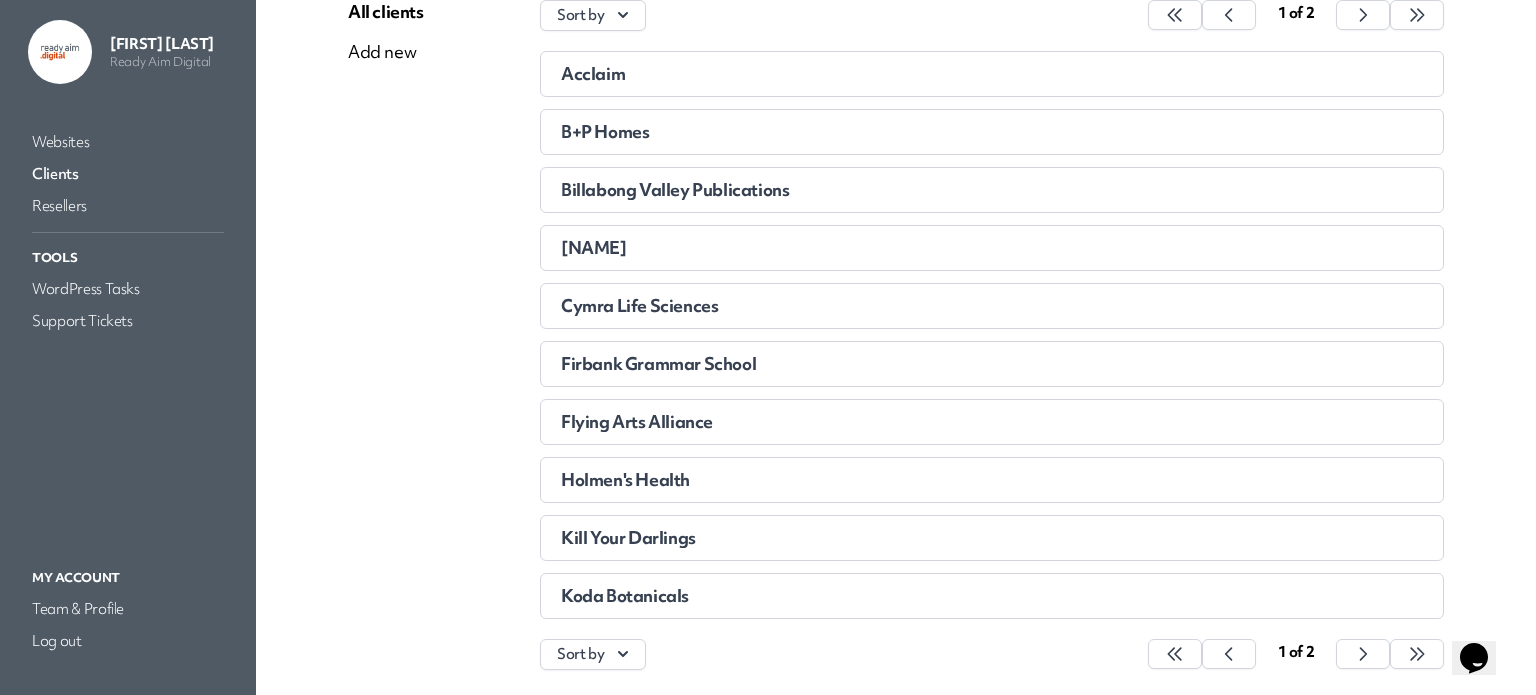 scroll, scrollTop: 291, scrollLeft: 0, axis: vertical 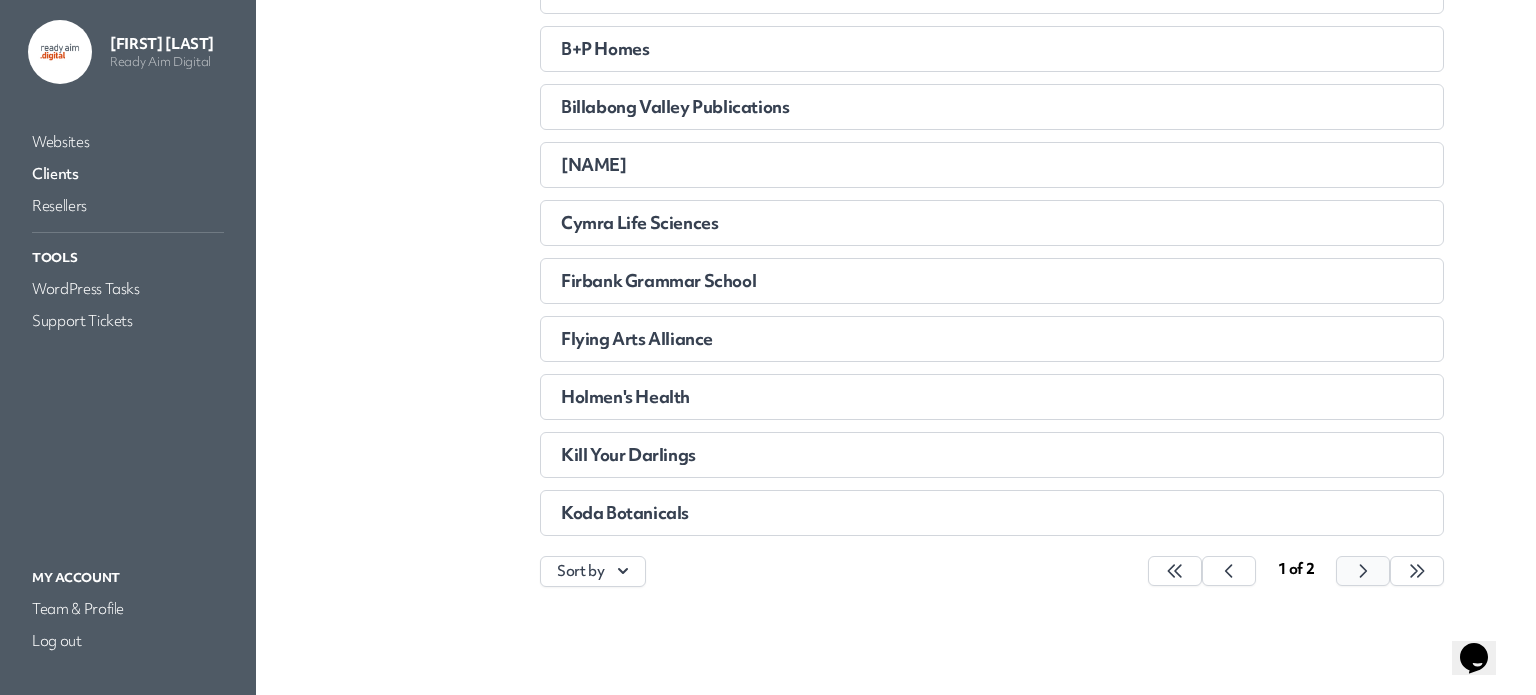 click 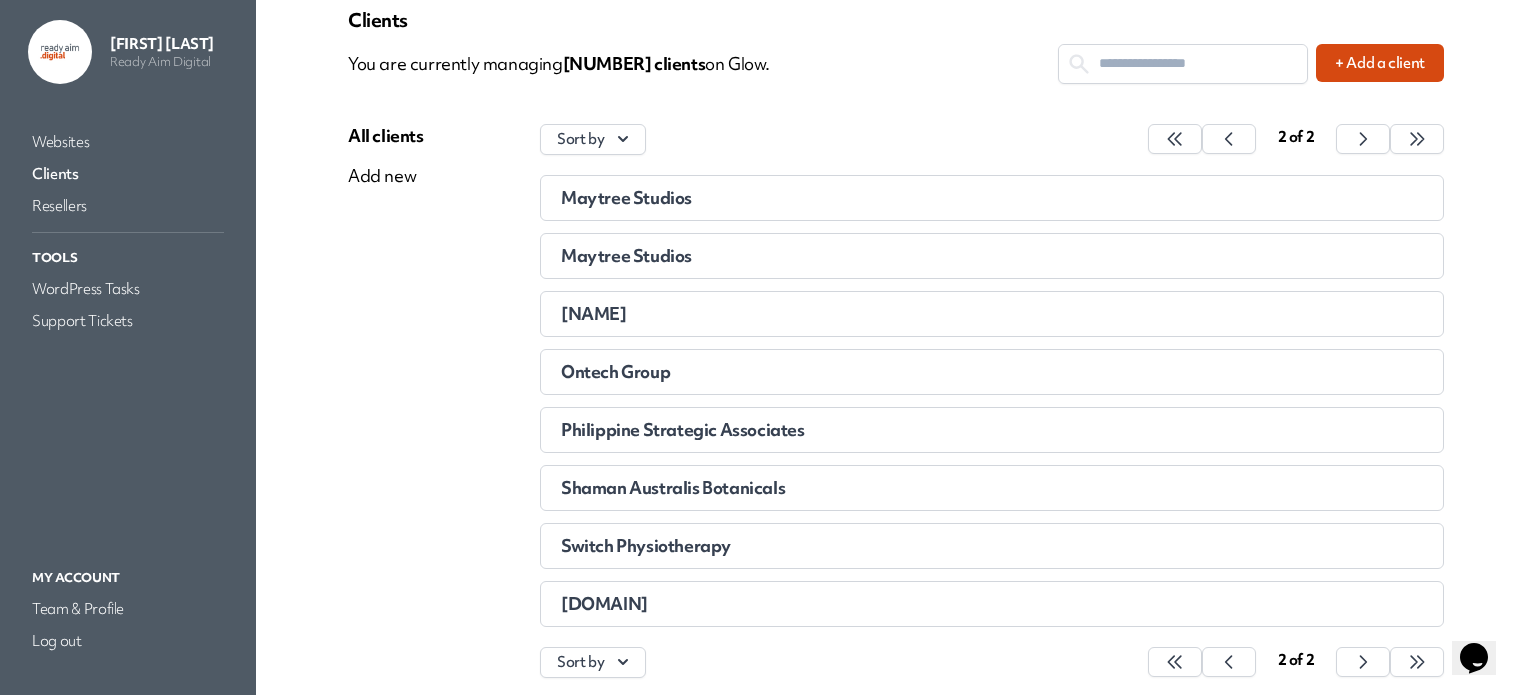 scroll, scrollTop: 76, scrollLeft: 0, axis: vertical 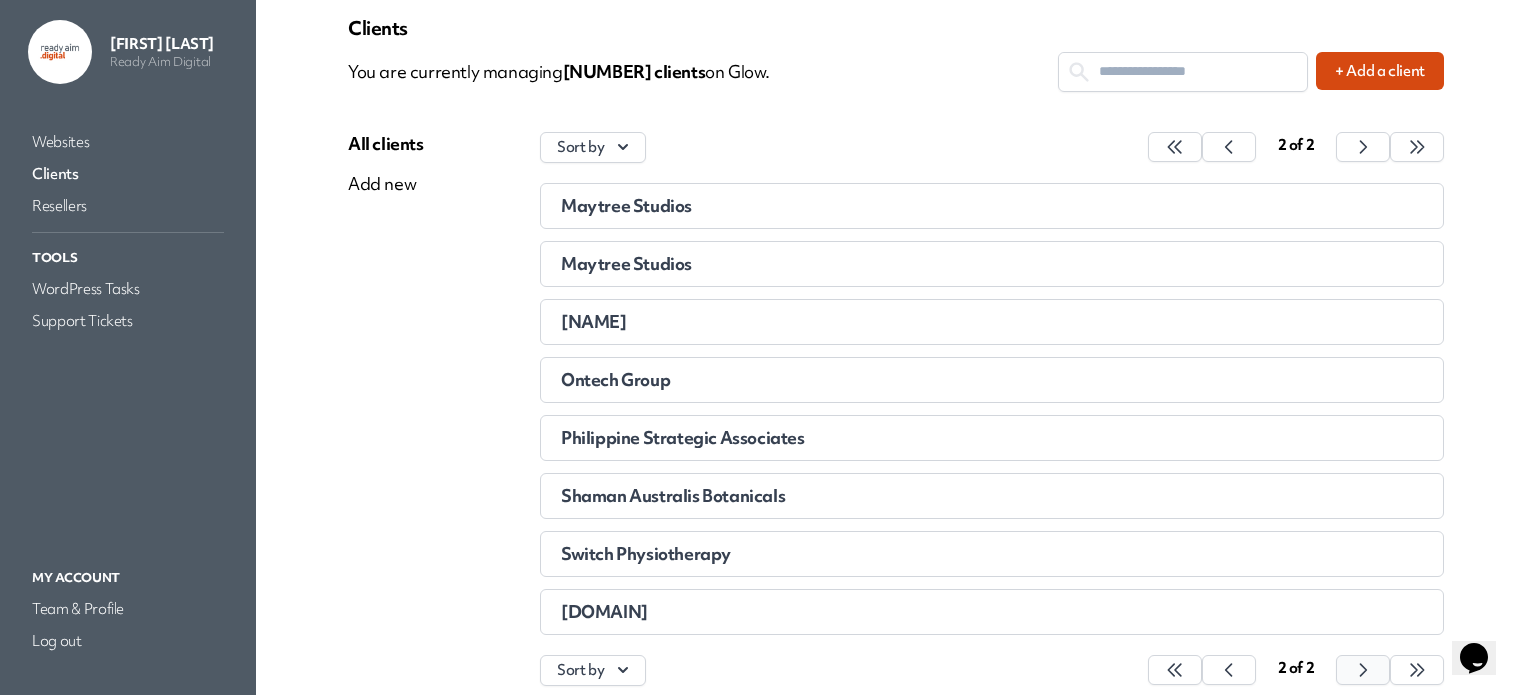 click 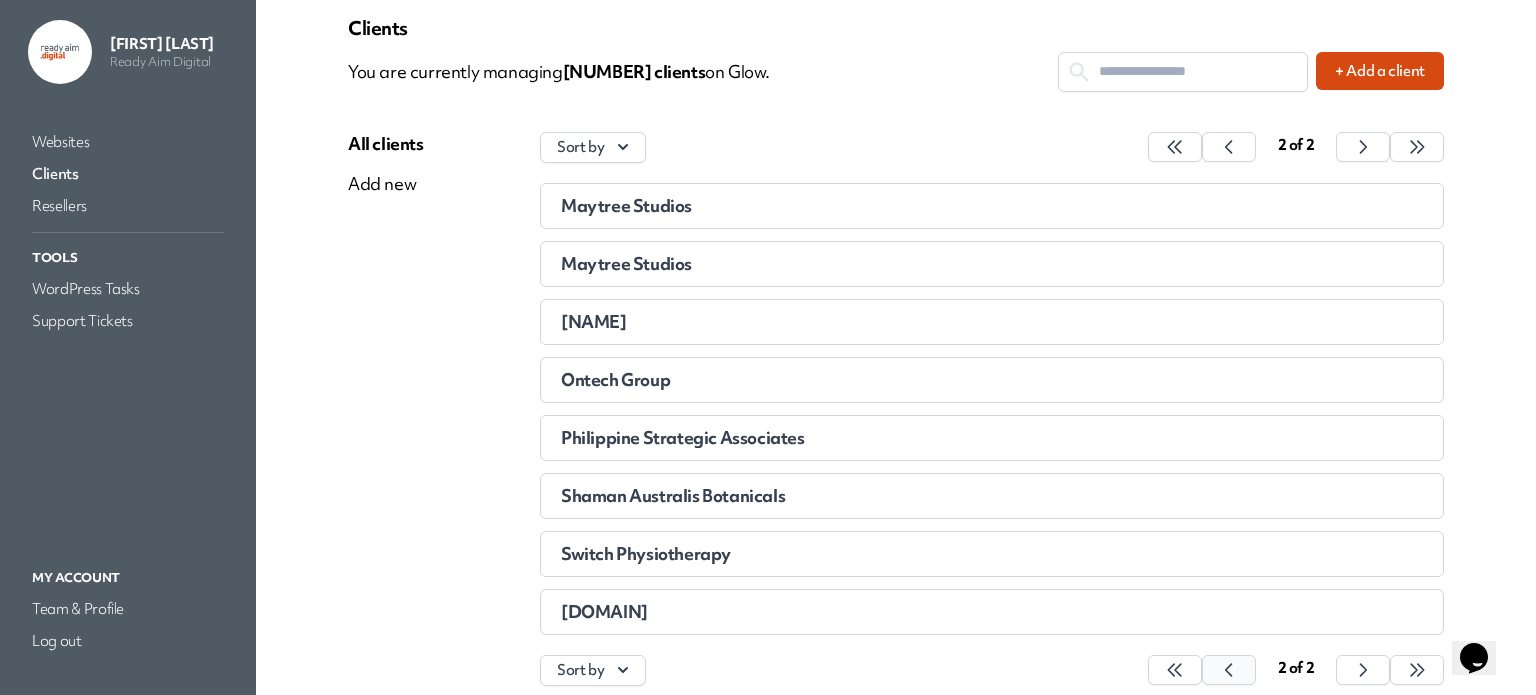 click 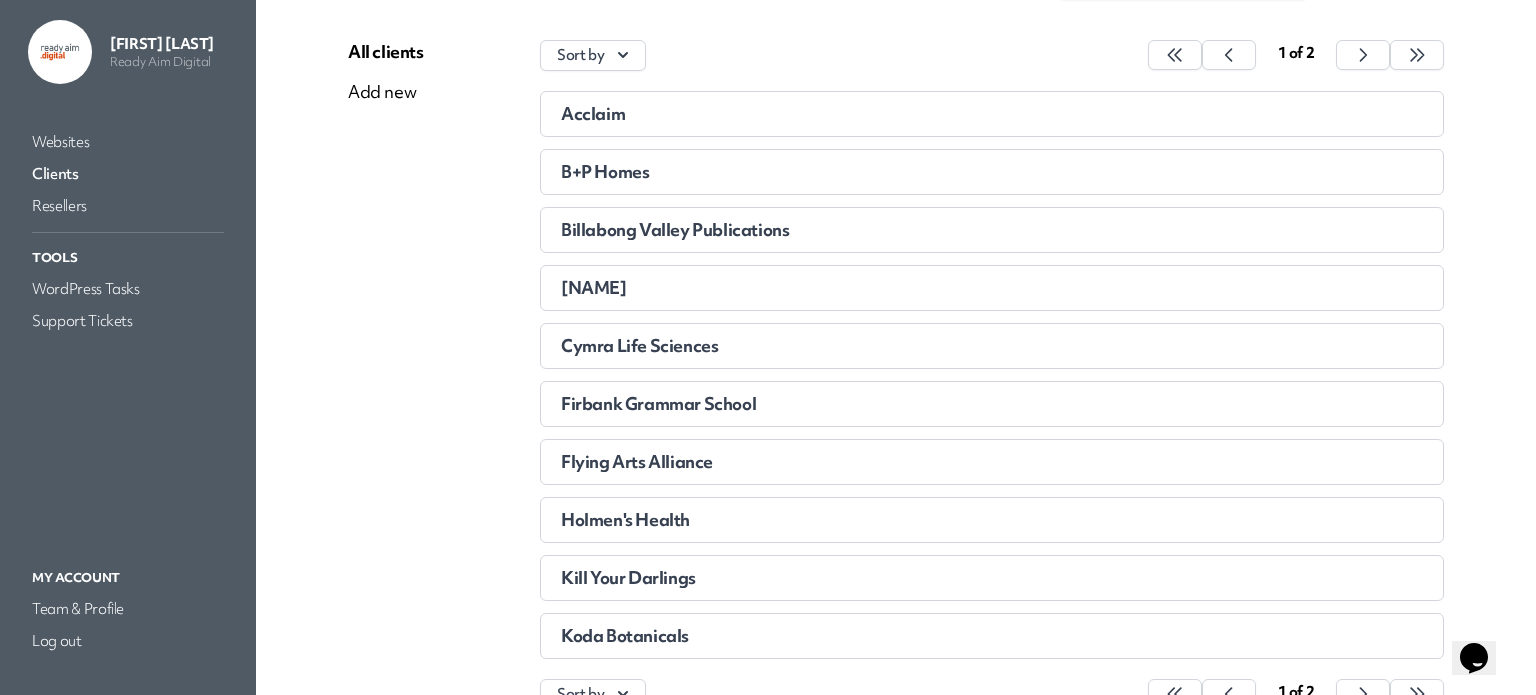 scroll, scrollTop: 176, scrollLeft: 0, axis: vertical 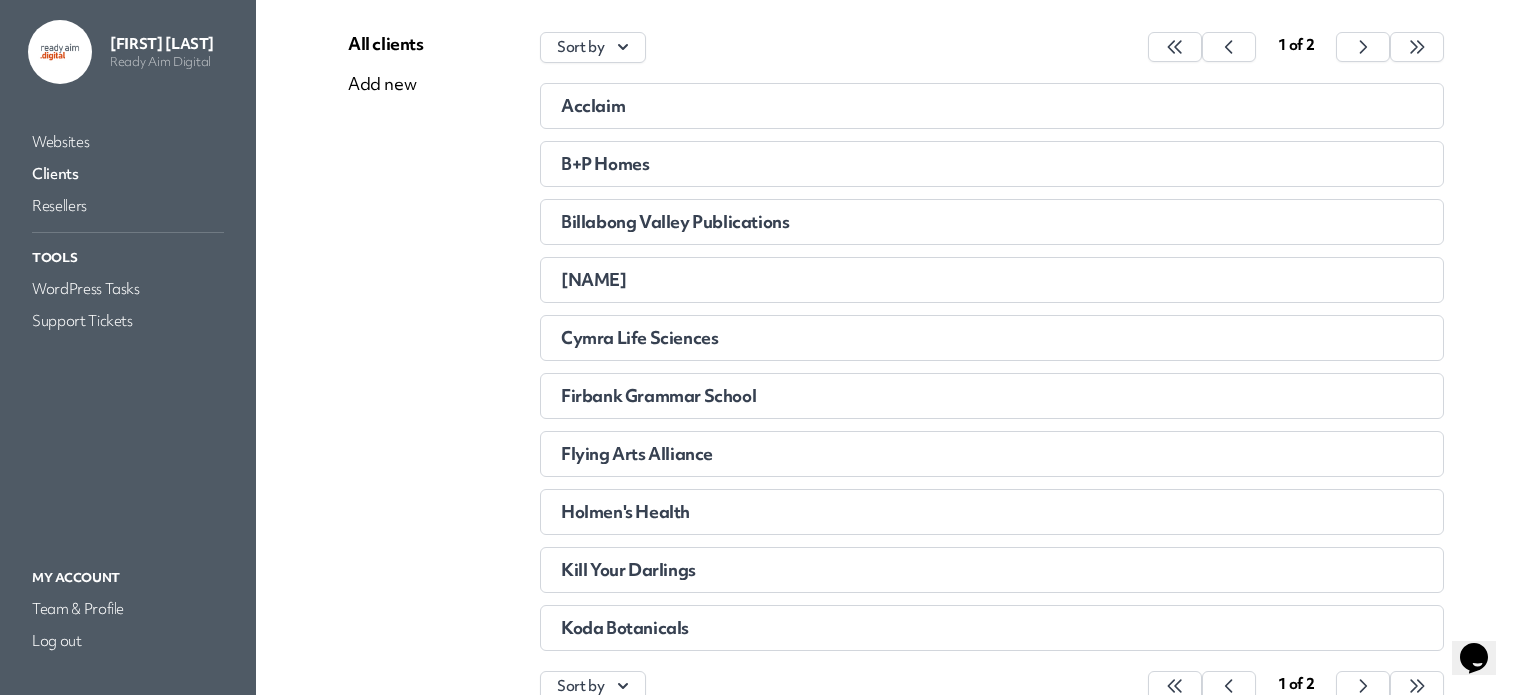 click on "Holmen's Health" at bounding box center (884, 512) 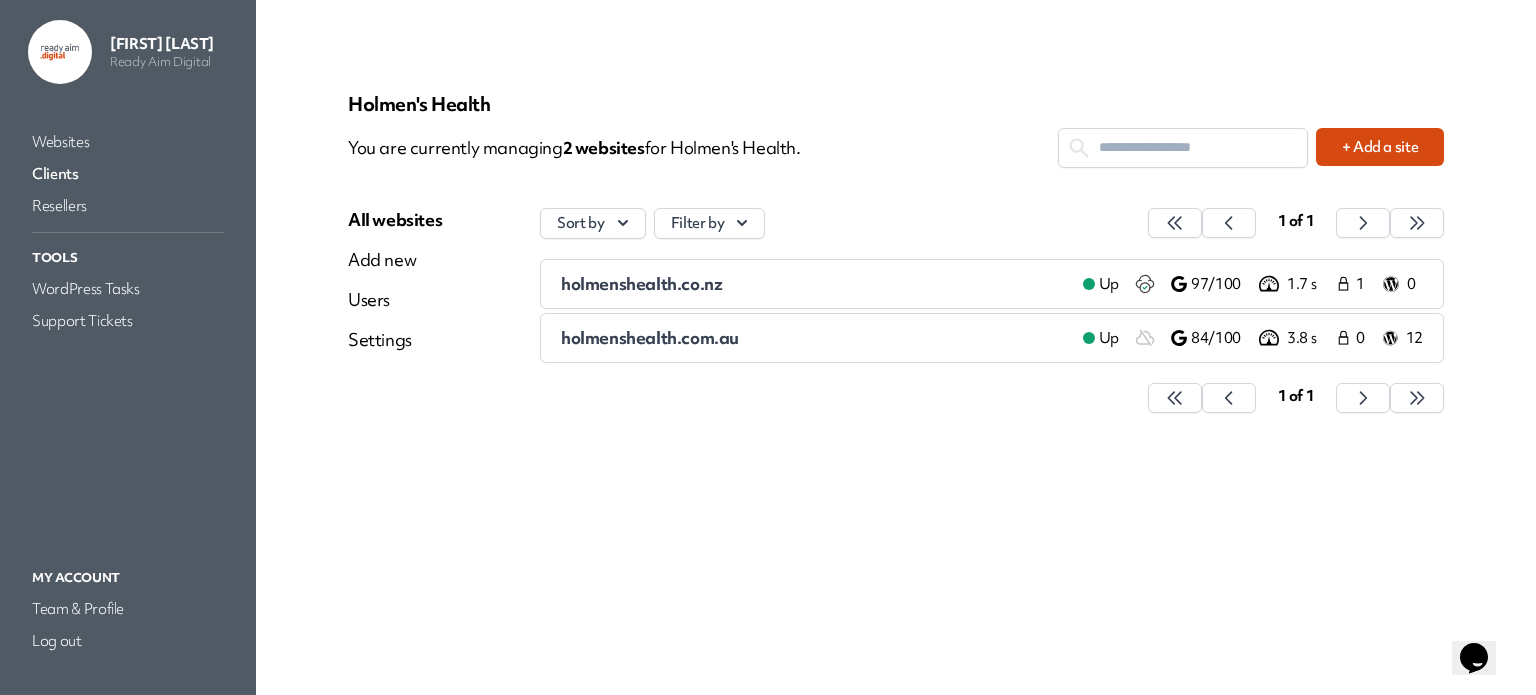 click on "holmenshealth.com.au" at bounding box center [650, 337] 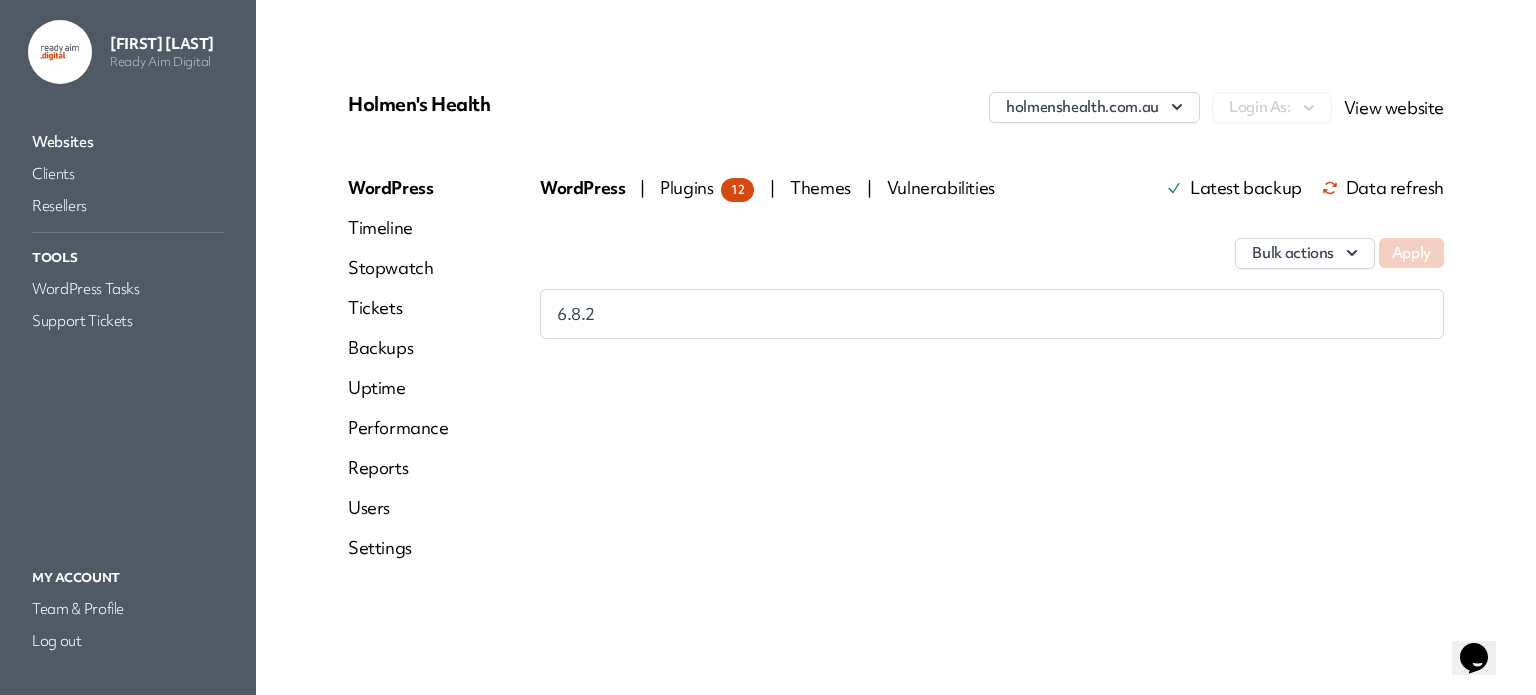 click on "Reports" at bounding box center (398, 468) 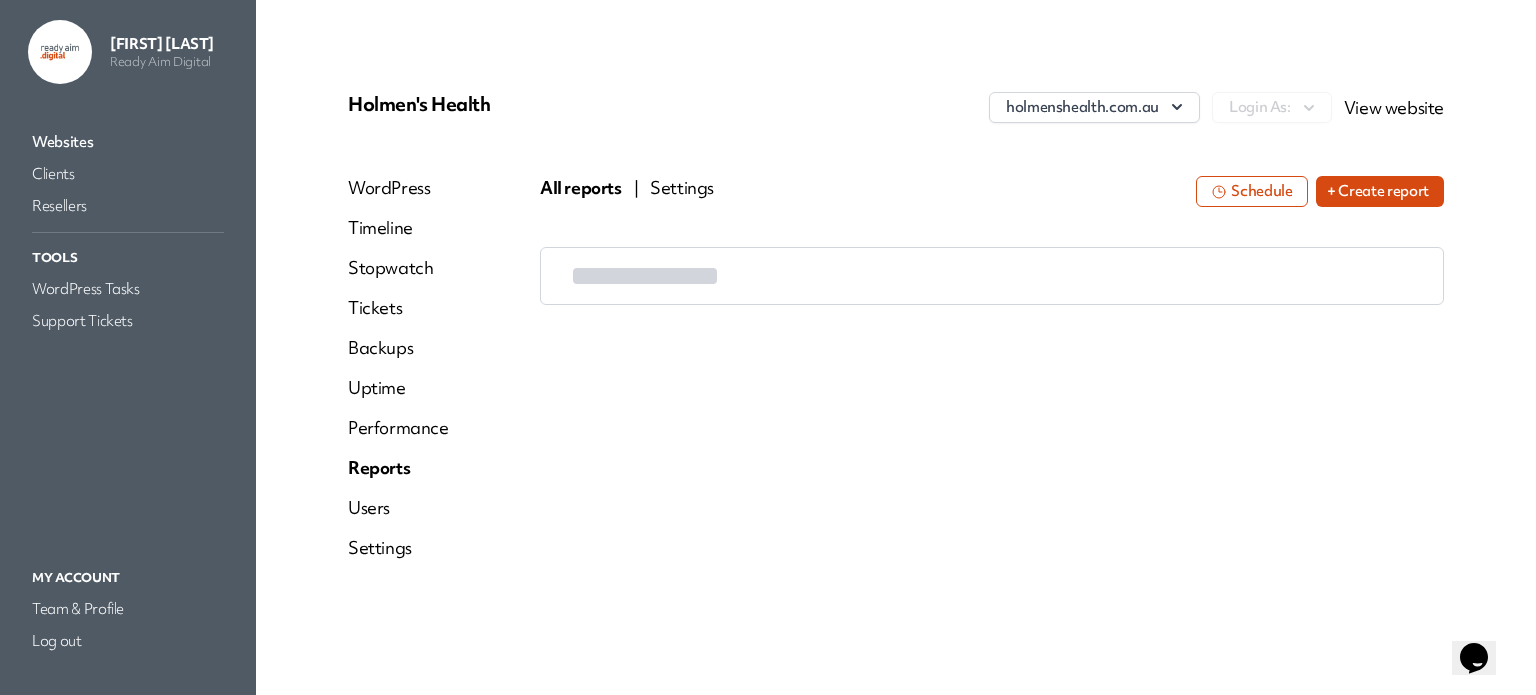 click on "+ Create report" at bounding box center (1380, 191) 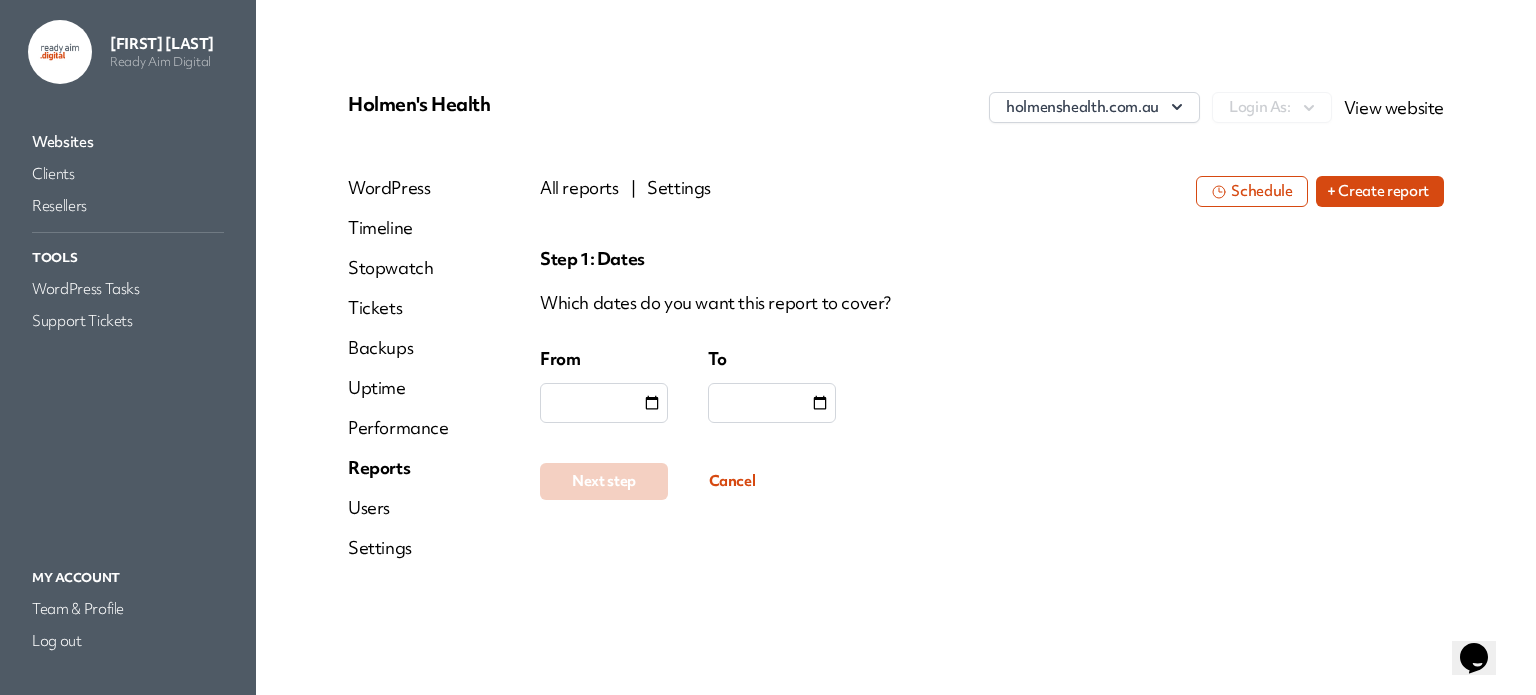 click at bounding box center (604, 403) 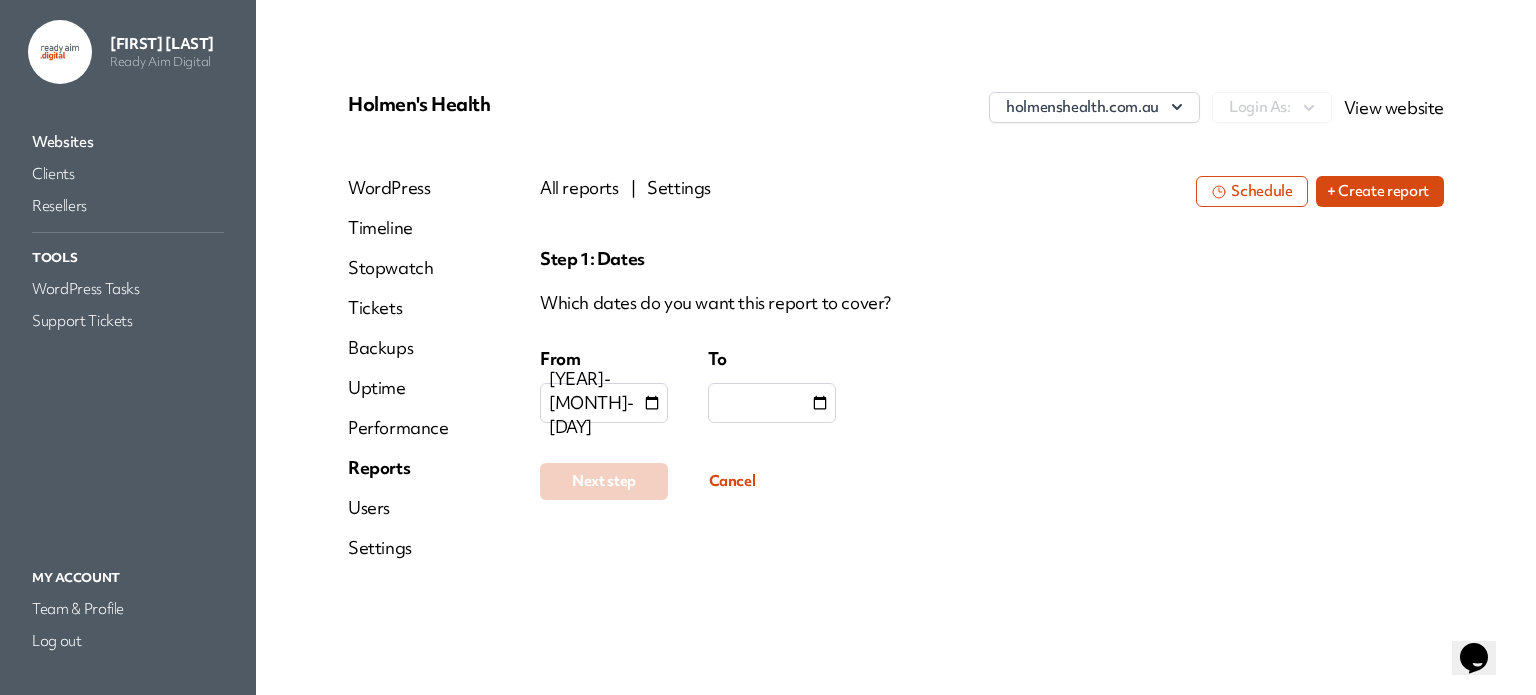 type on "**********" 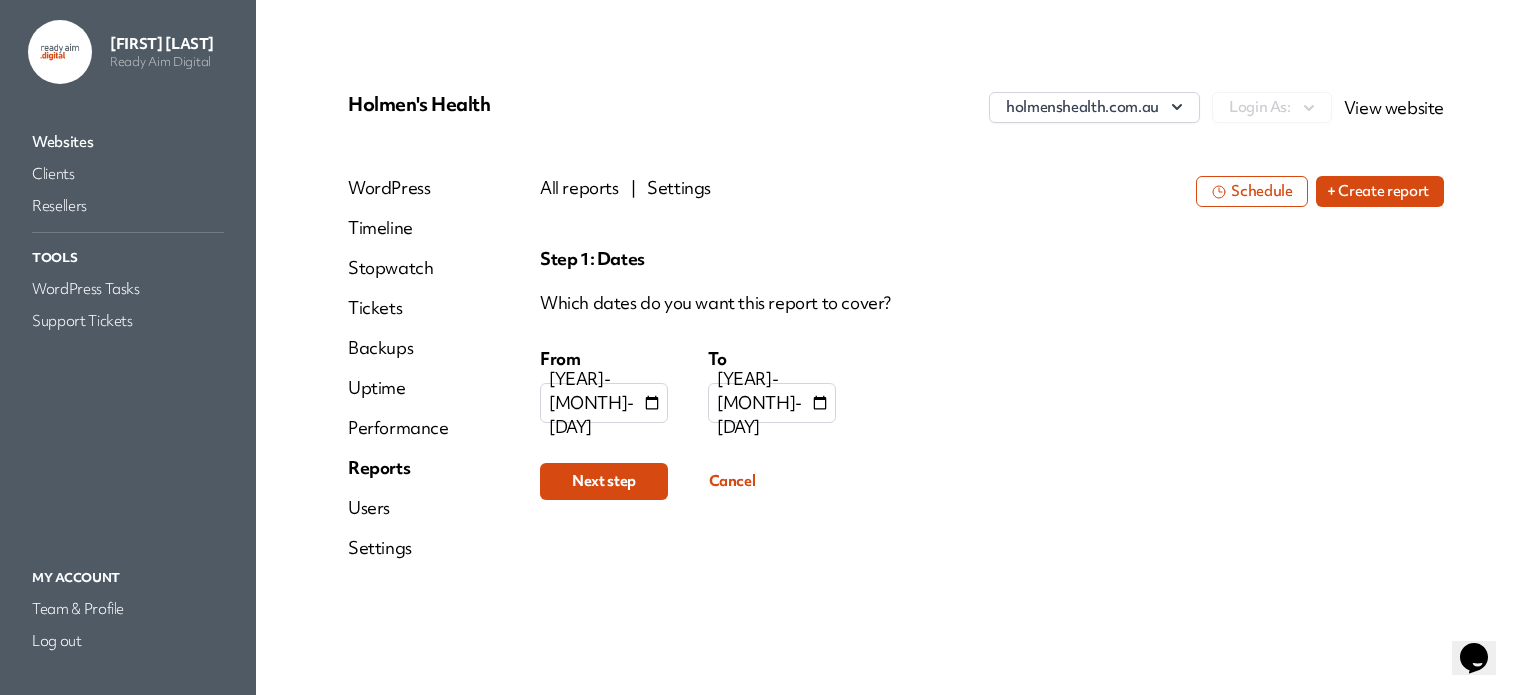 type on "**********" 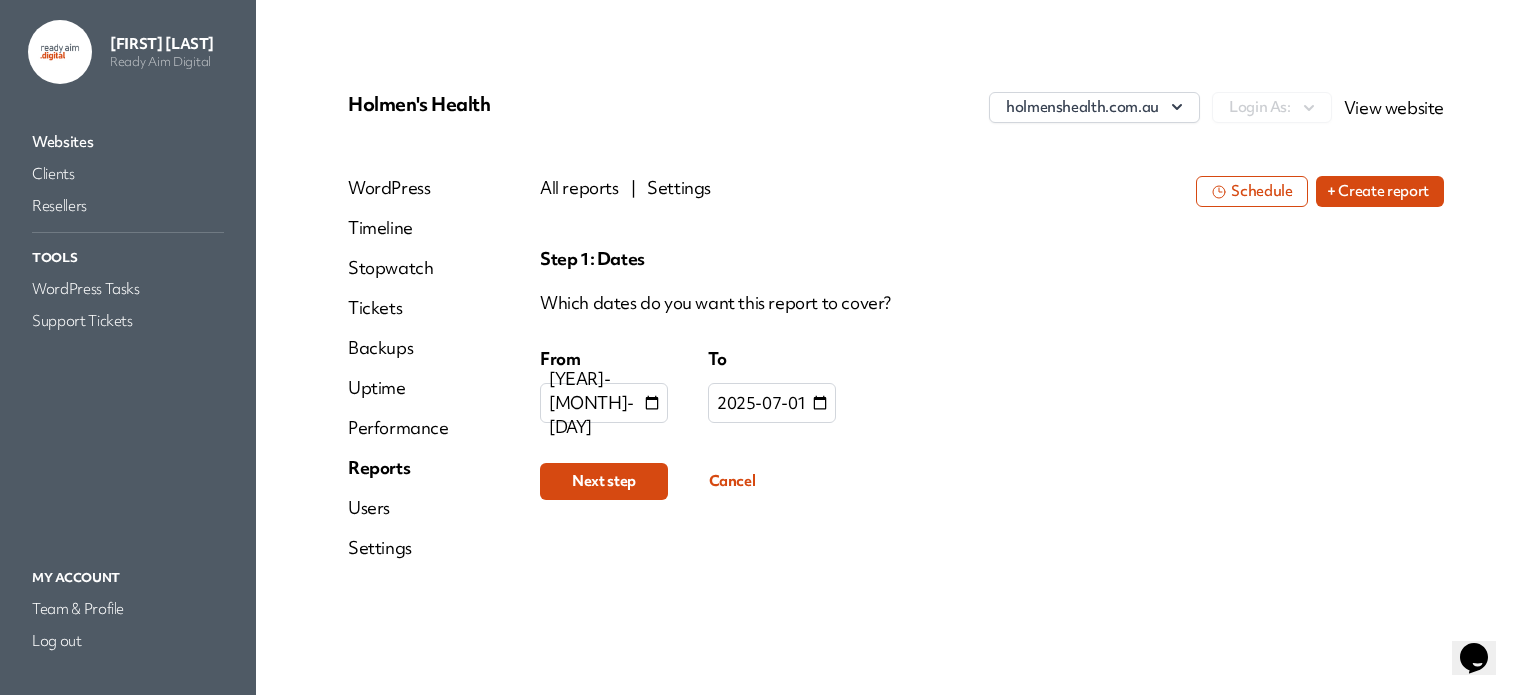 click on "Next step" at bounding box center [604, 481] 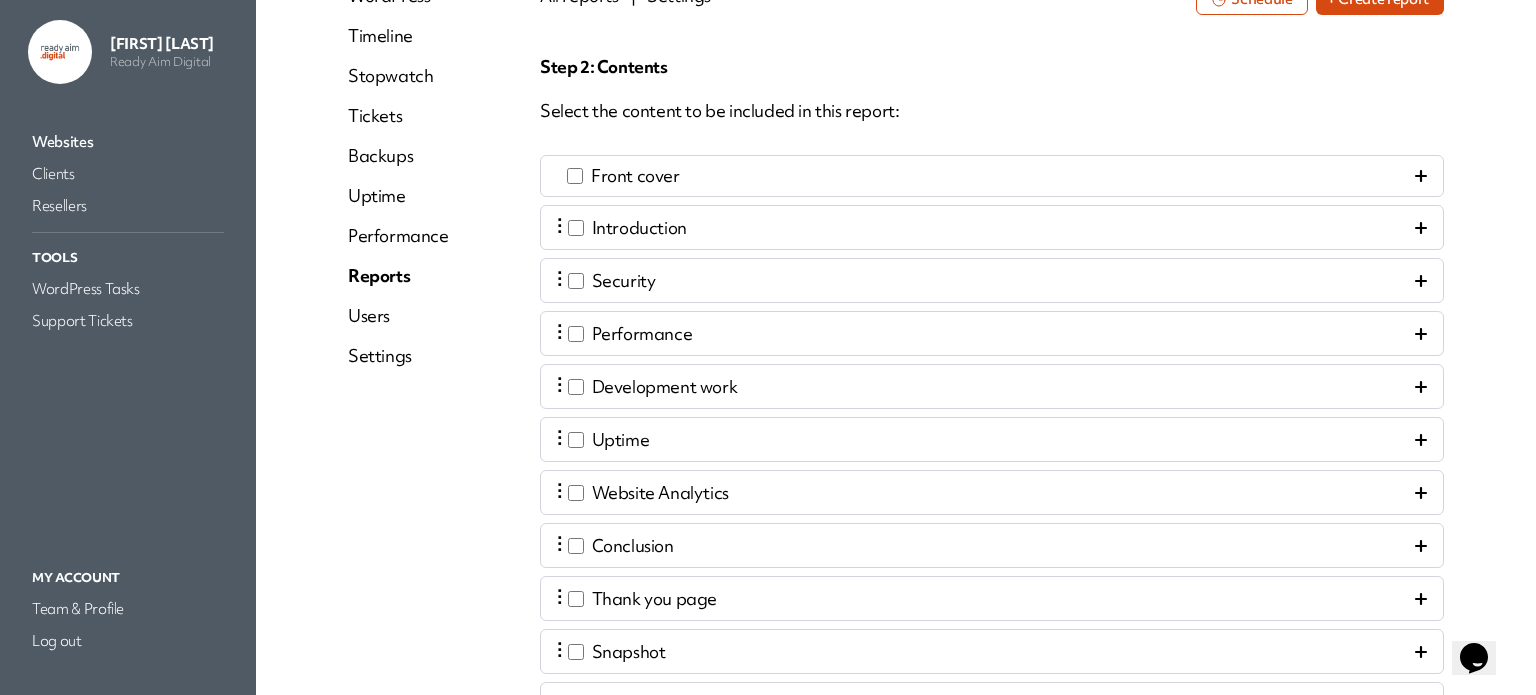 scroll, scrollTop: 200, scrollLeft: 0, axis: vertical 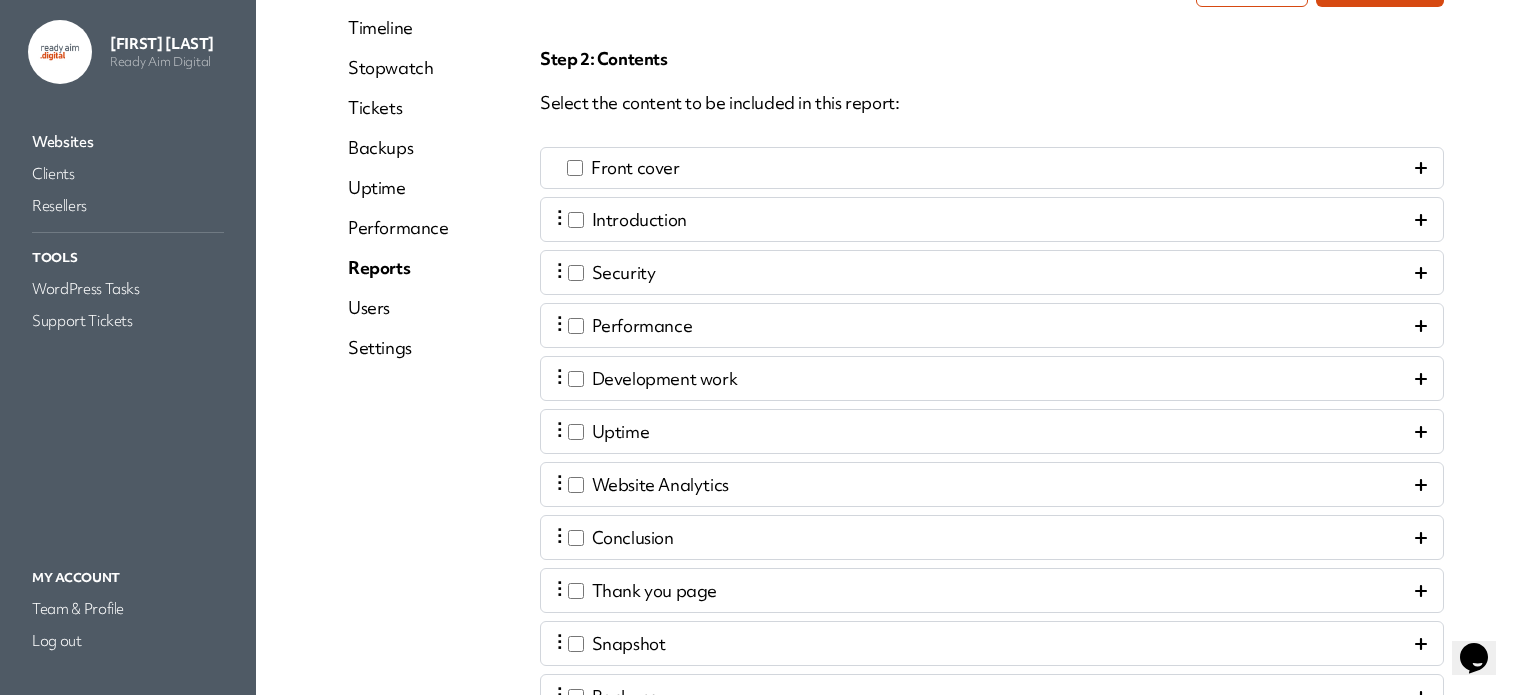 click on "⋮     Introduction" at bounding box center (992, 219) 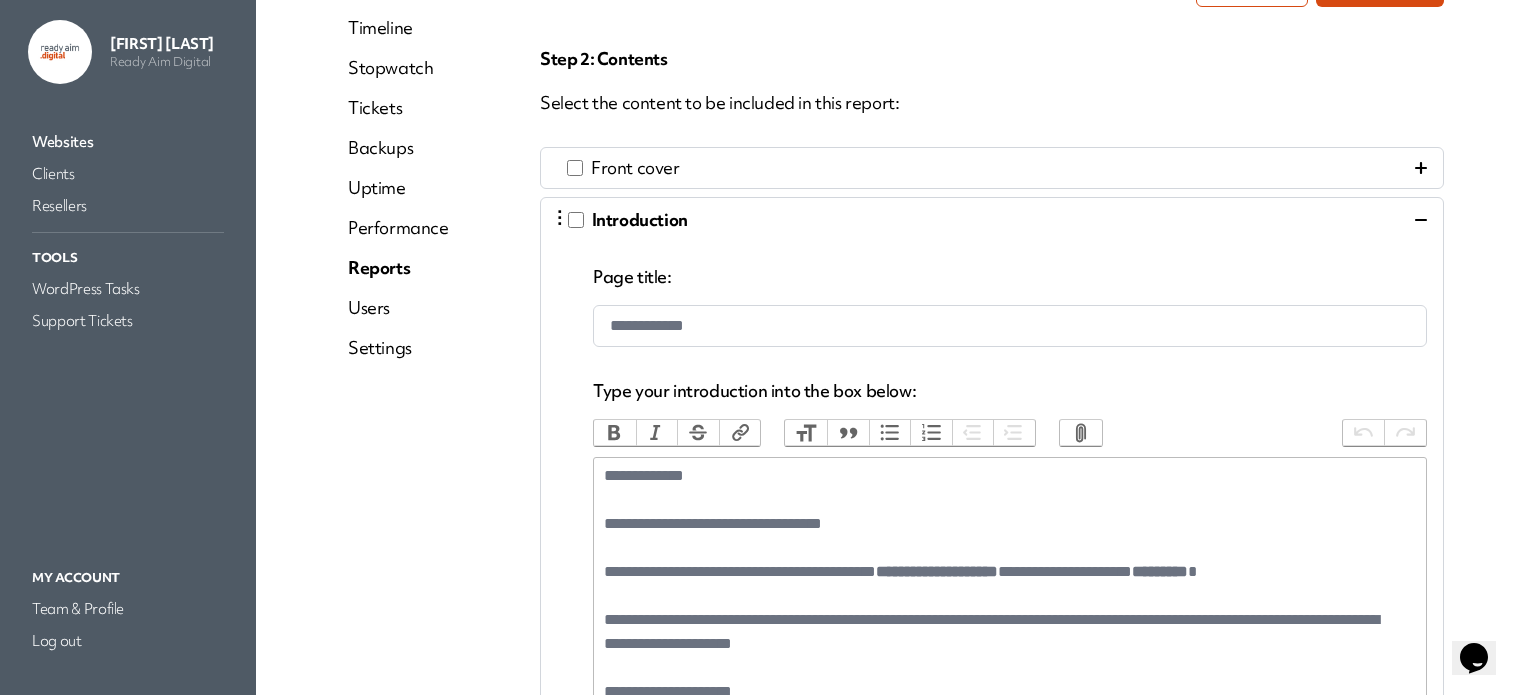 click on "*********" 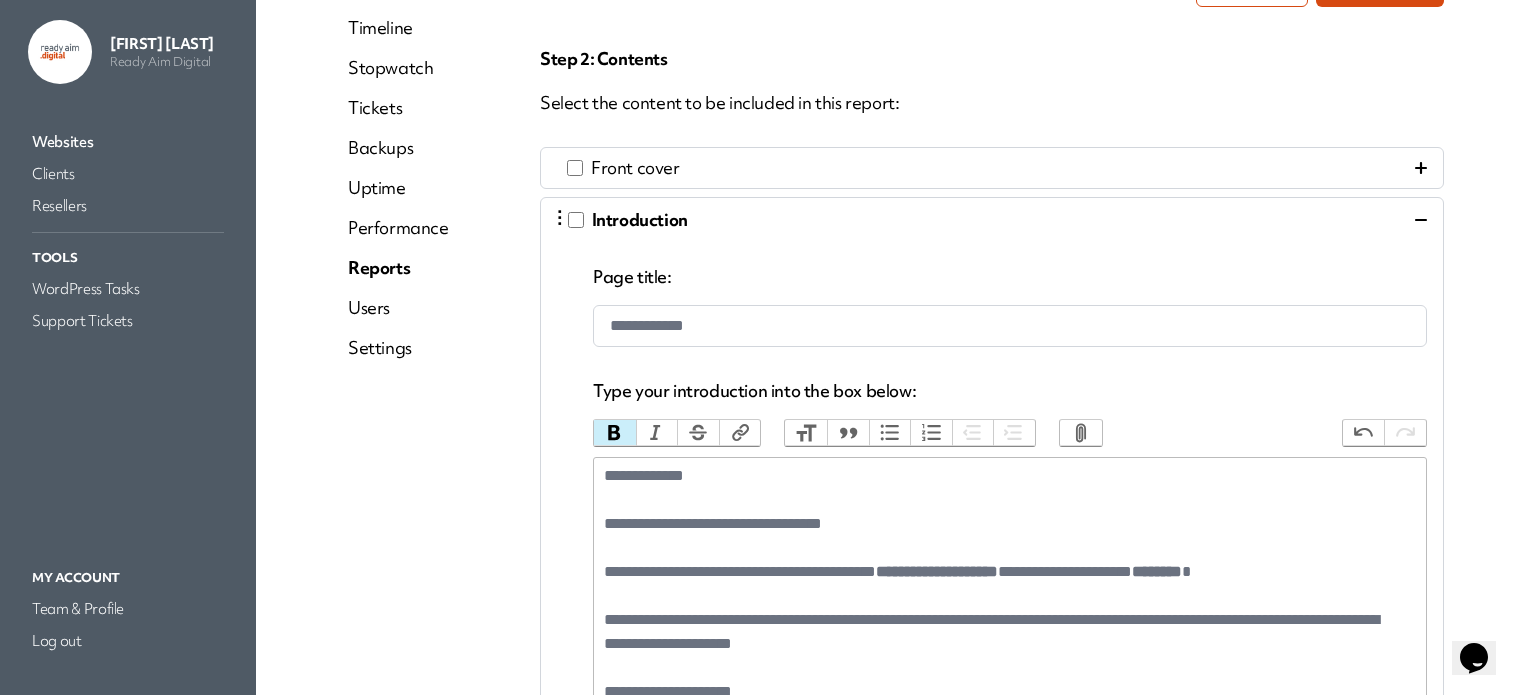 type on "**********" 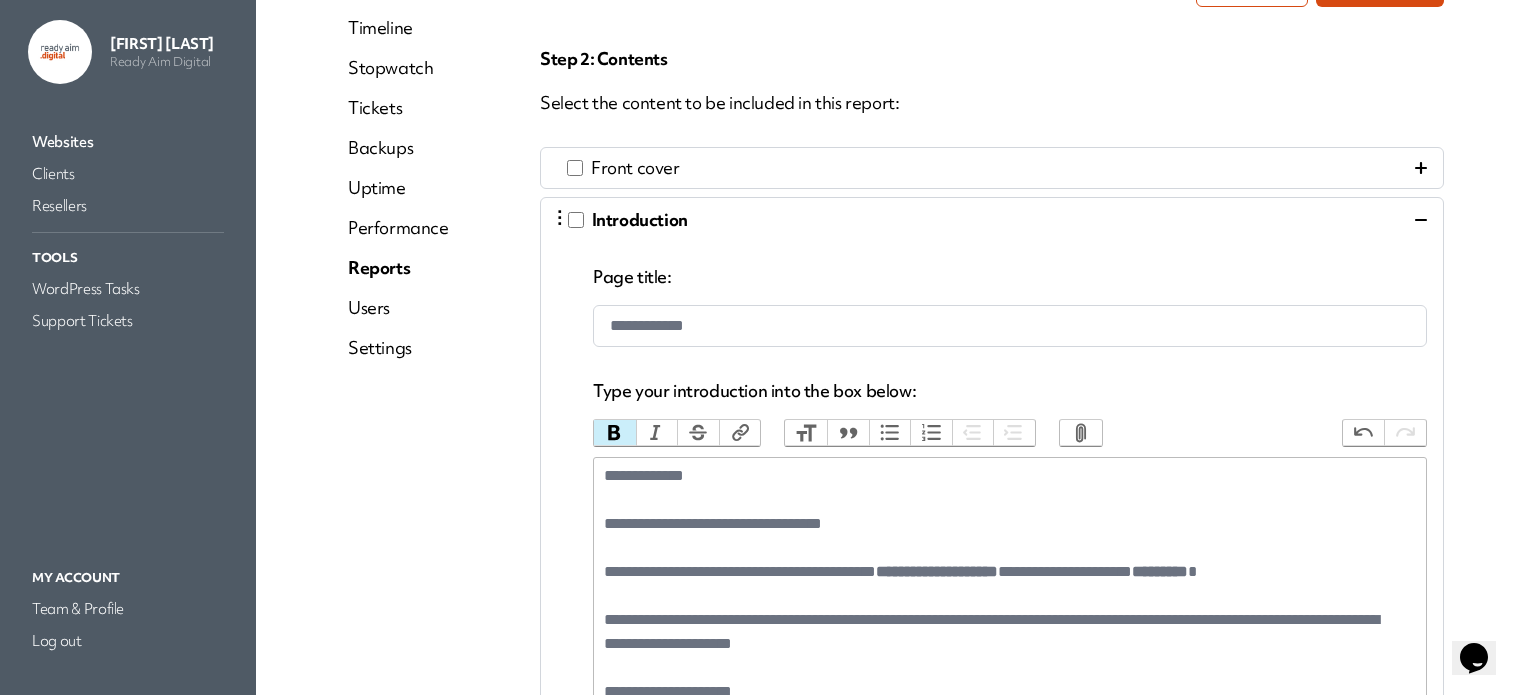 click on "**********" at bounding box center [992, 694] 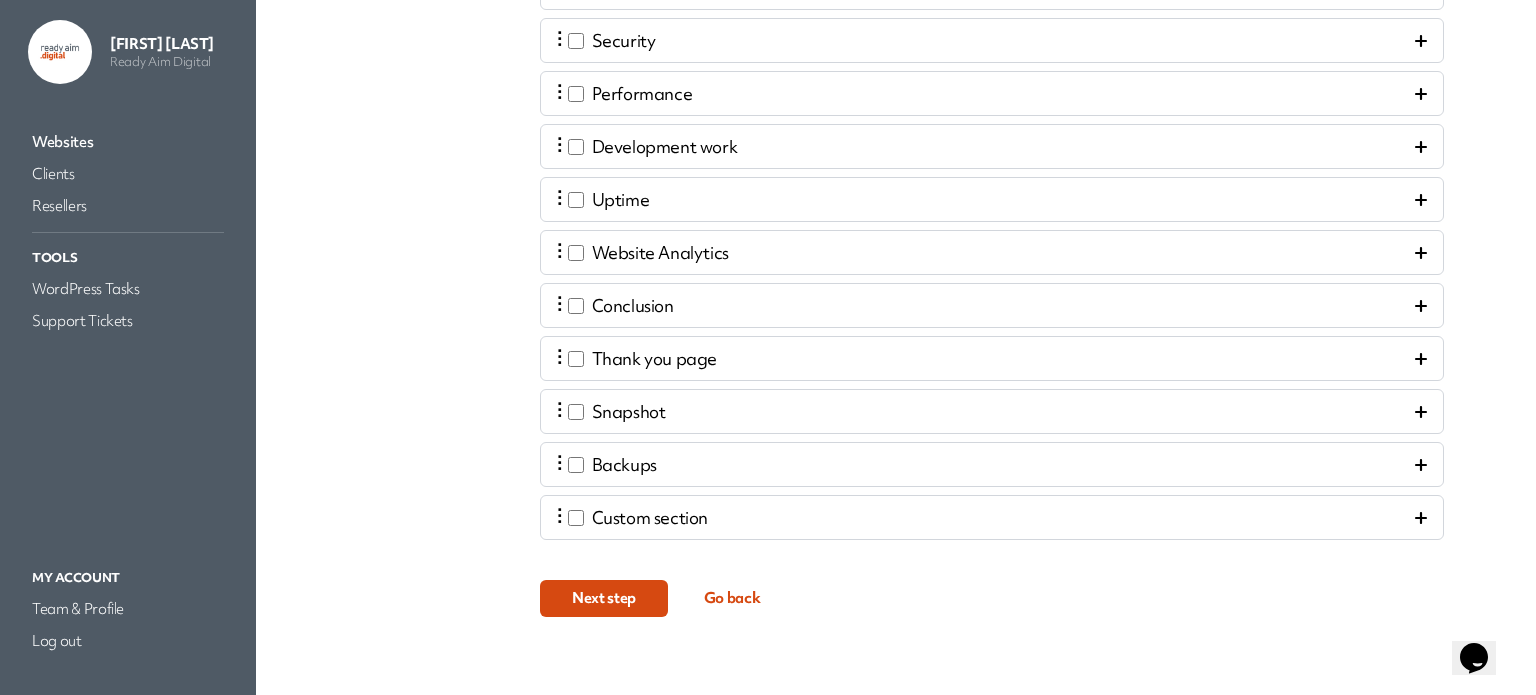 scroll, scrollTop: 1389, scrollLeft: 0, axis: vertical 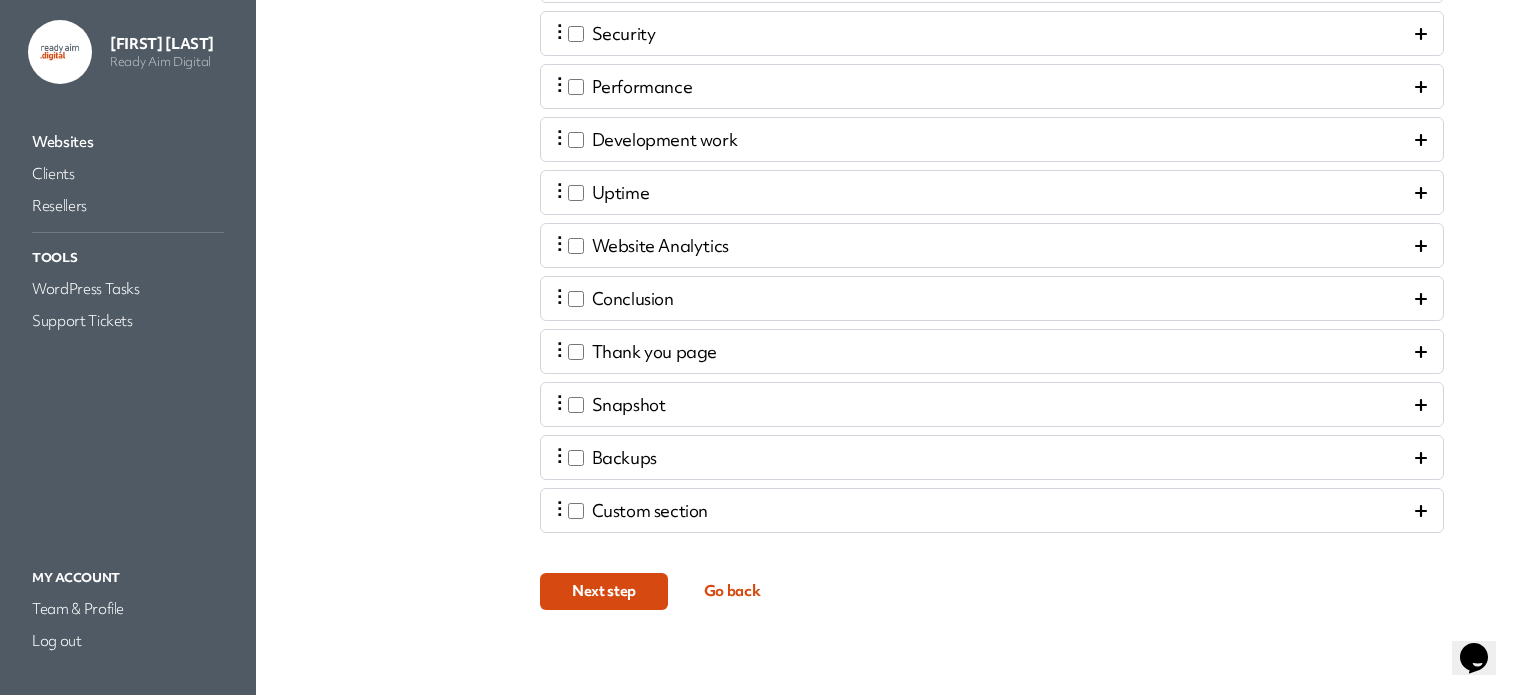 click on "Next step" at bounding box center [604, 591] 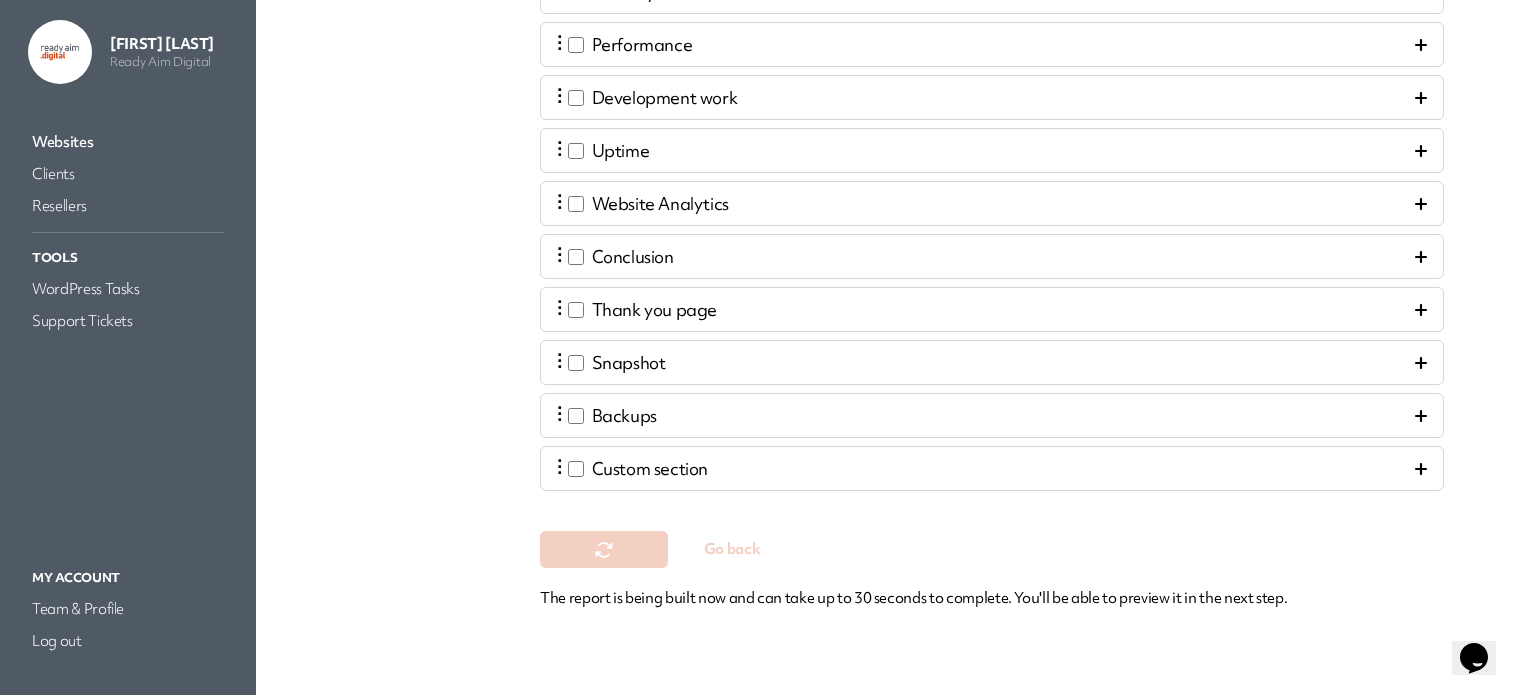 scroll, scrollTop: 0, scrollLeft: 0, axis: both 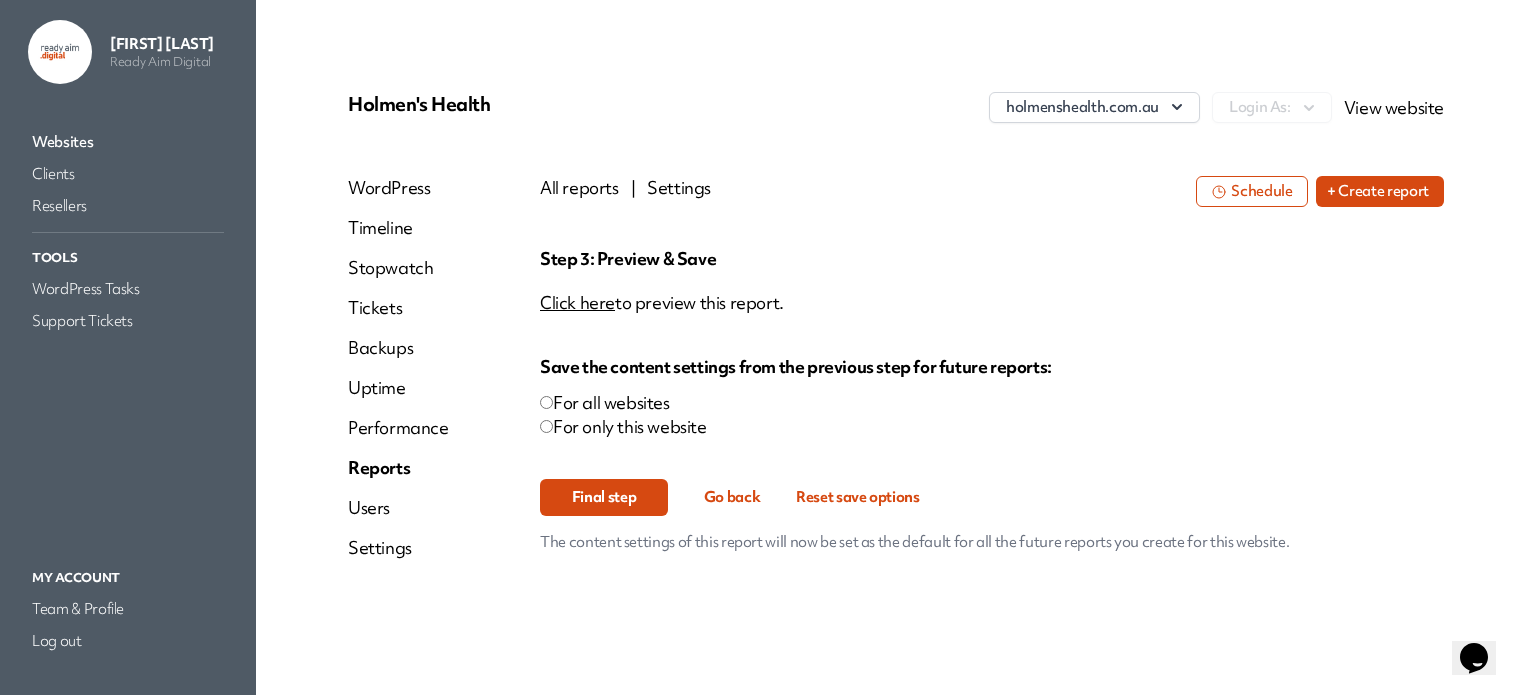 click on "Final step" at bounding box center [604, 497] 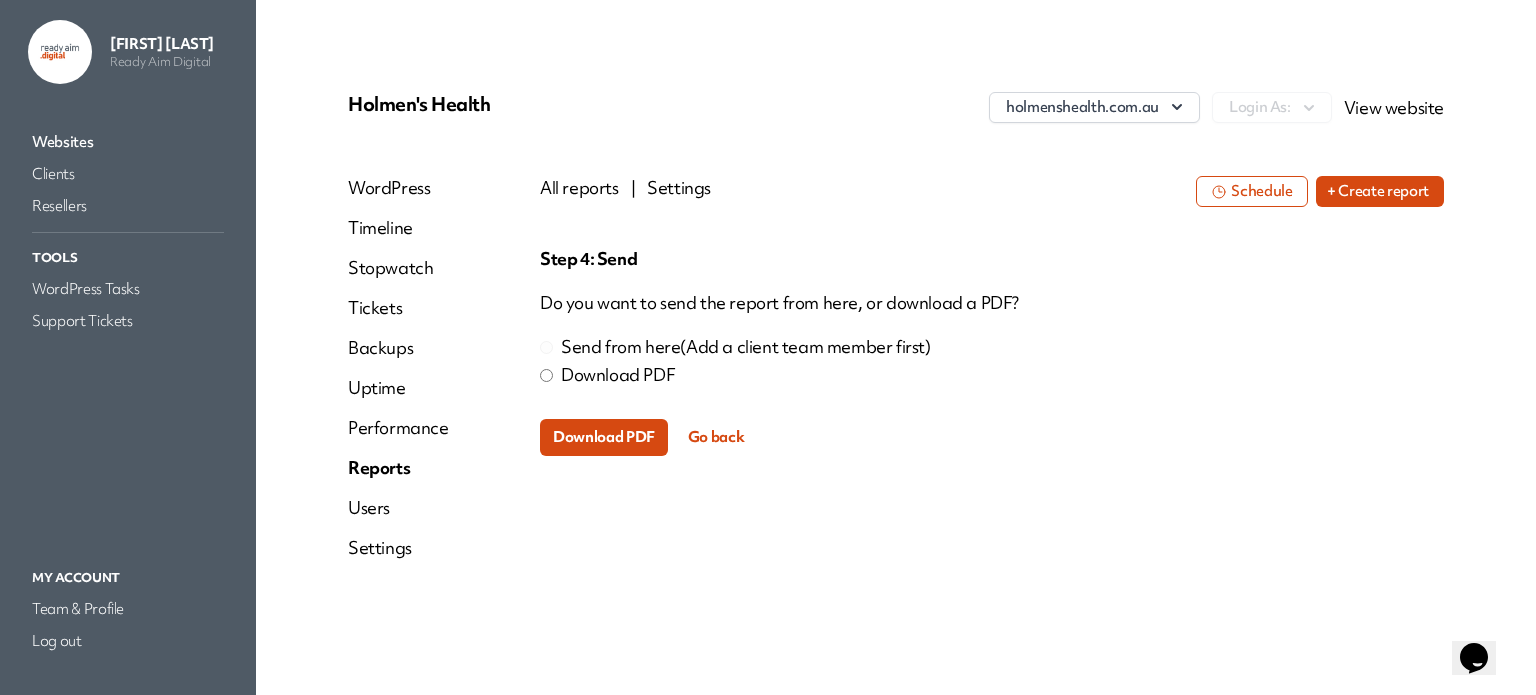 click on "Download PDF" at bounding box center [604, 437] 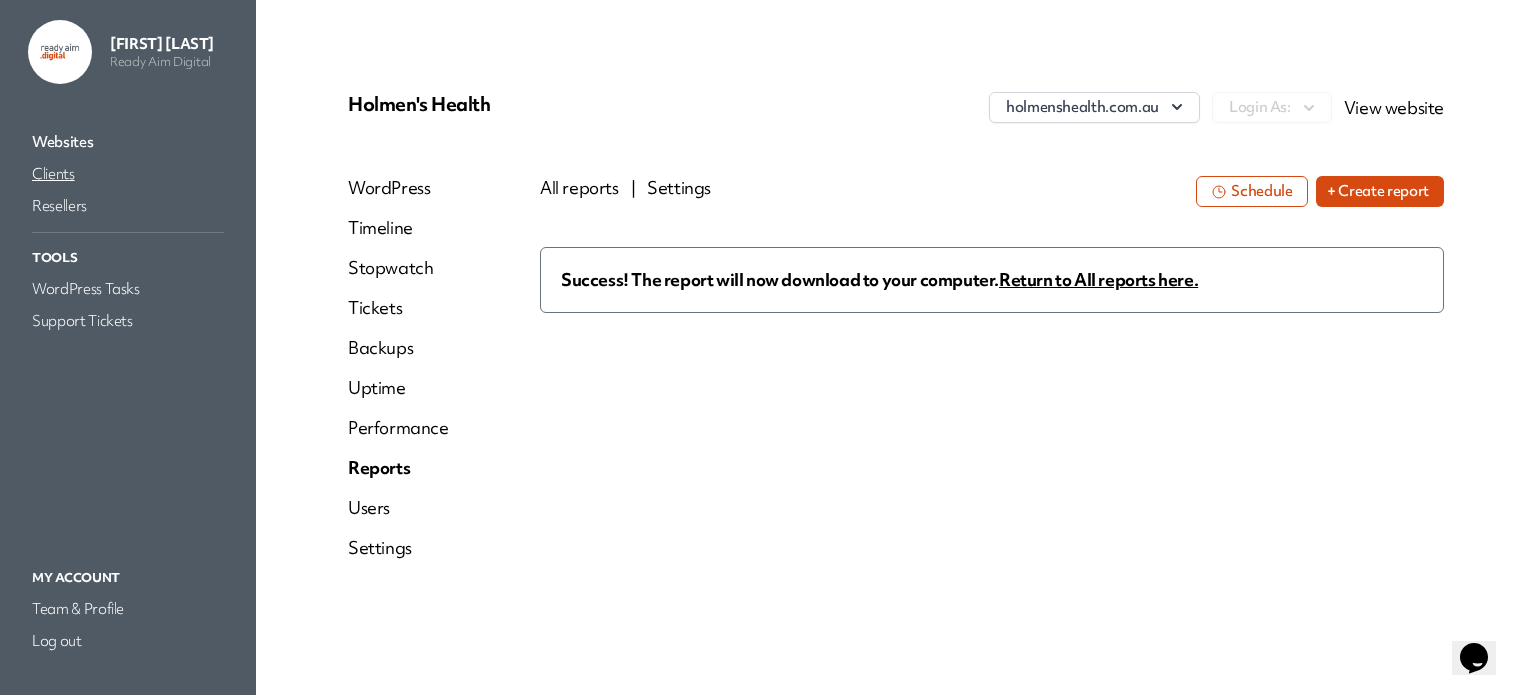 click on "Clients" at bounding box center (128, 174) 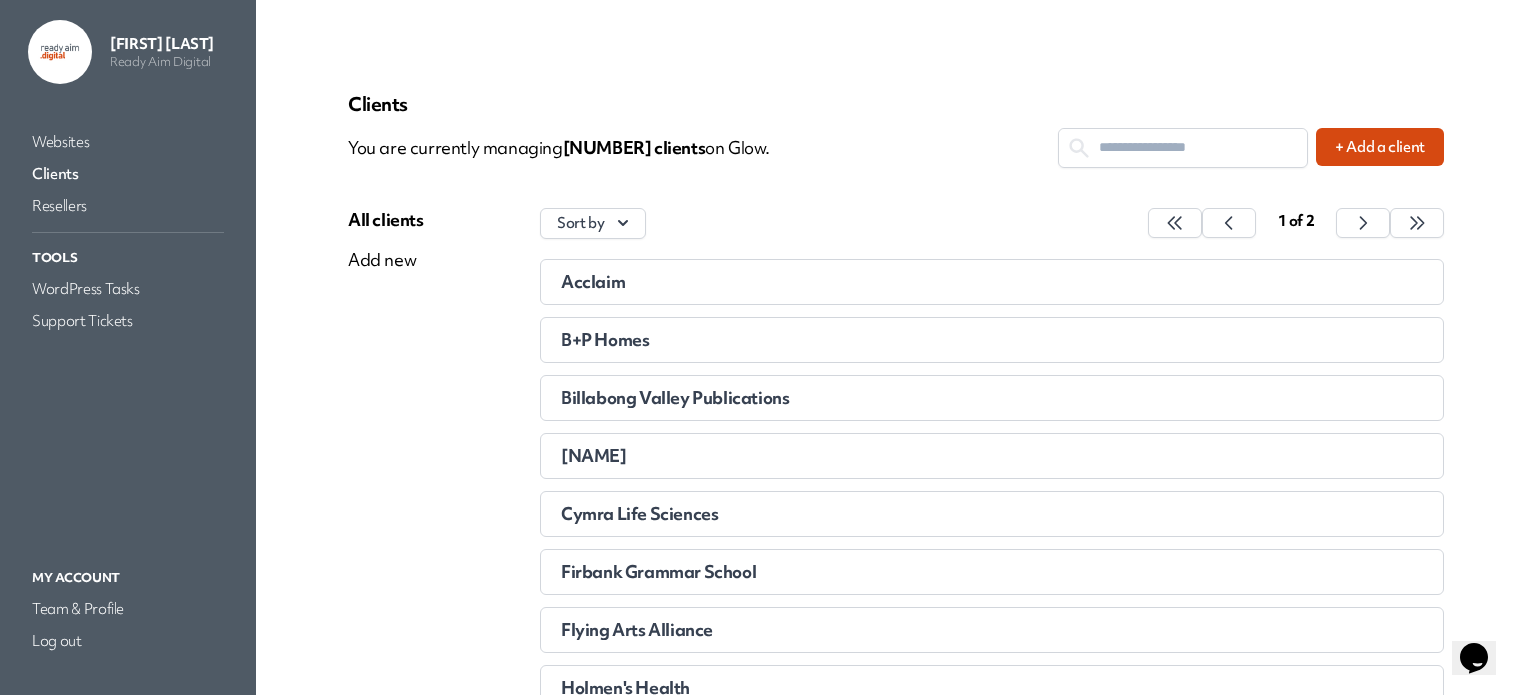 click on "[NAME]" at bounding box center (992, 456) 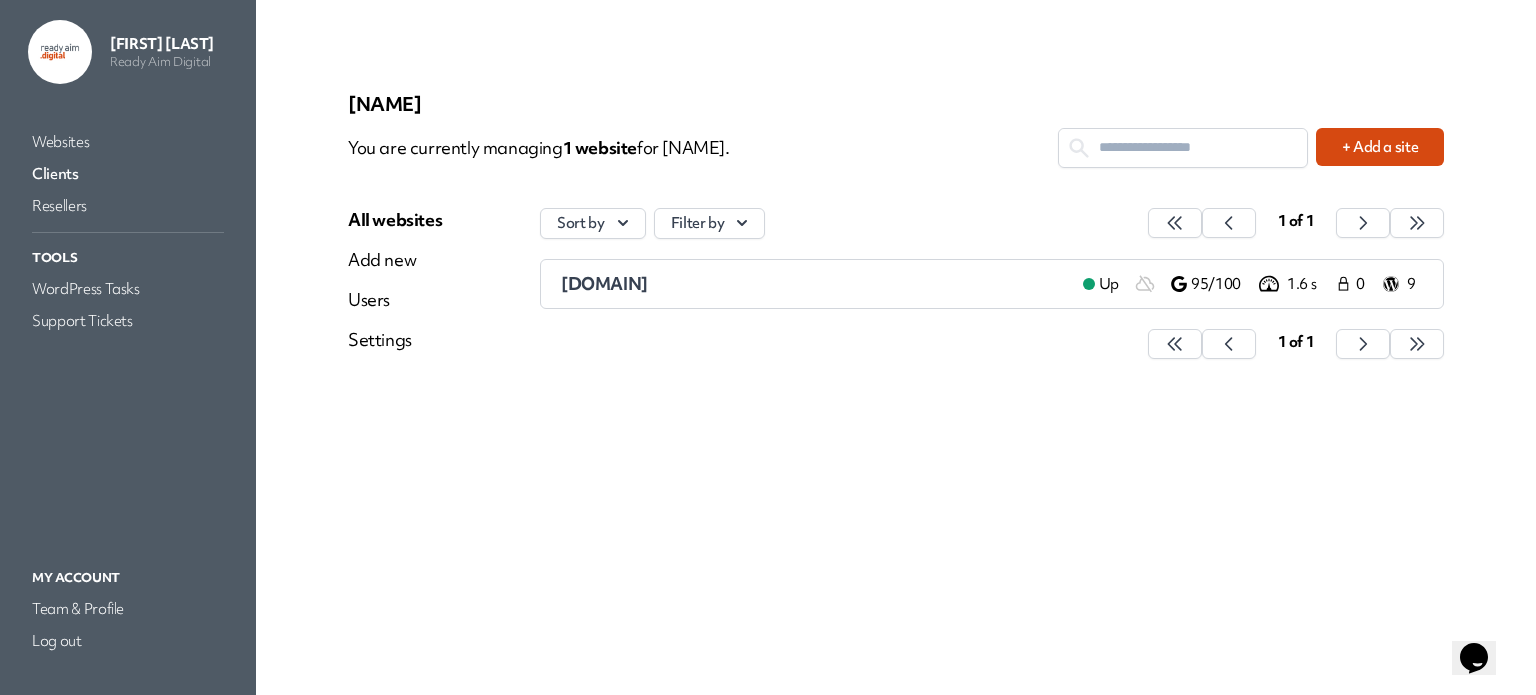 click on "[DOMAIN]" at bounding box center [814, 284] 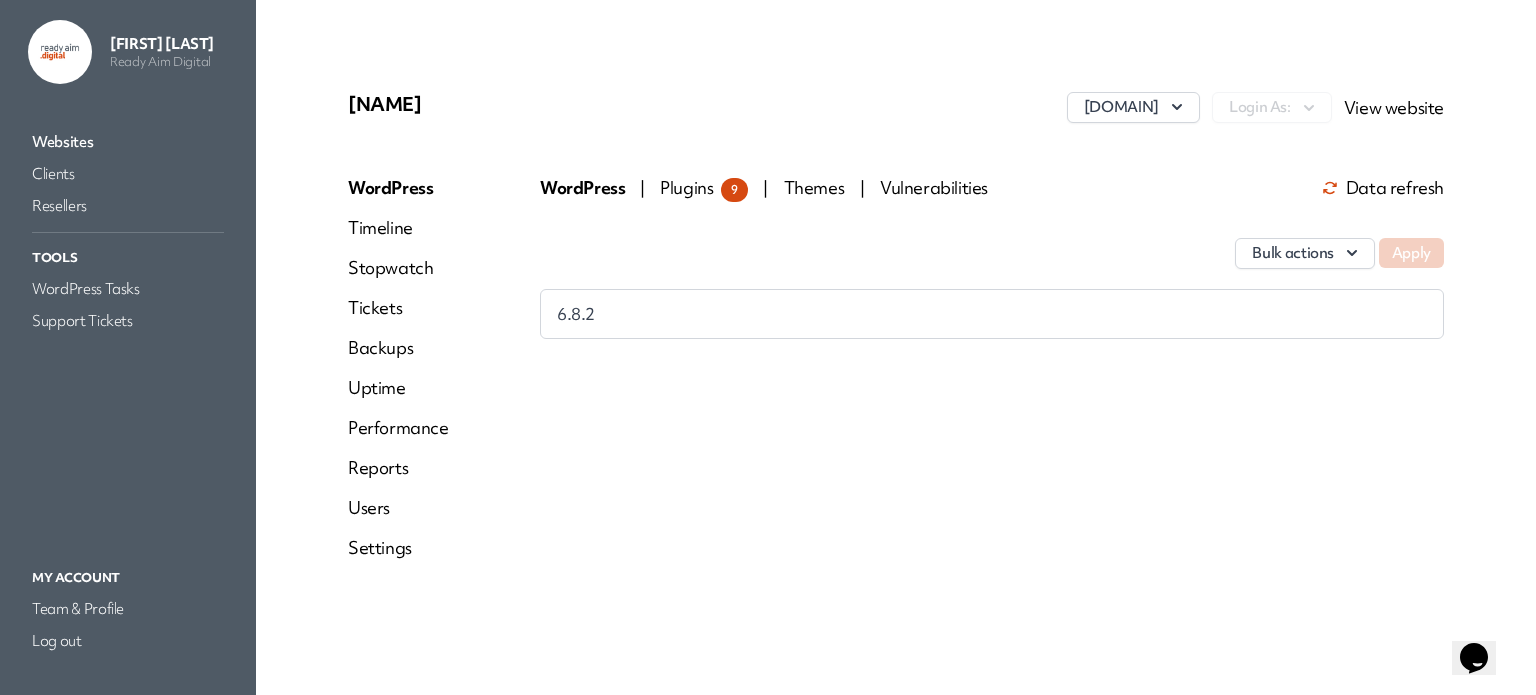 click on "Reports" at bounding box center (398, 468) 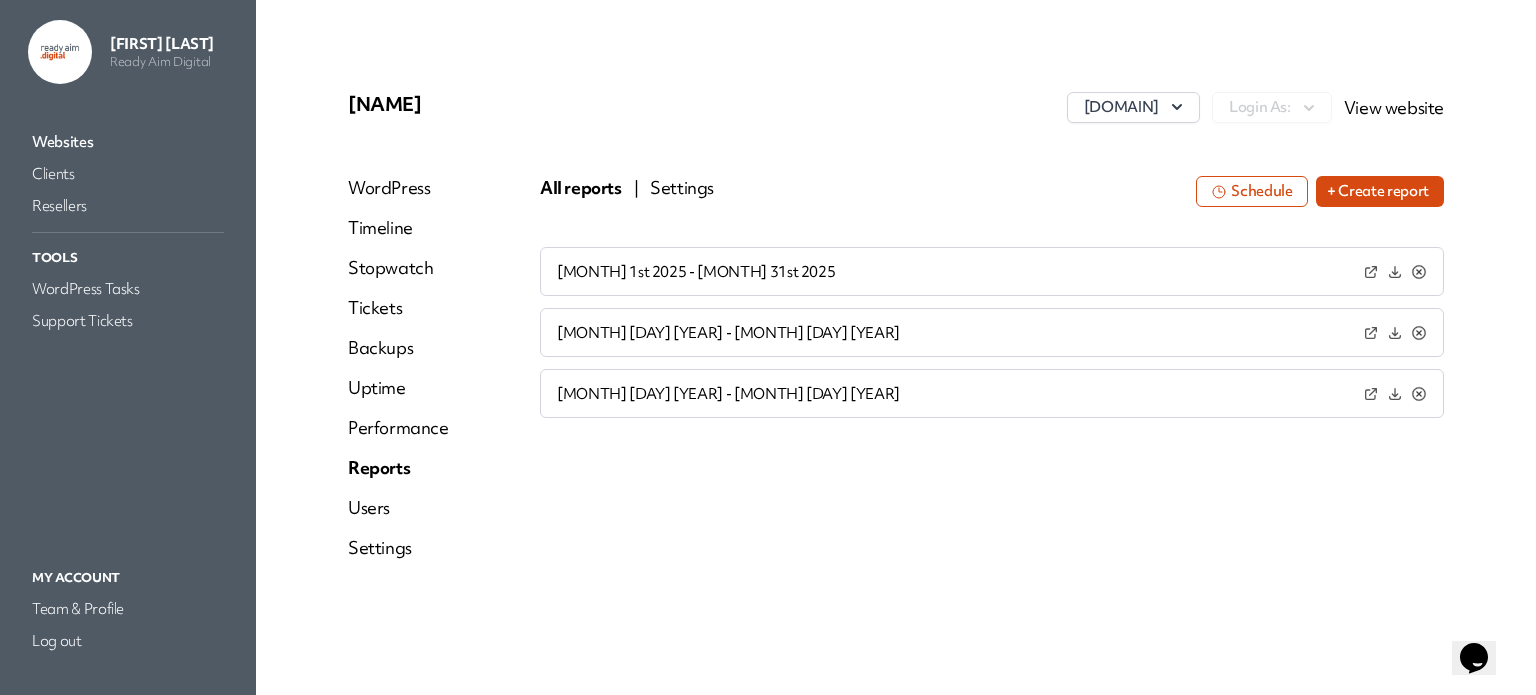 click on "+ Create report" at bounding box center (1380, 191) 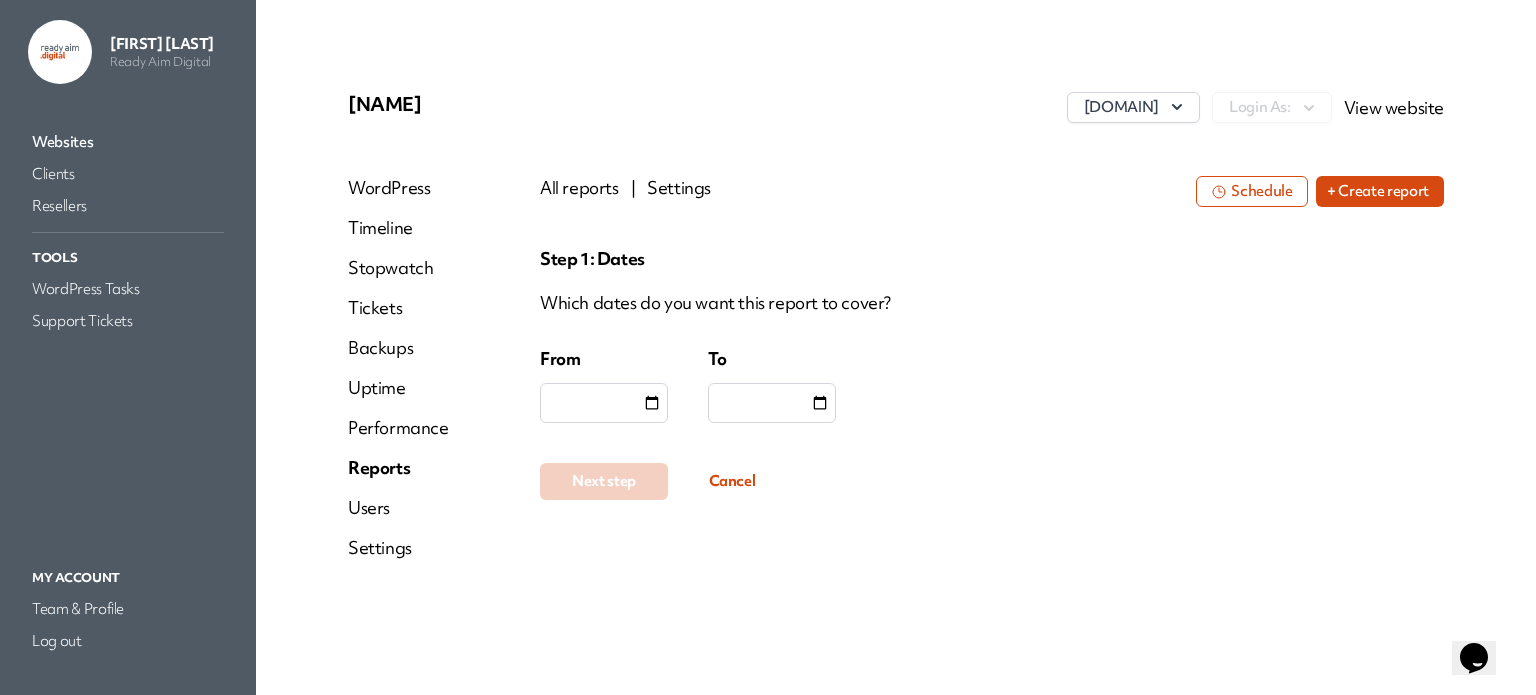 click at bounding box center [604, 403] 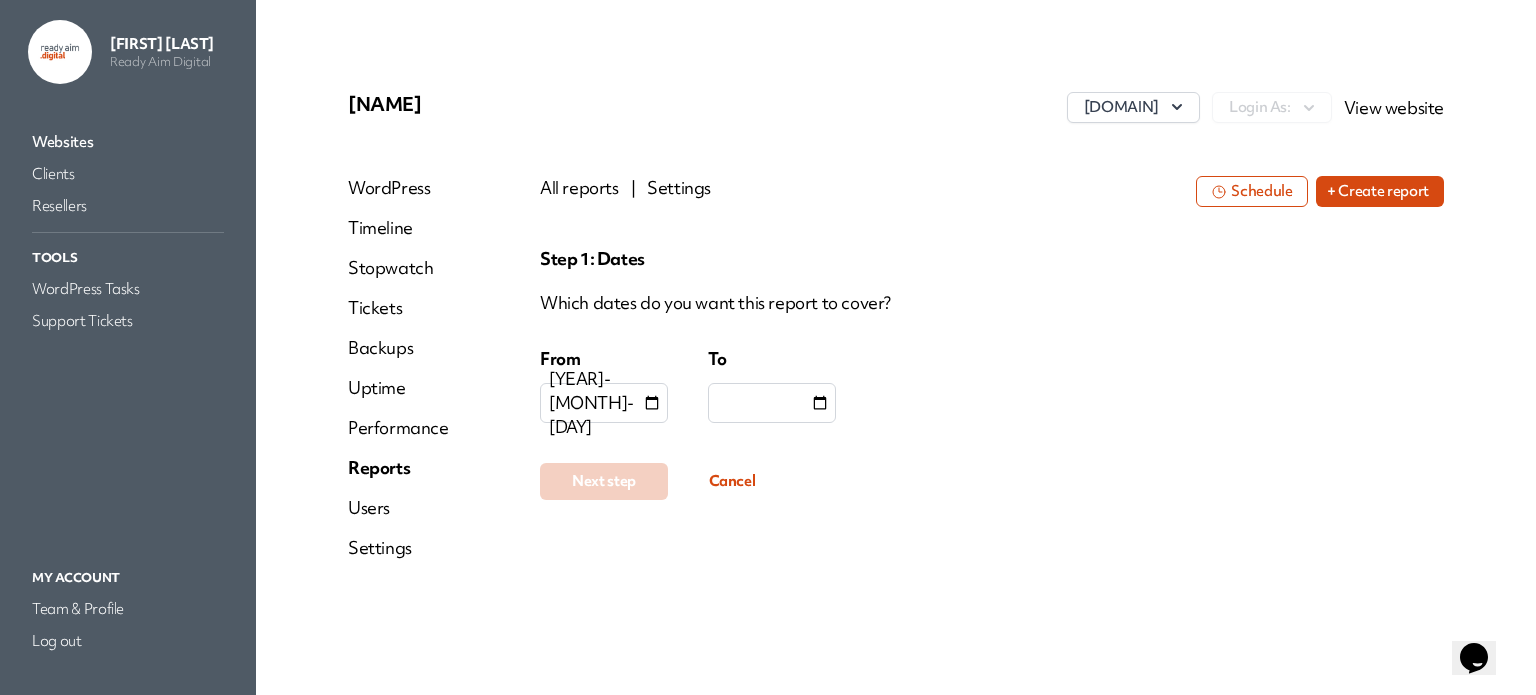 type on "**********" 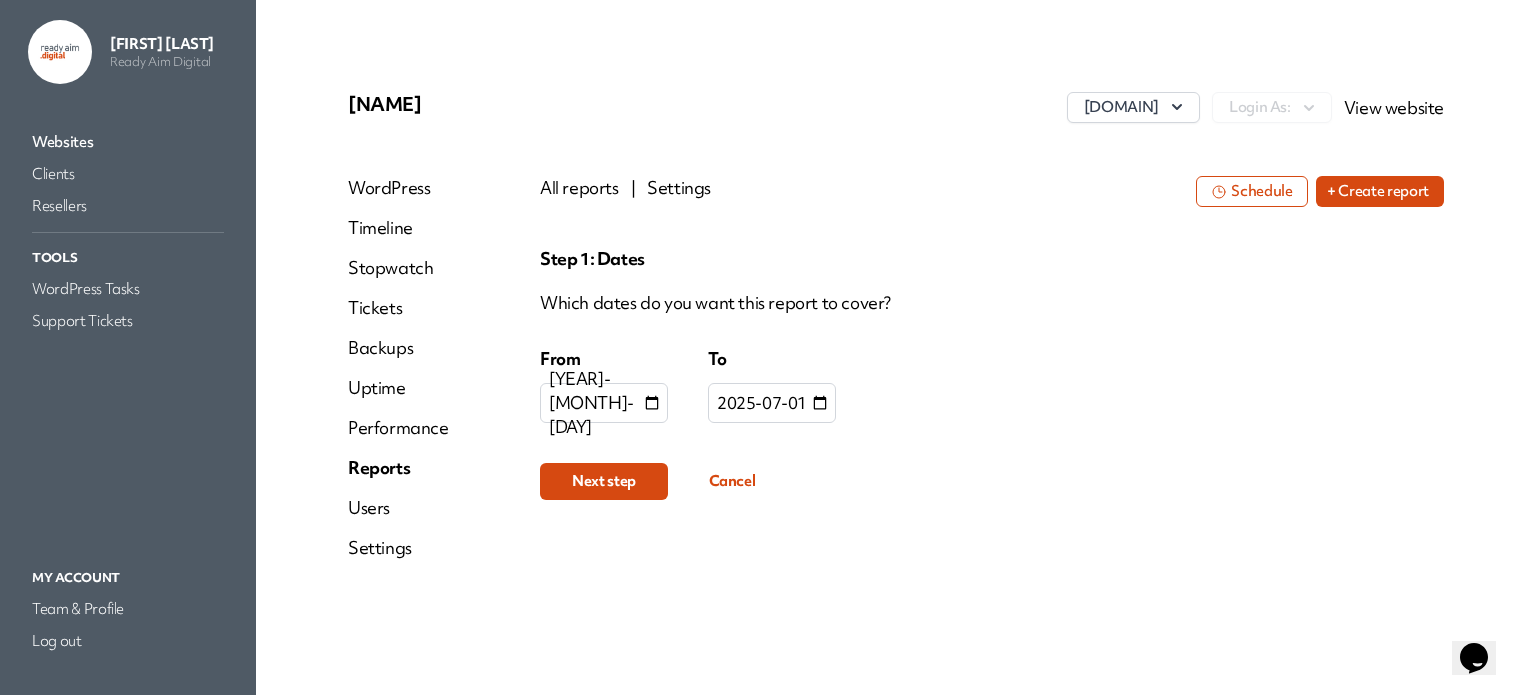 click on "Next step" at bounding box center (604, 481) 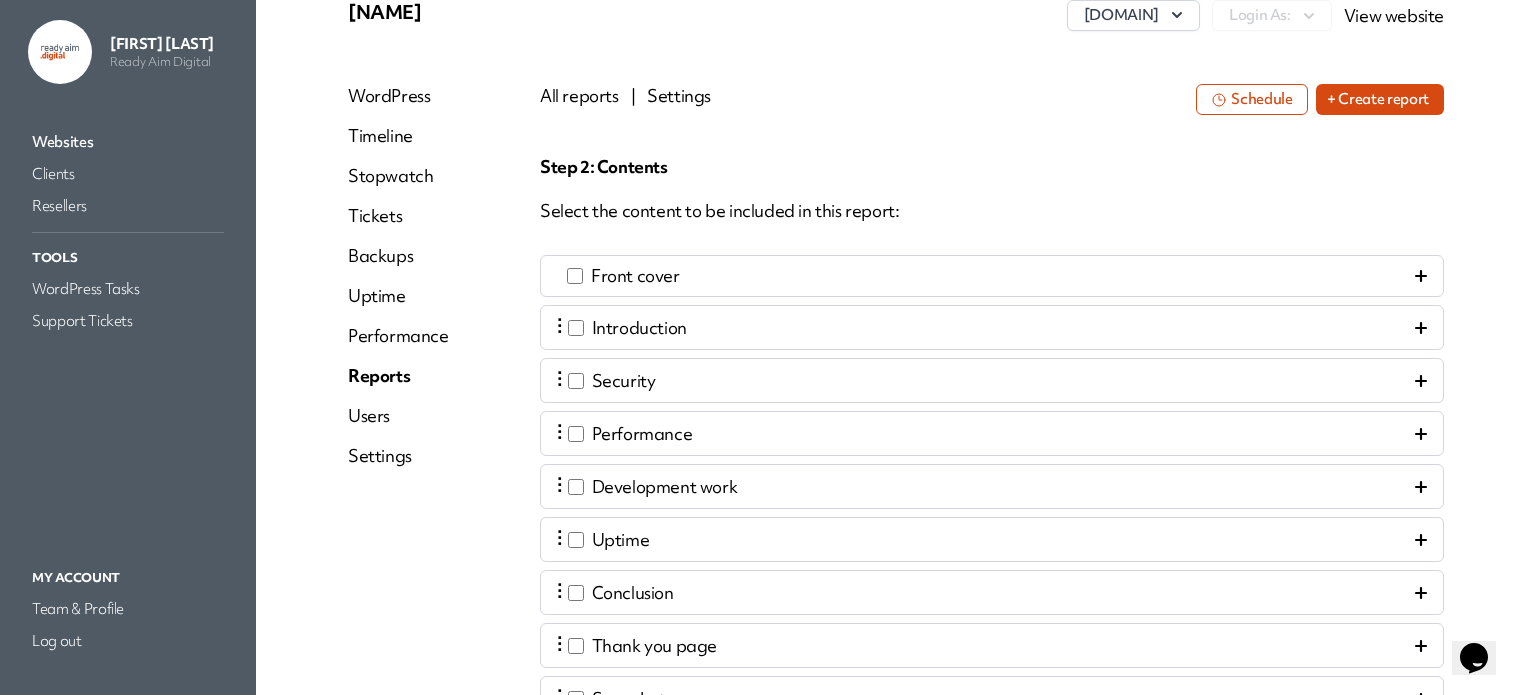 scroll, scrollTop: 100, scrollLeft: 0, axis: vertical 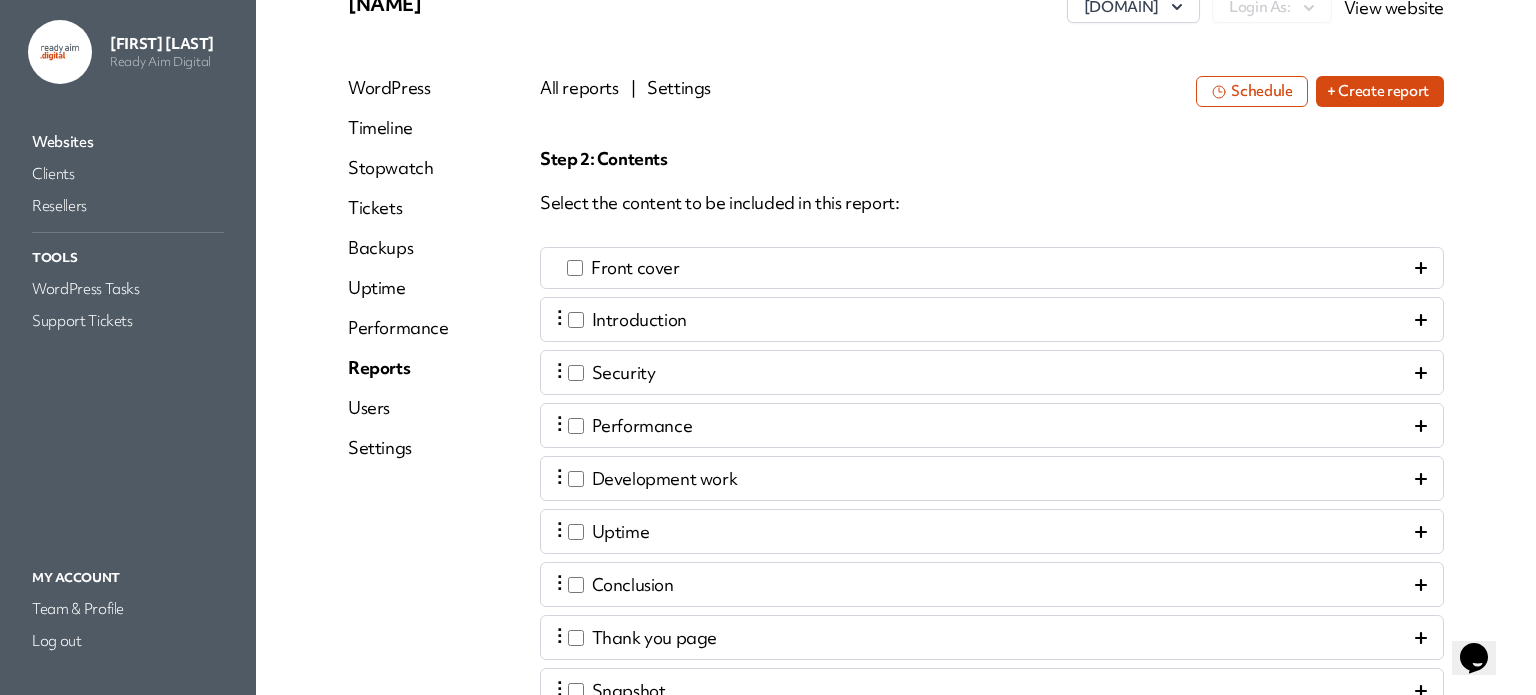 click on "⋮     Introduction" at bounding box center [992, 319] 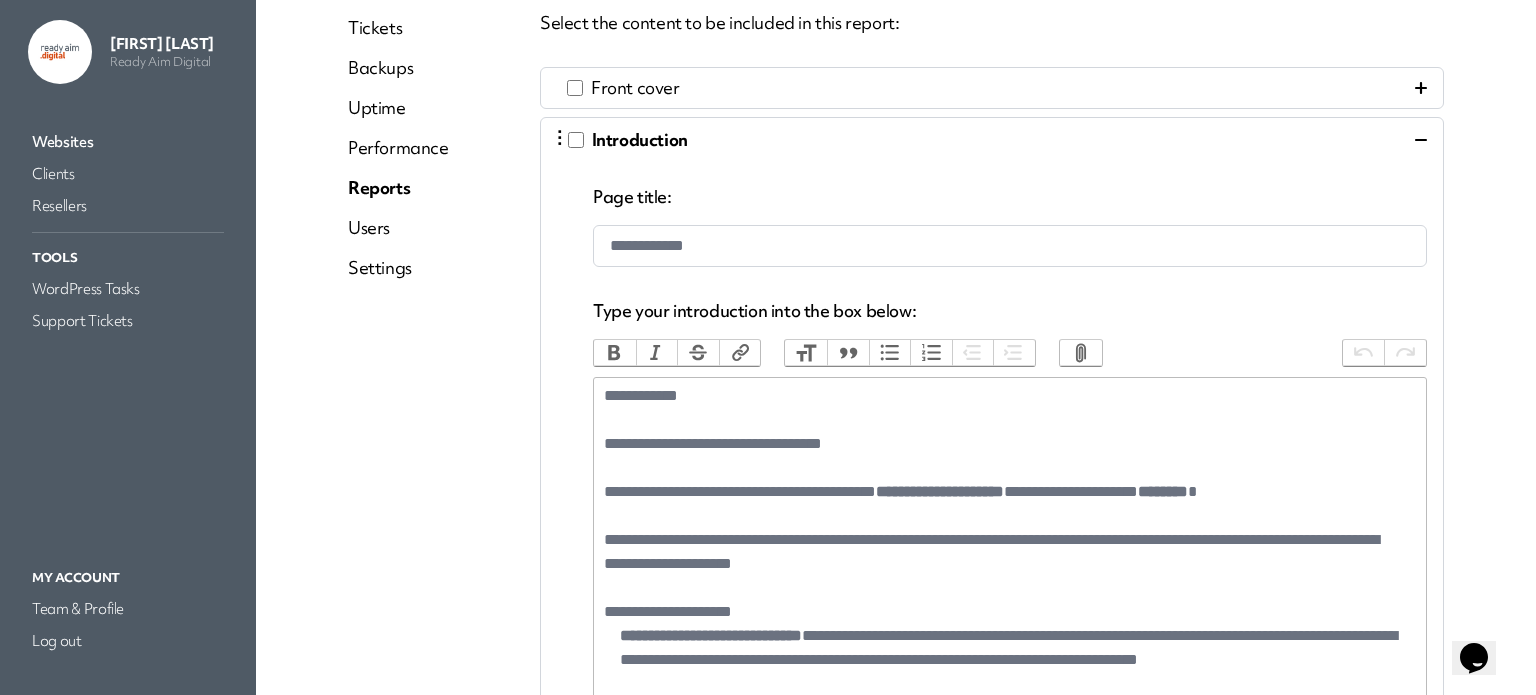 scroll, scrollTop: 300, scrollLeft: 0, axis: vertical 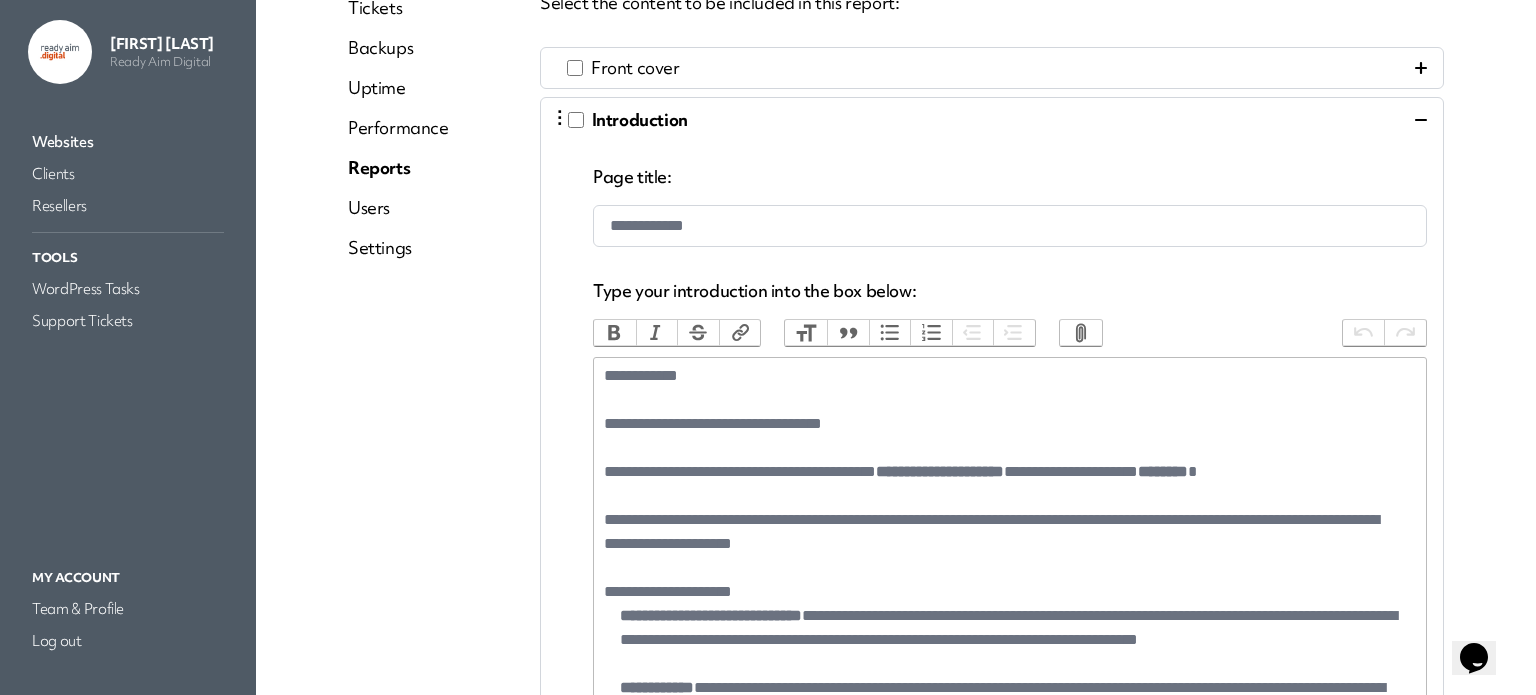 click on "********" 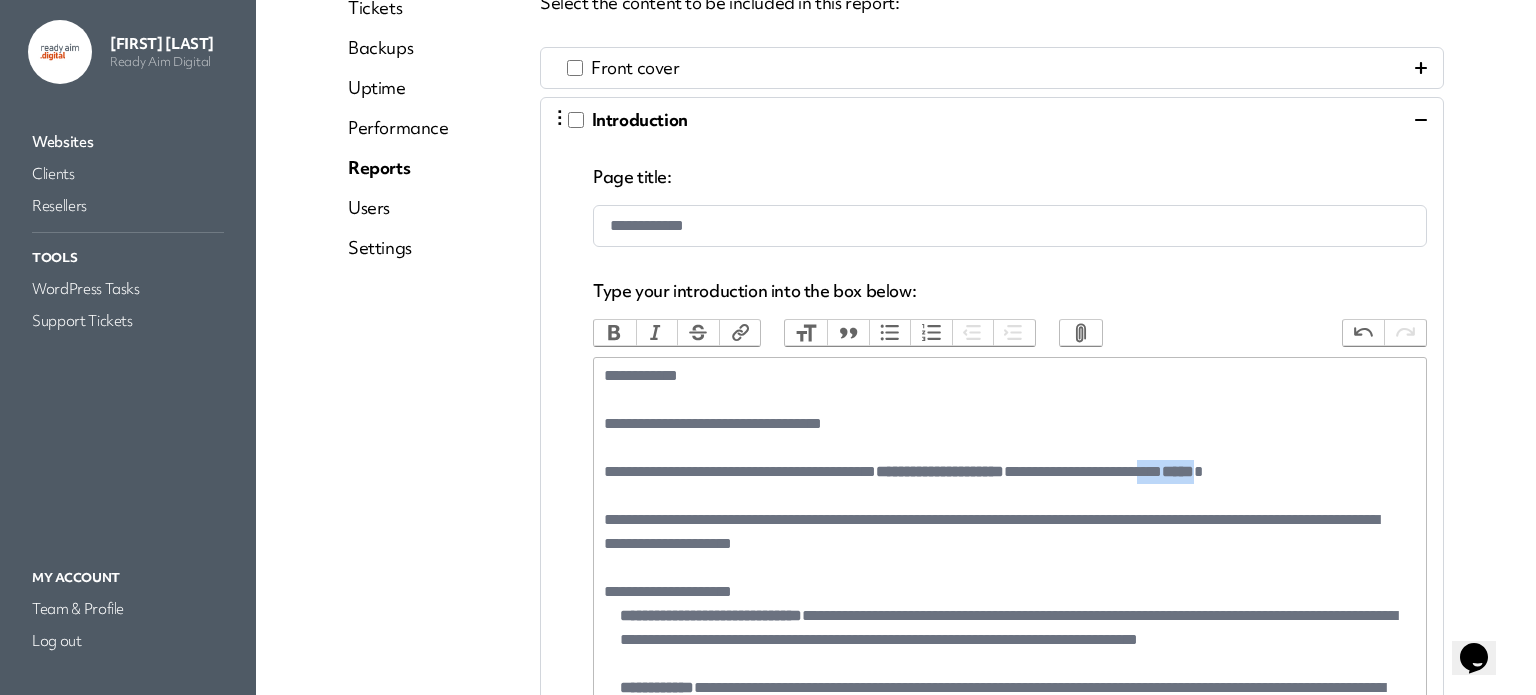 drag, startPoint x: 1264, startPoint y: 467, endPoint x: 1341, endPoint y: 469, distance: 77.02597 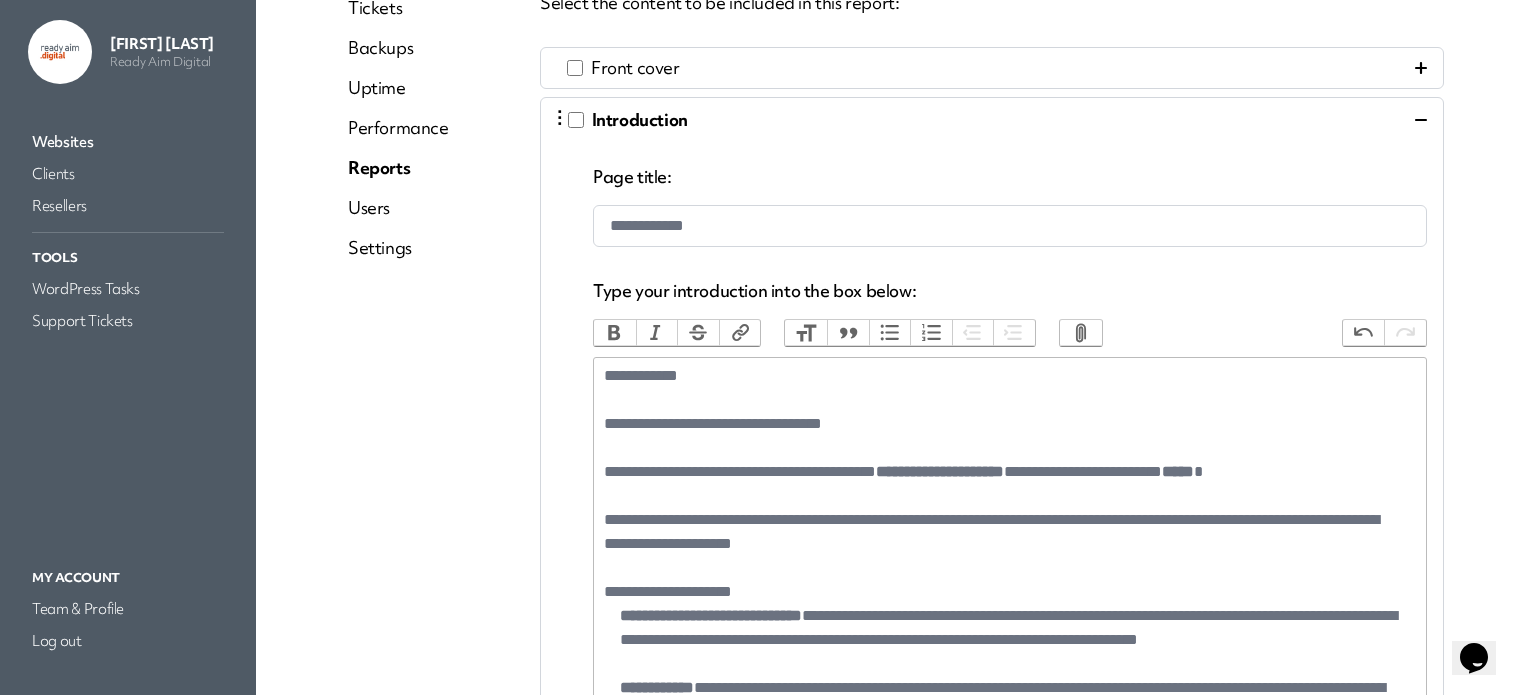 type on "**********" 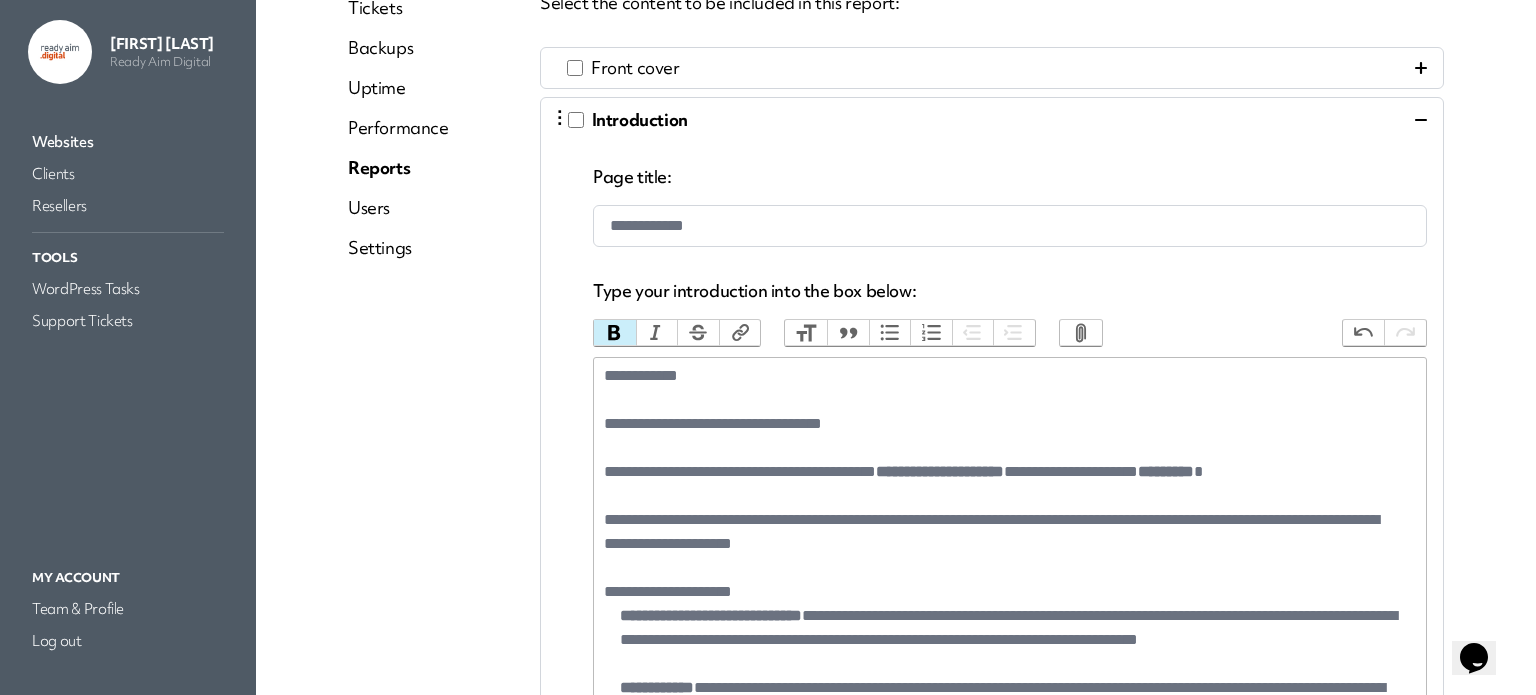 click on "**********" 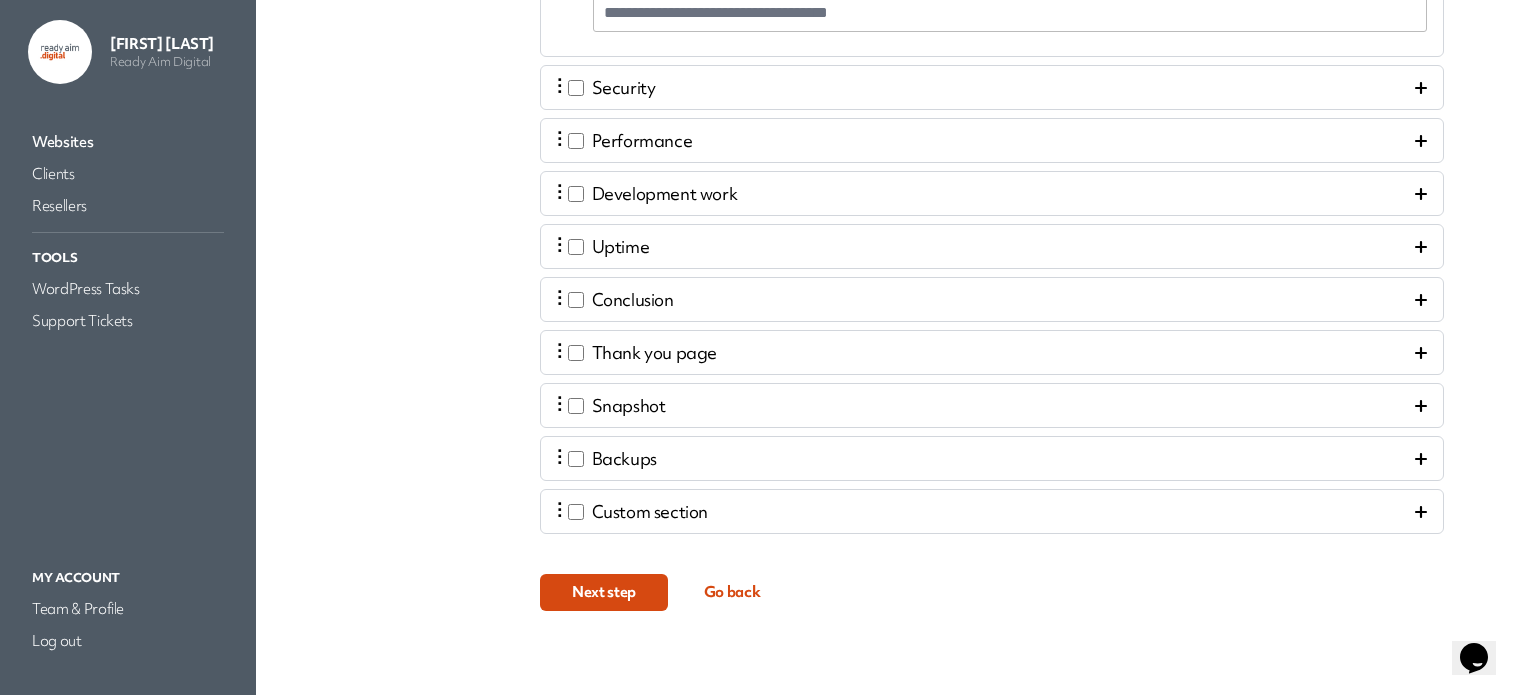scroll, scrollTop: 1337, scrollLeft: 0, axis: vertical 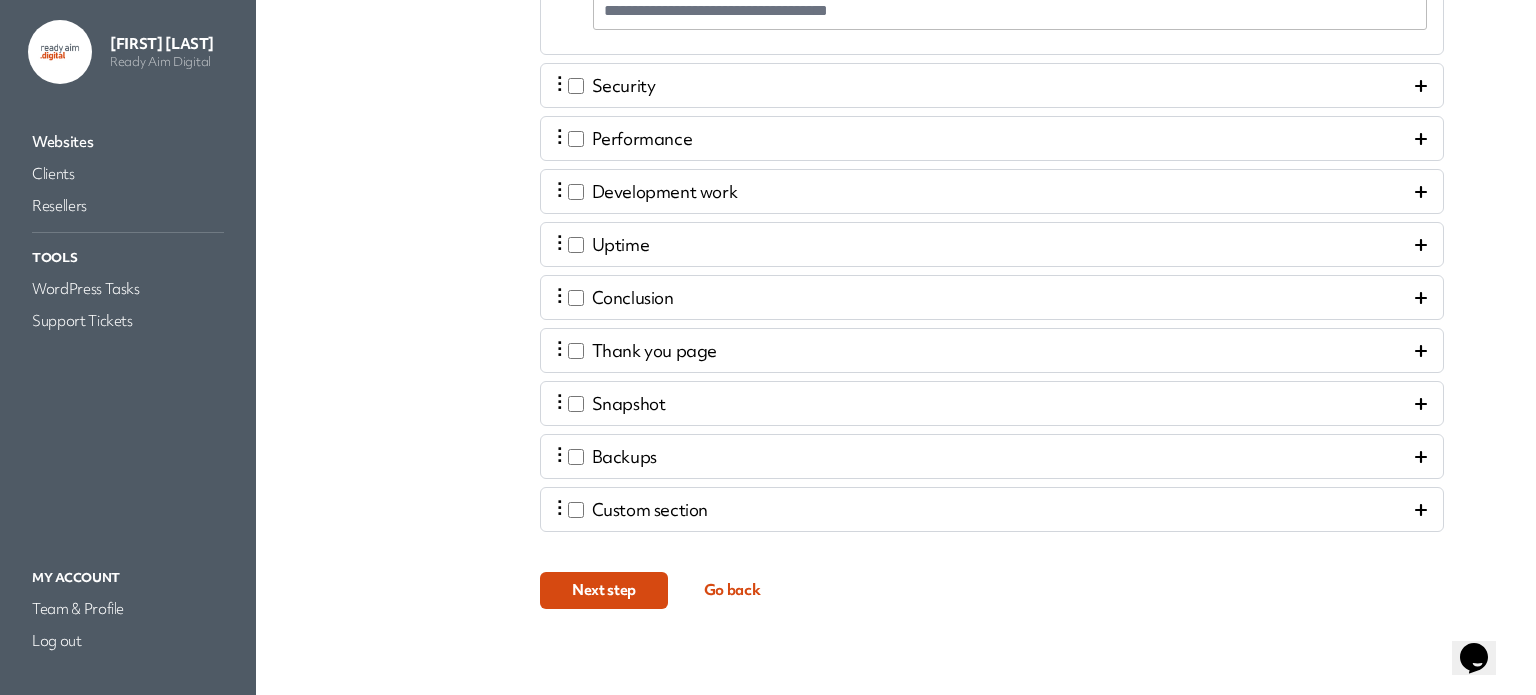 click on "Next step" at bounding box center (604, 590) 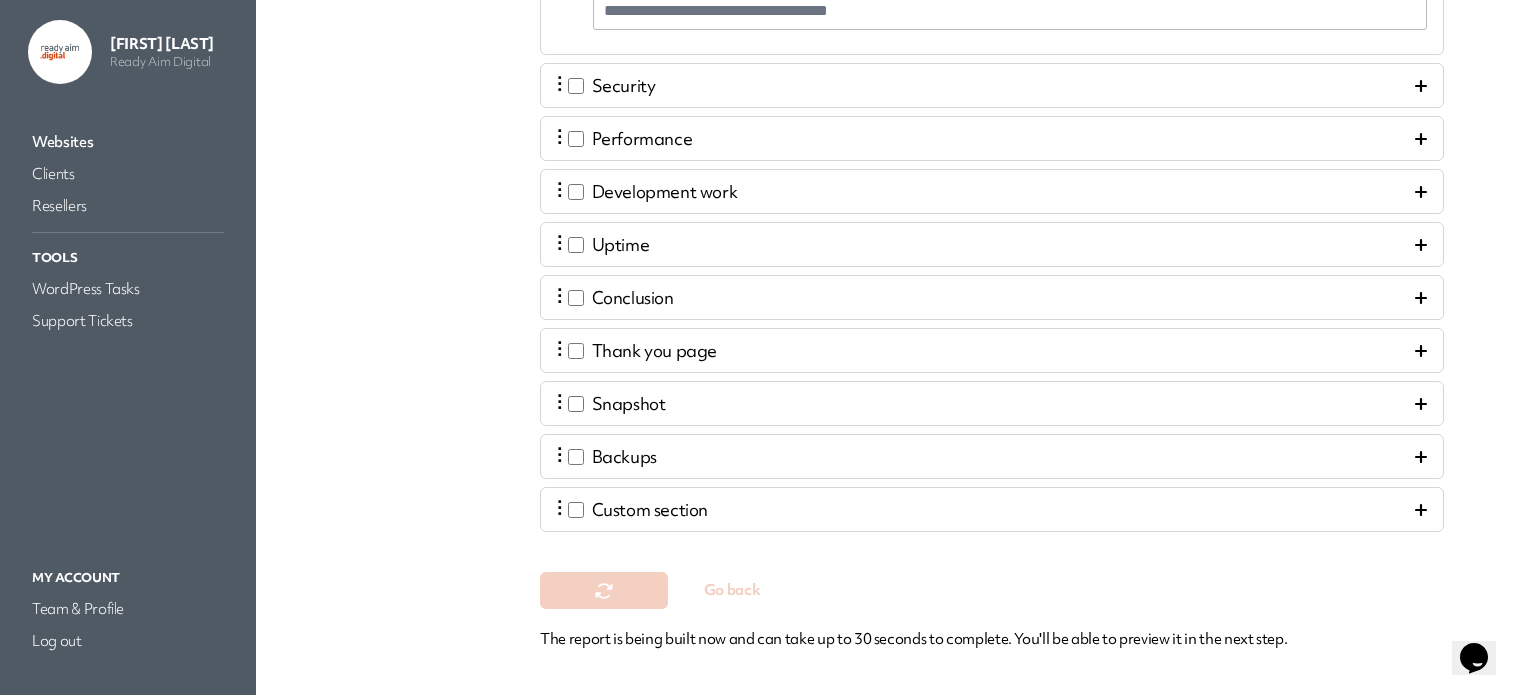 scroll, scrollTop: 0, scrollLeft: 0, axis: both 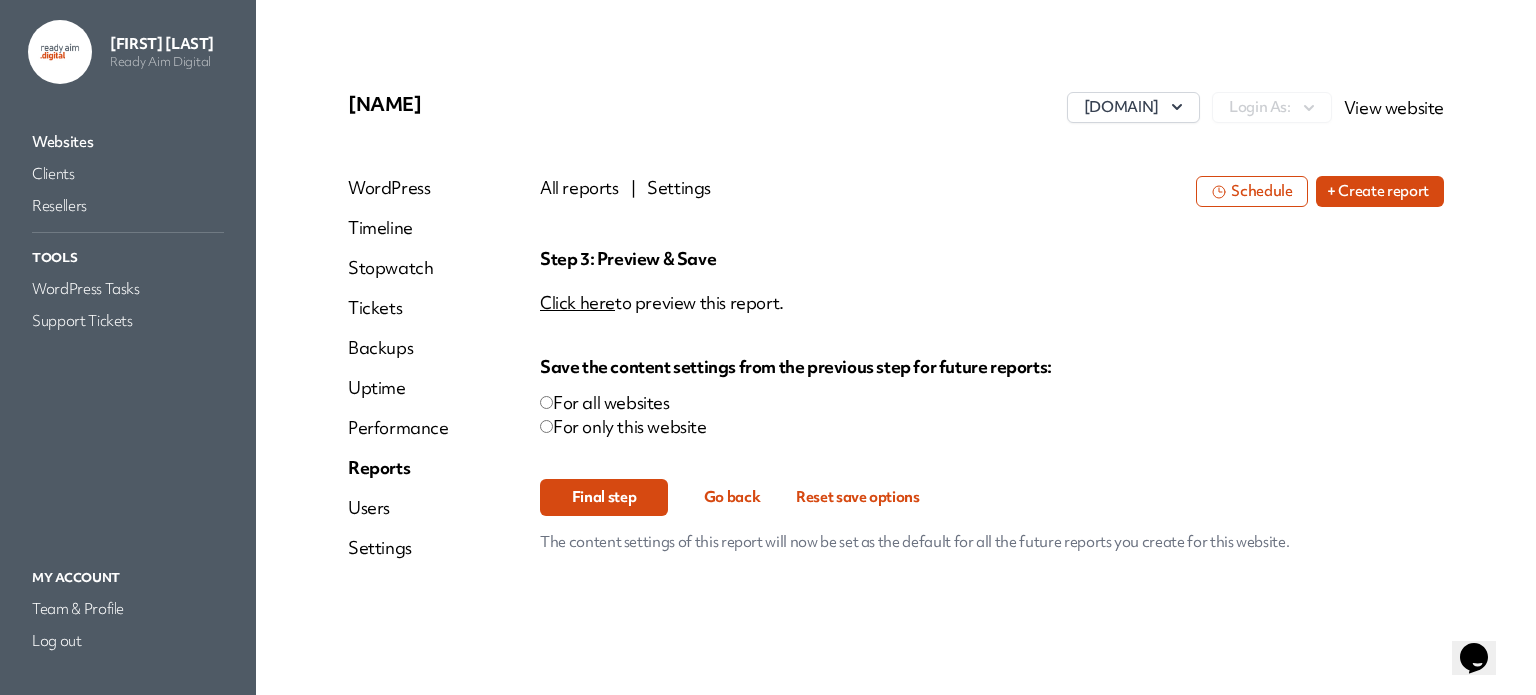 click on "Final step" at bounding box center (604, 497) 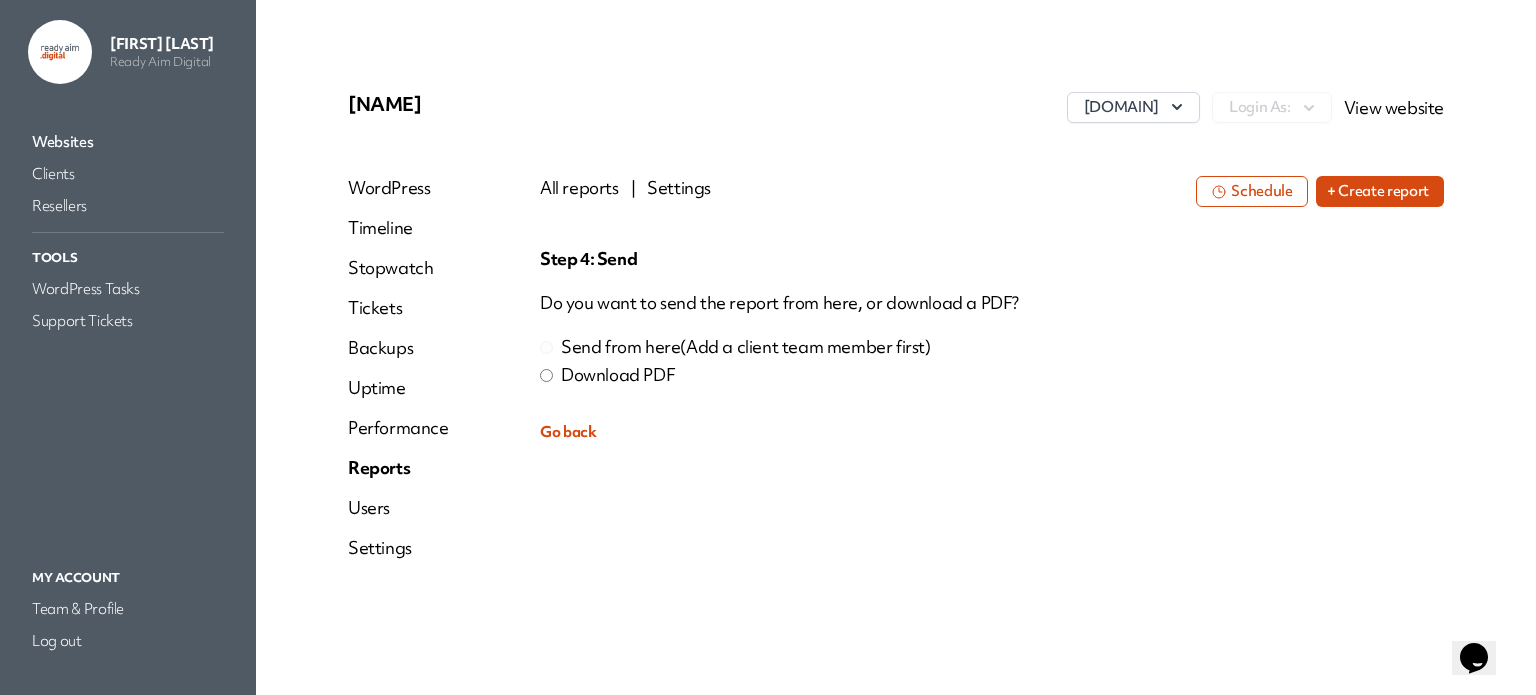 click on "Download PDF" at bounding box center (992, 375) 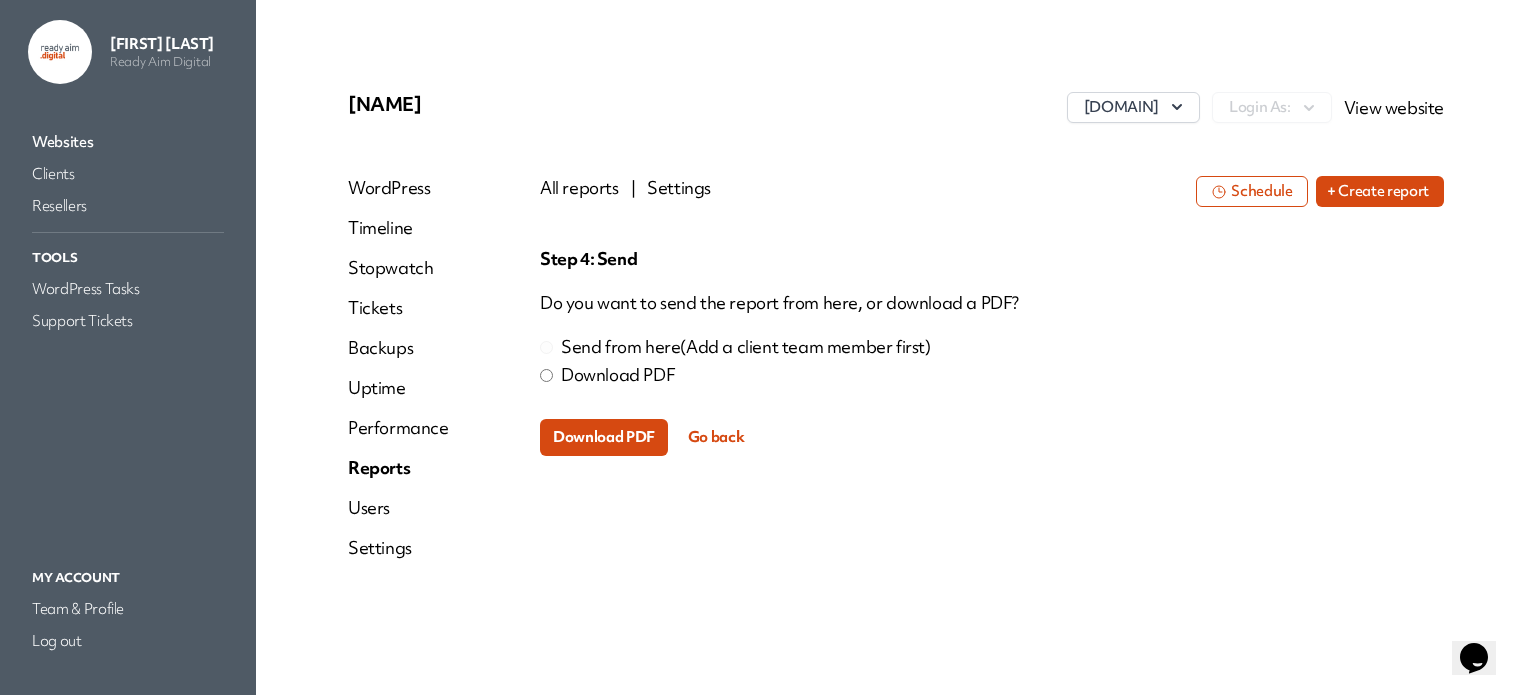 click on "Download PDF" at bounding box center (604, 437) 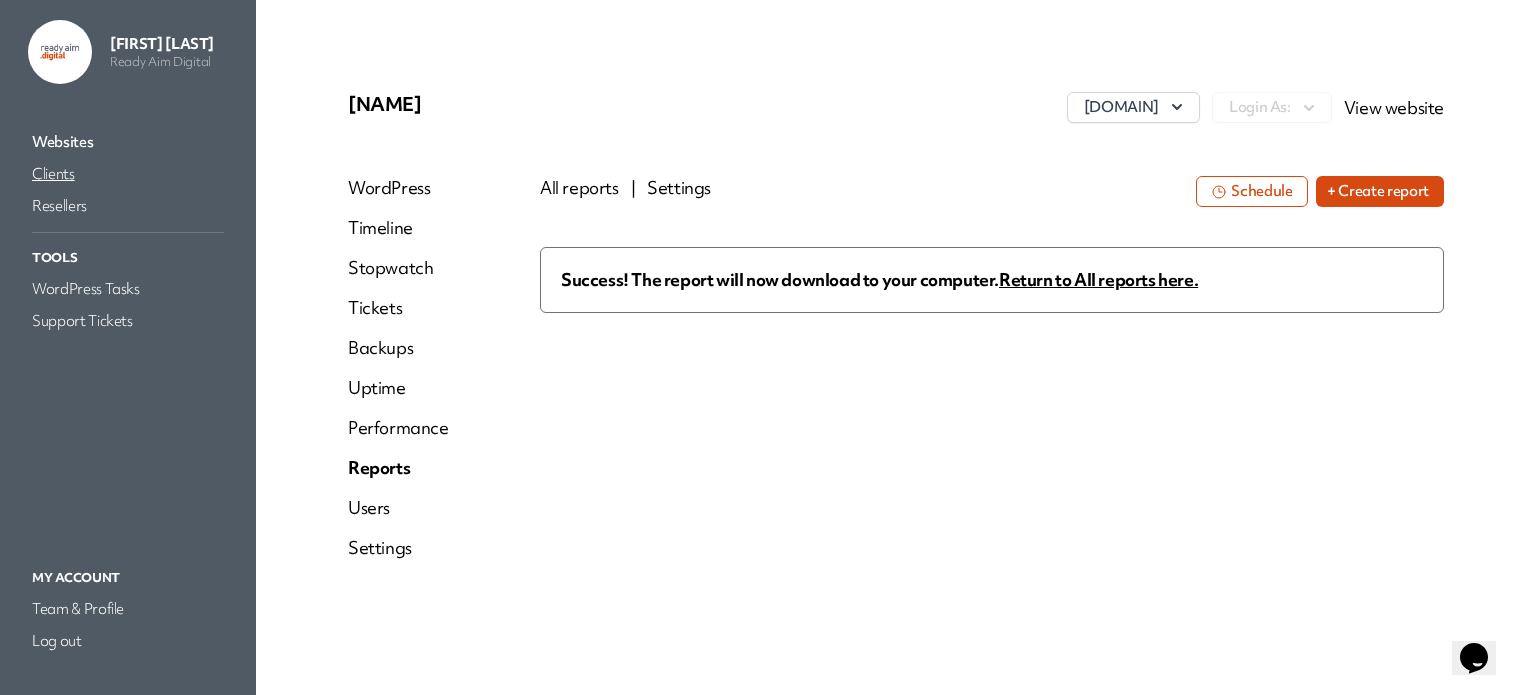 click on "Clients" at bounding box center (128, 174) 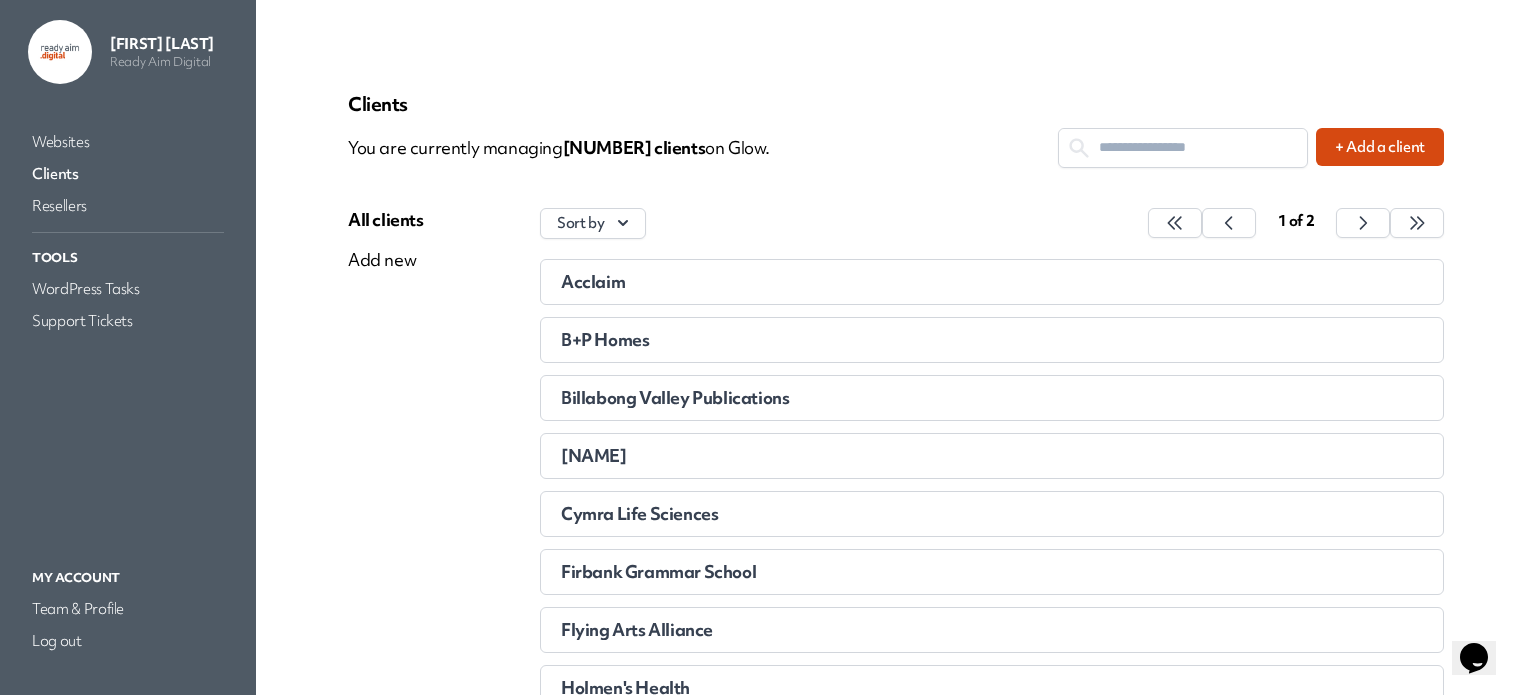 click on "Acclaim" at bounding box center (884, 282) 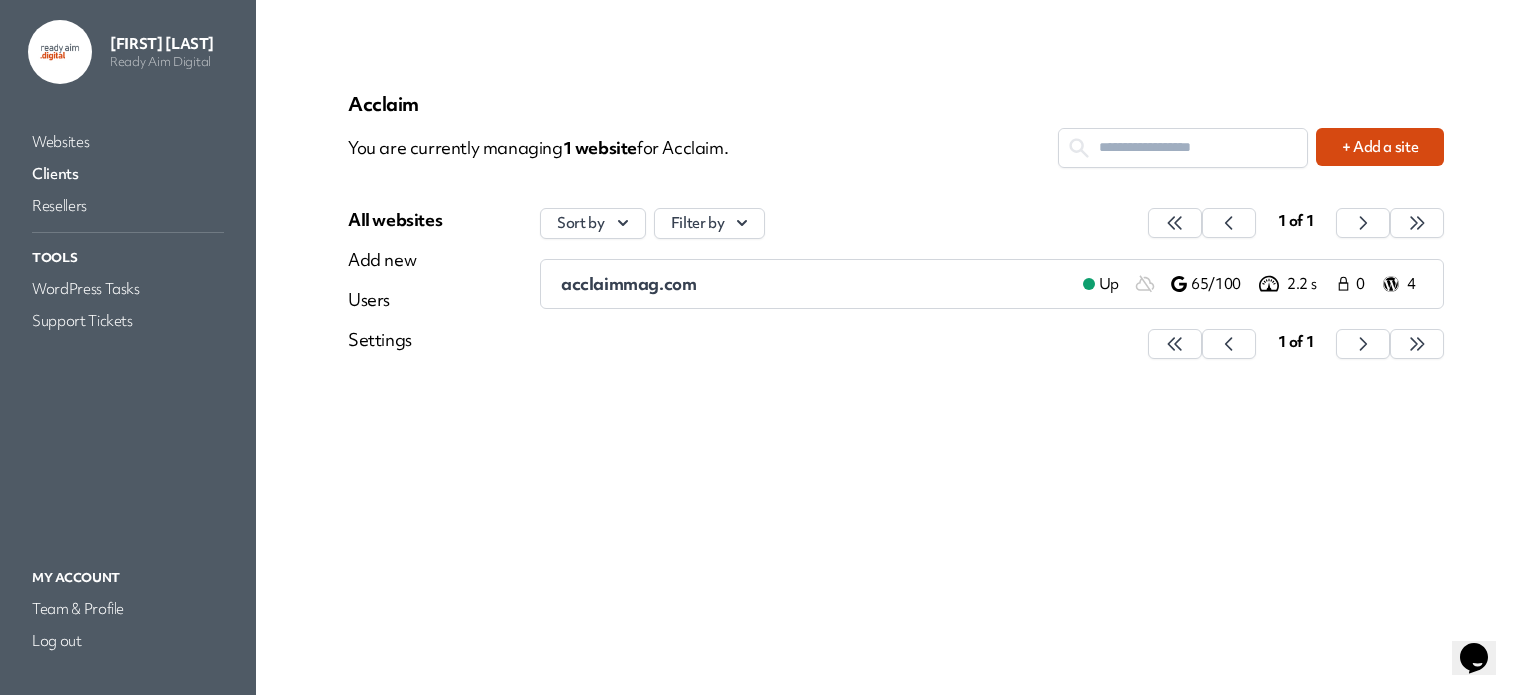 click on "acclaimmag.com" at bounding box center (628, 283) 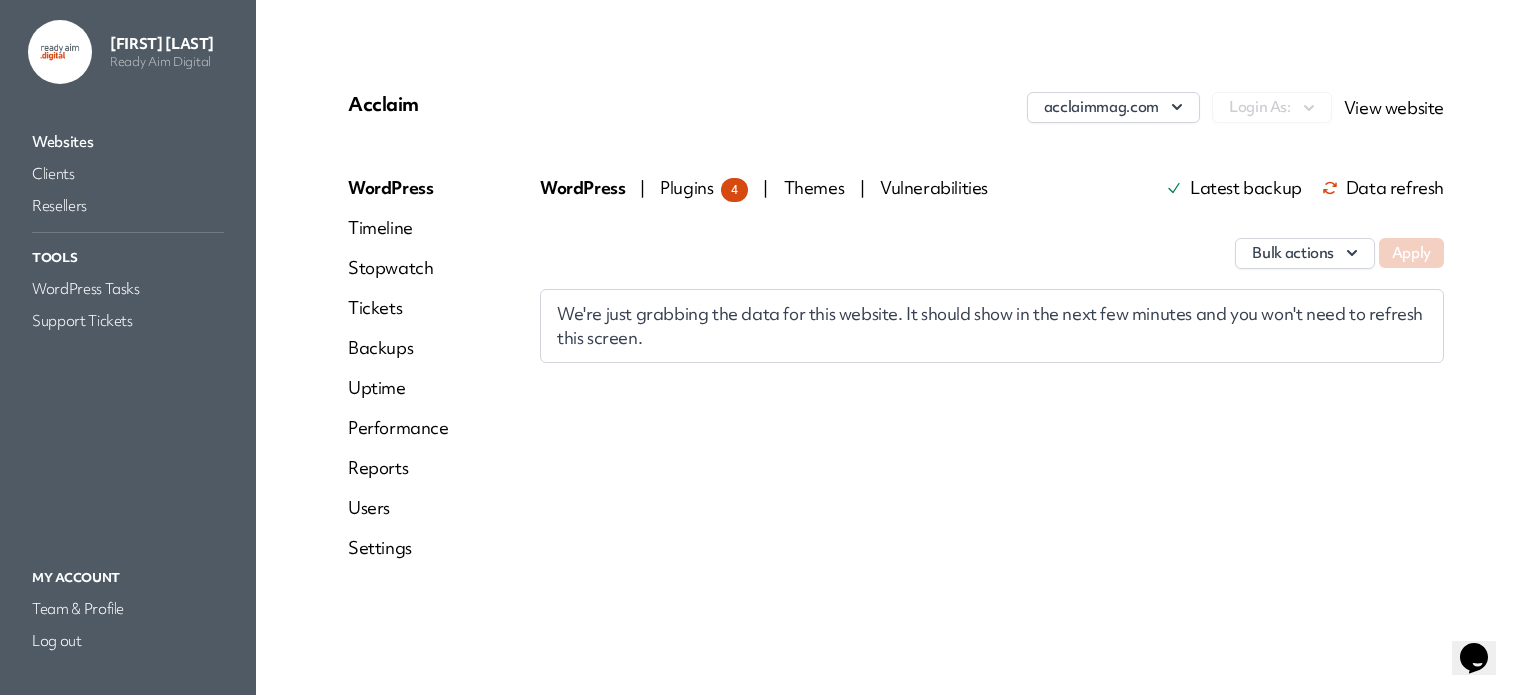 click on "Reports" at bounding box center (398, 468) 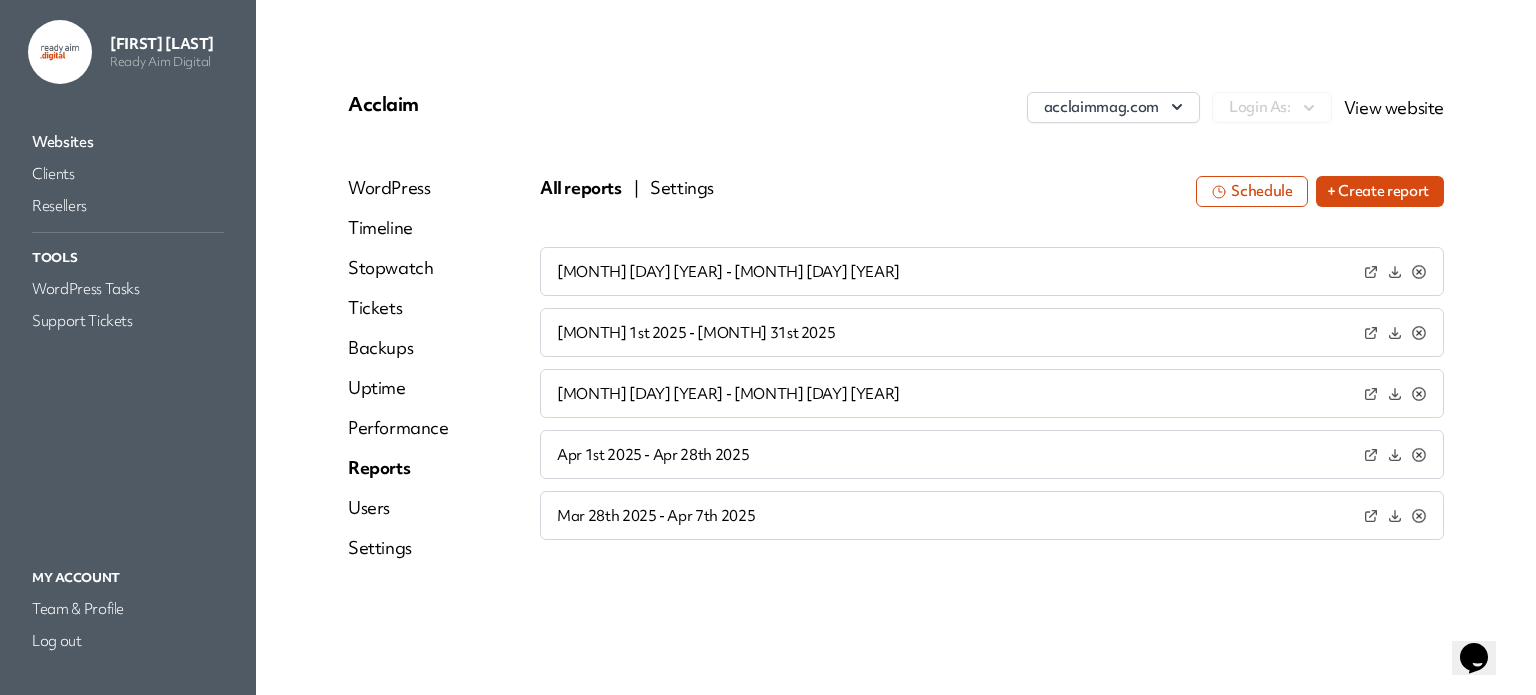 click on "+ Create report" at bounding box center (1380, 191) 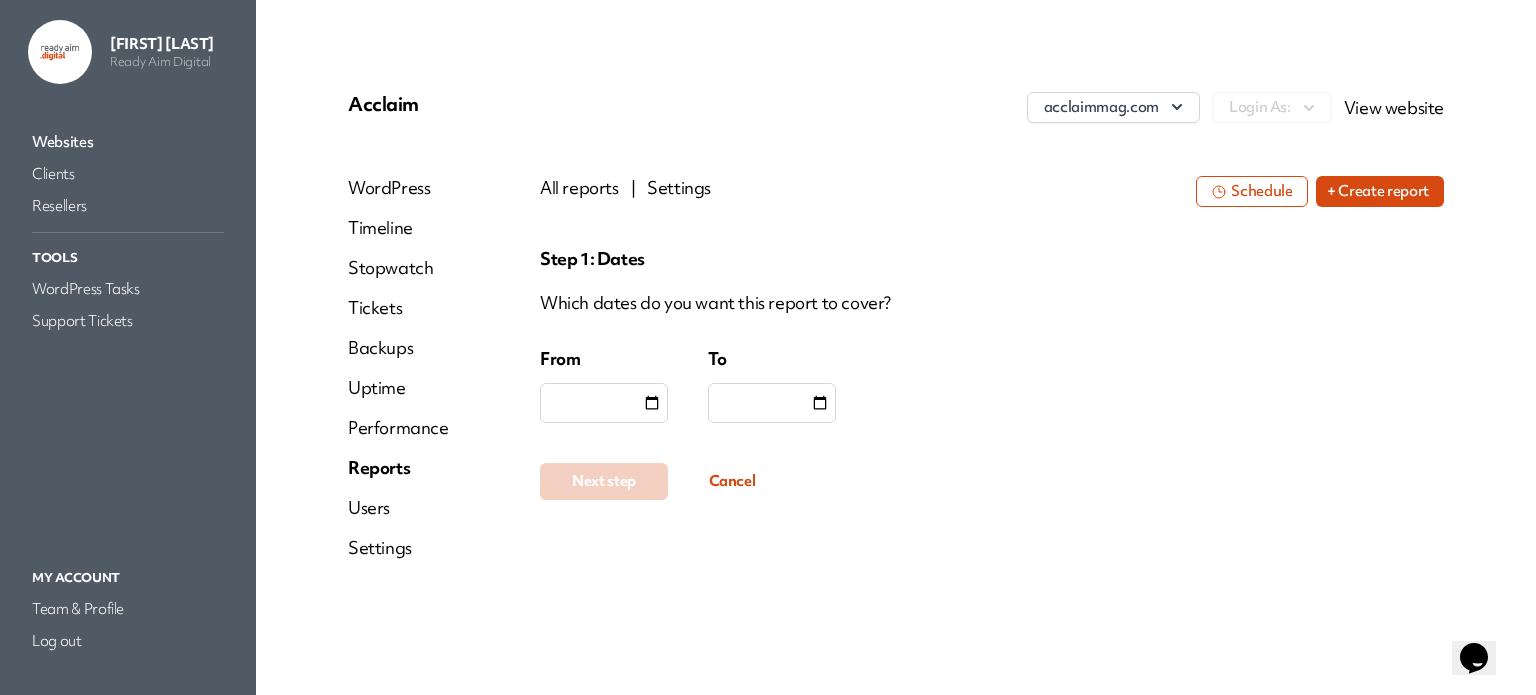 click at bounding box center [652, 403] 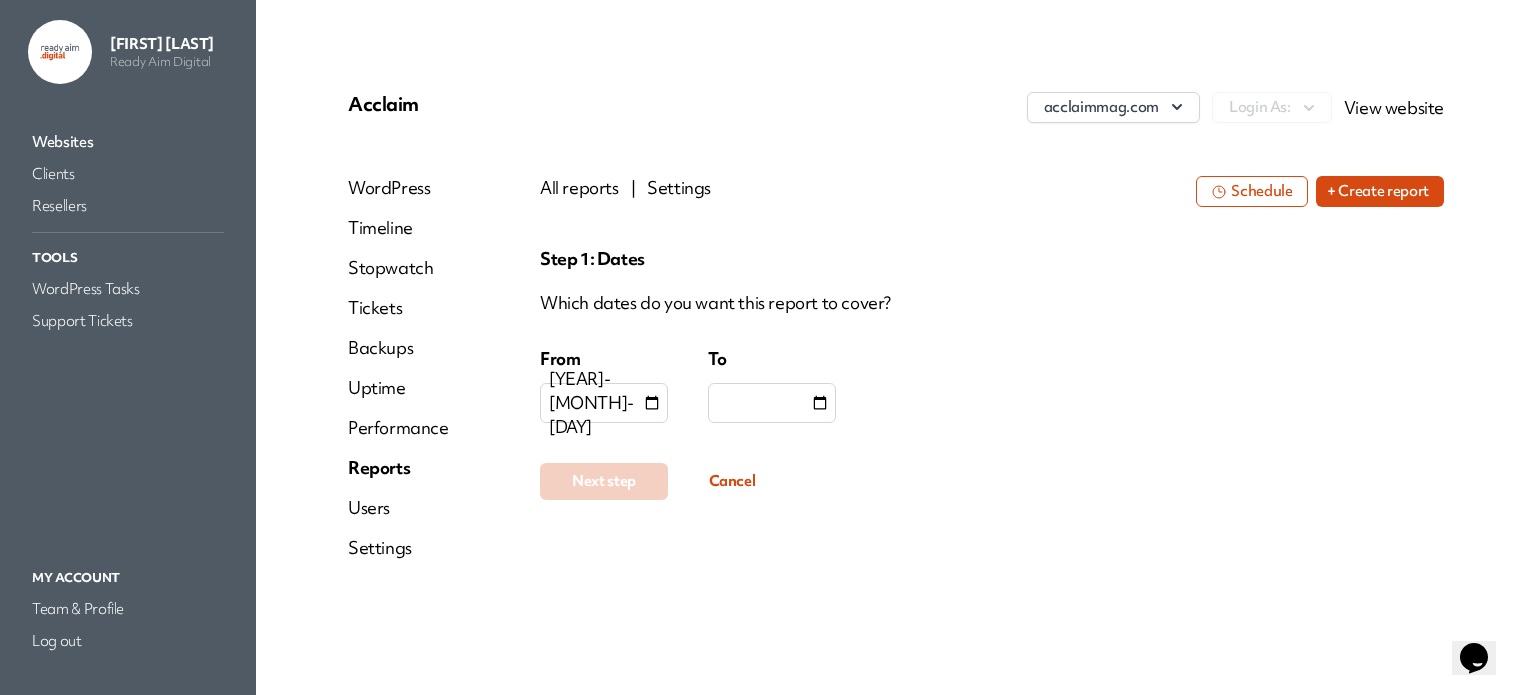 type on "**********" 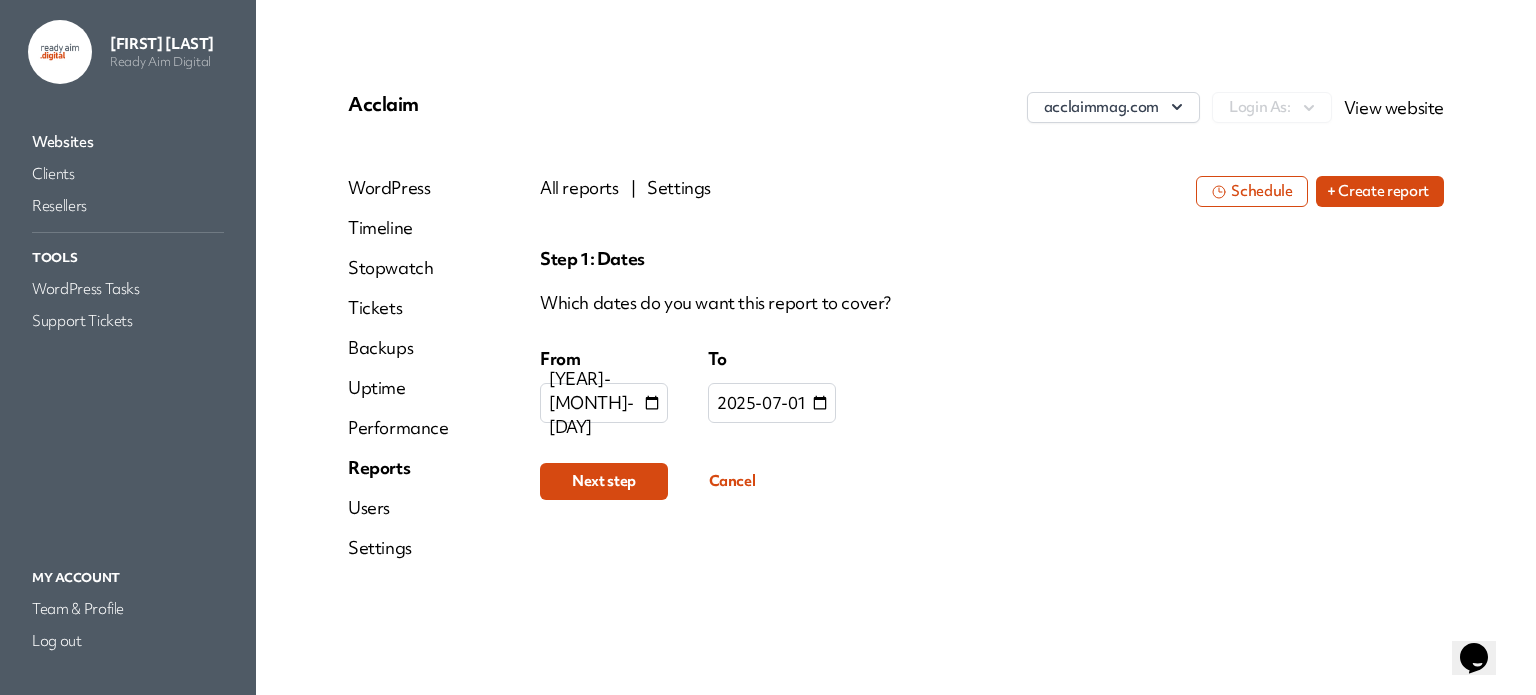 click on "Next step" at bounding box center [604, 481] 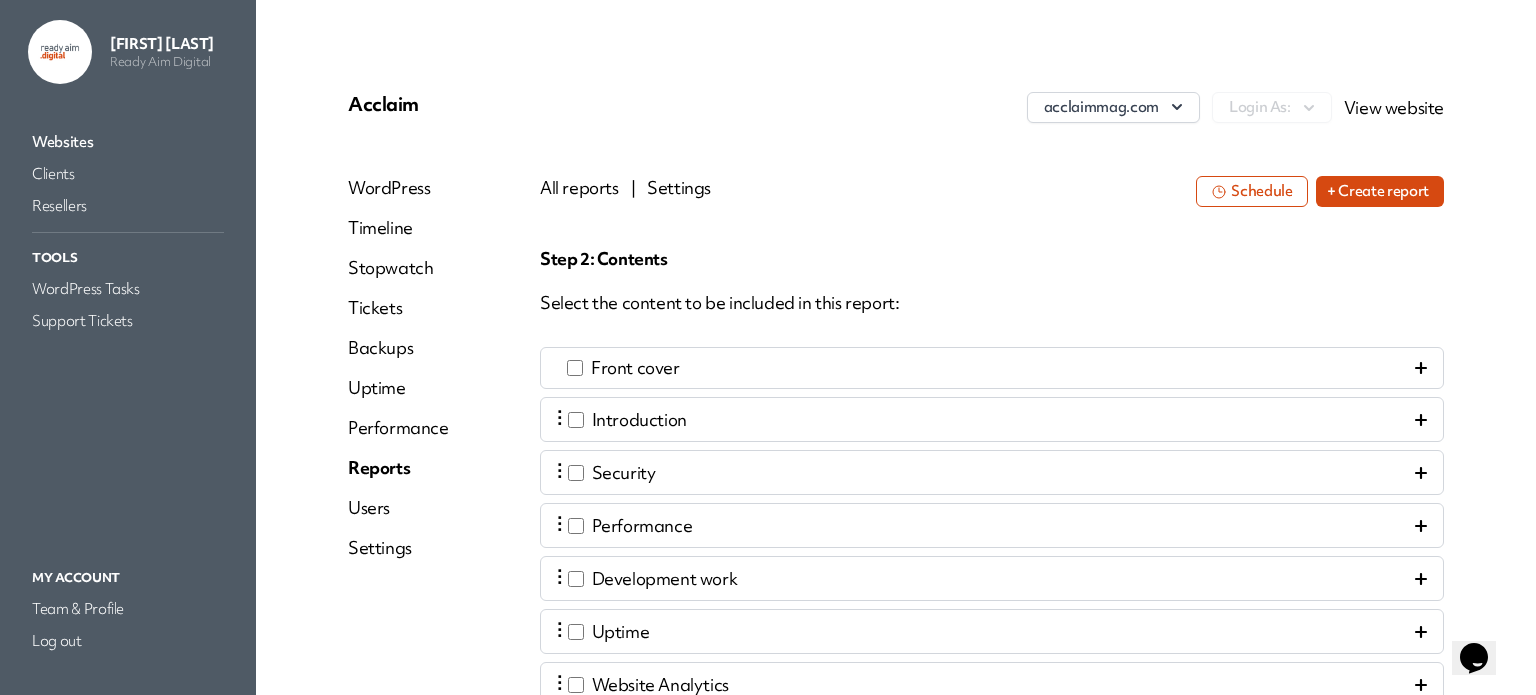 click on "⋮     Introduction" at bounding box center (992, 419) 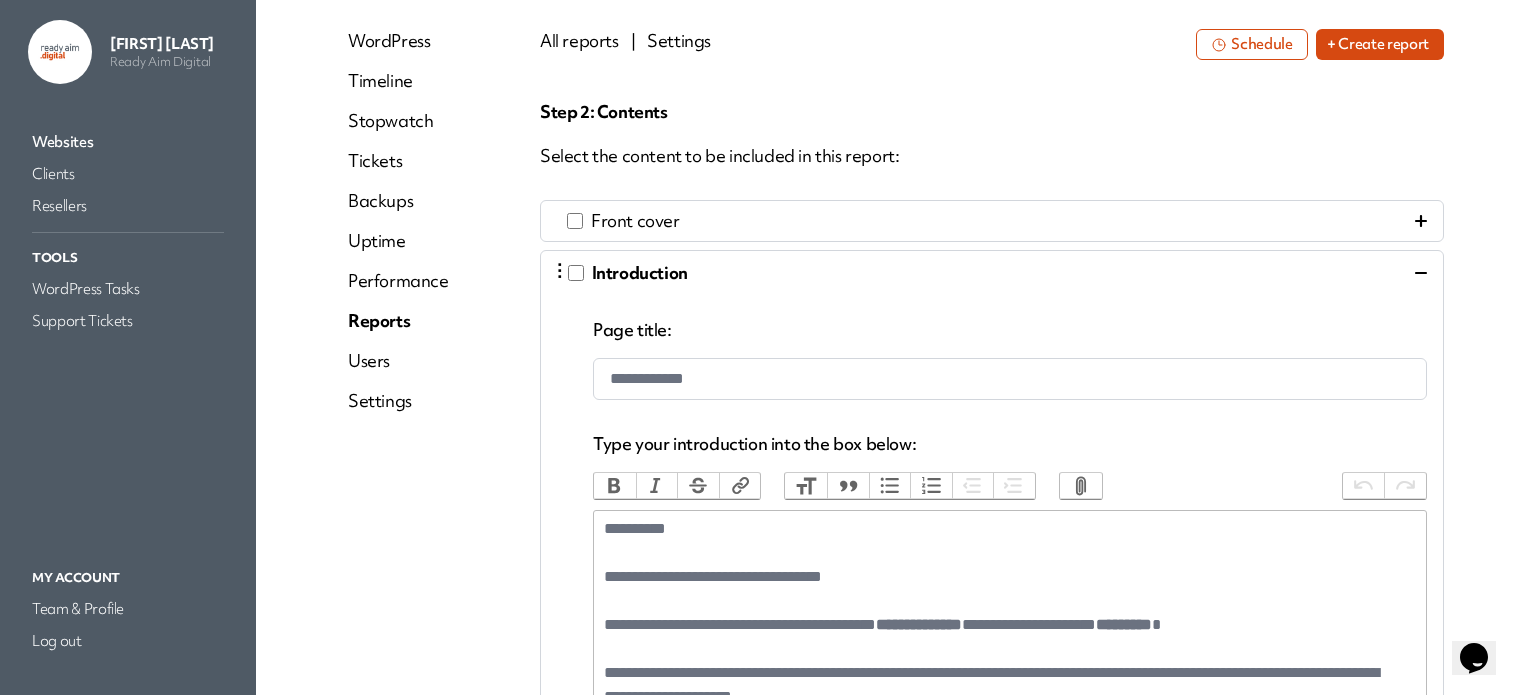 scroll, scrollTop: 300, scrollLeft: 0, axis: vertical 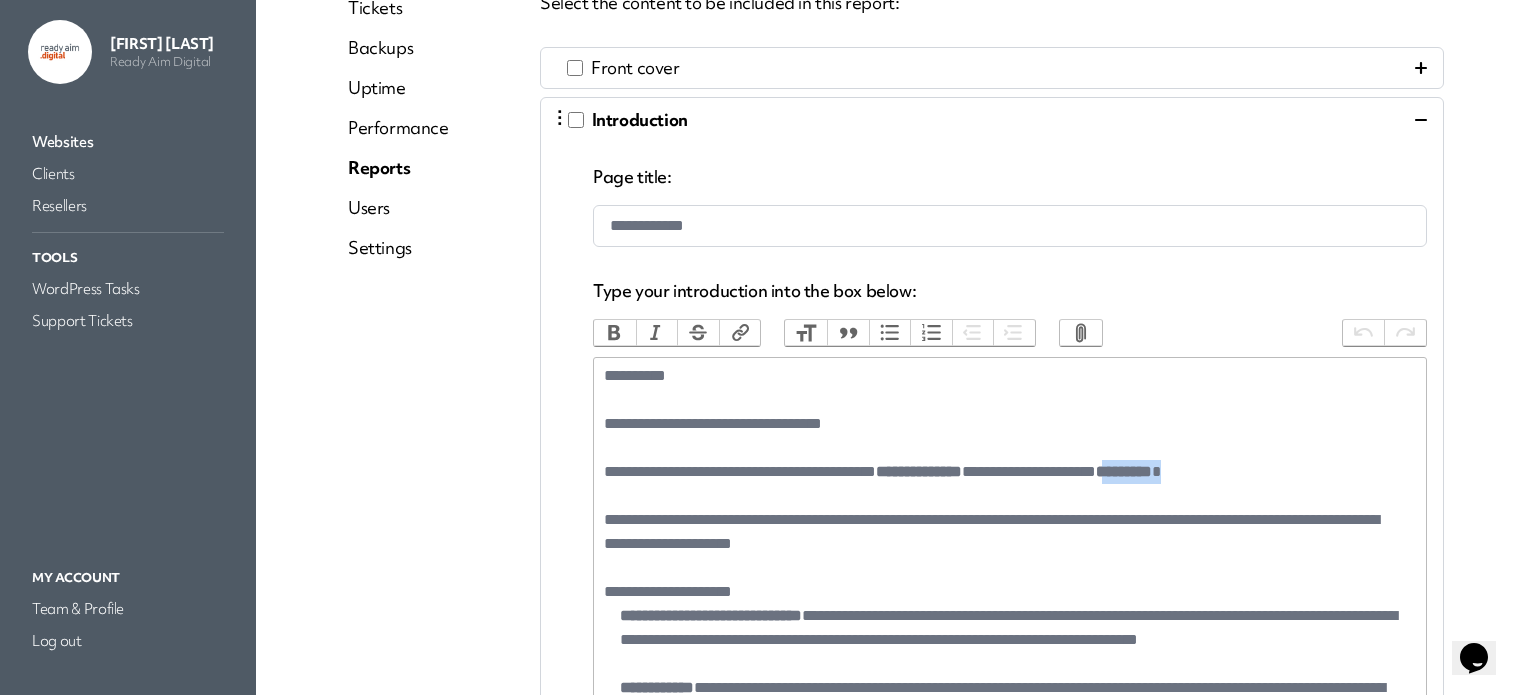 drag, startPoint x: 1216, startPoint y: 471, endPoint x: 1300, endPoint y: 466, distance: 84.14868 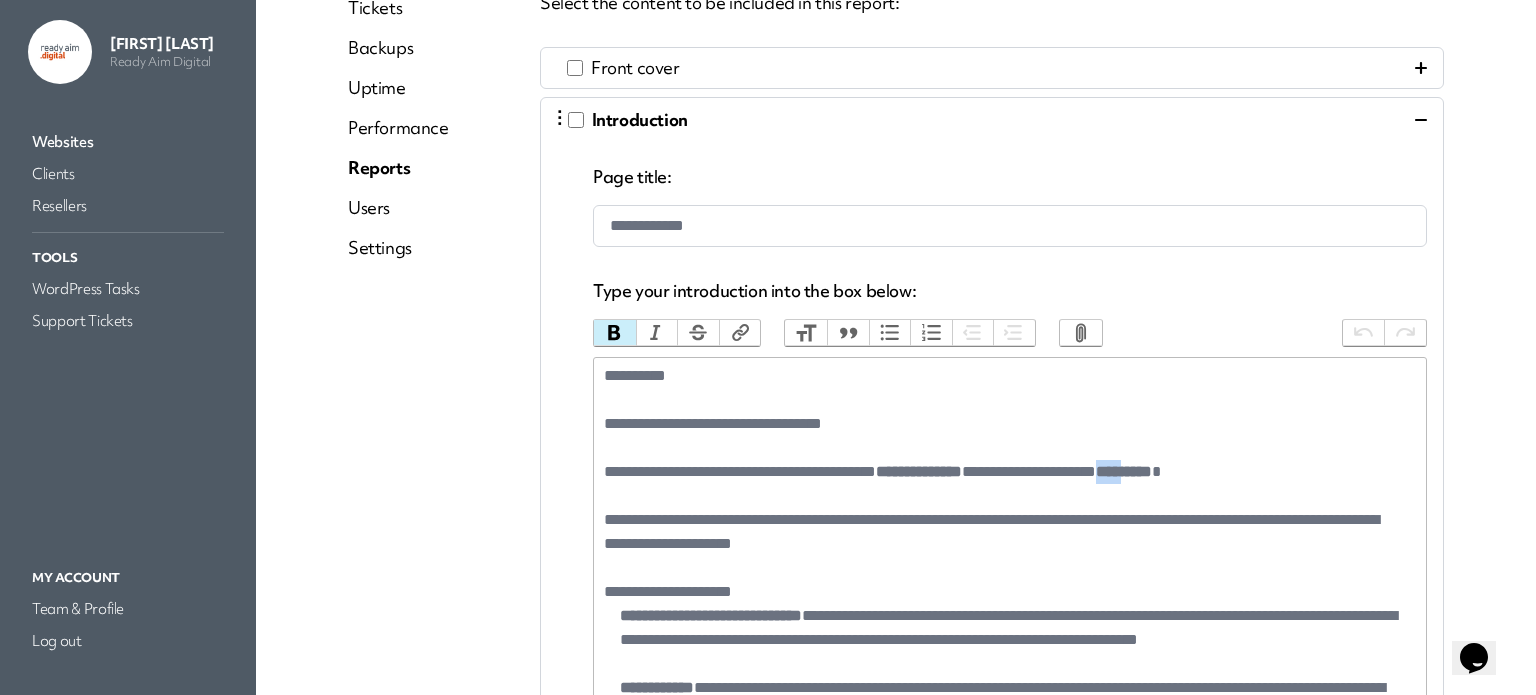drag, startPoint x: 1213, startPoint y: 471, endPoint x: 1259, endPoint y: 471, distance: 46 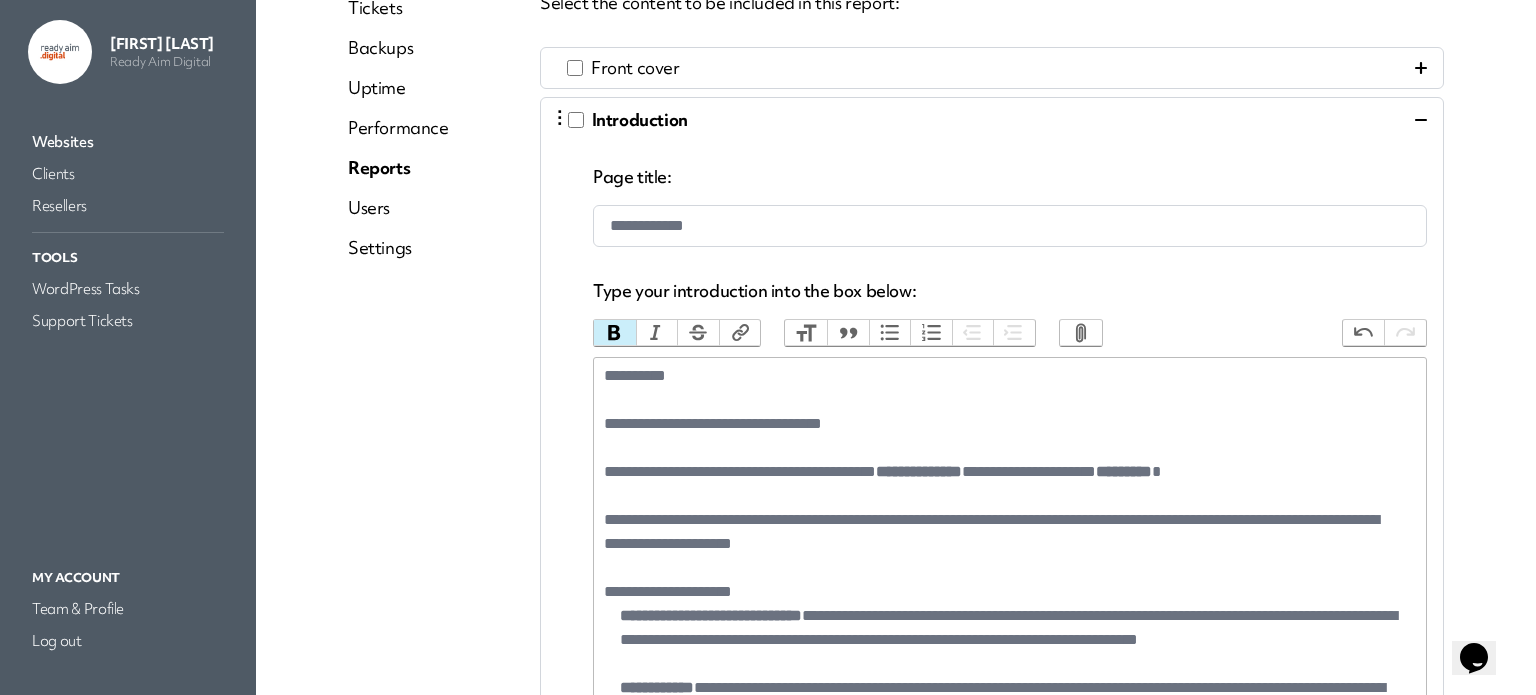 type on "**********" 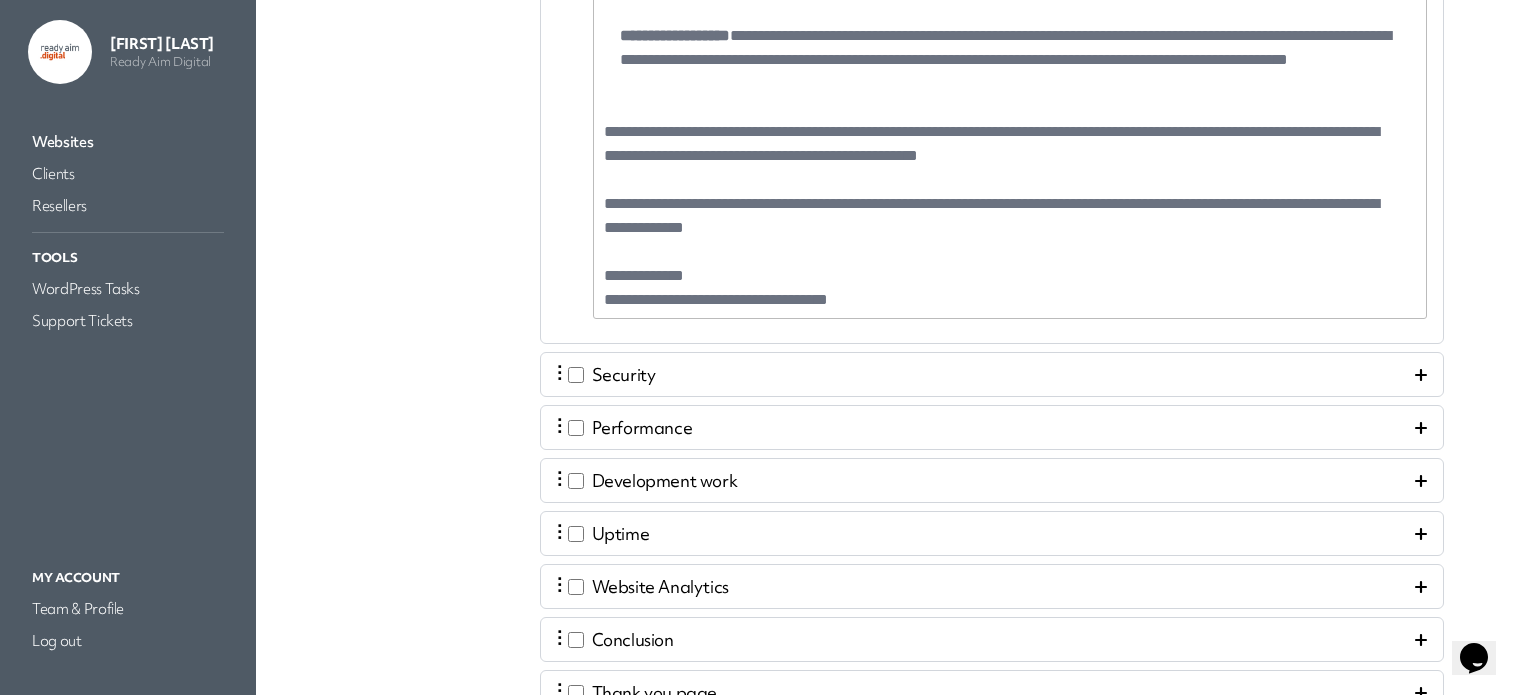 scroll, scrollTop: 1389, scrollLeft: 0, axis: vertical 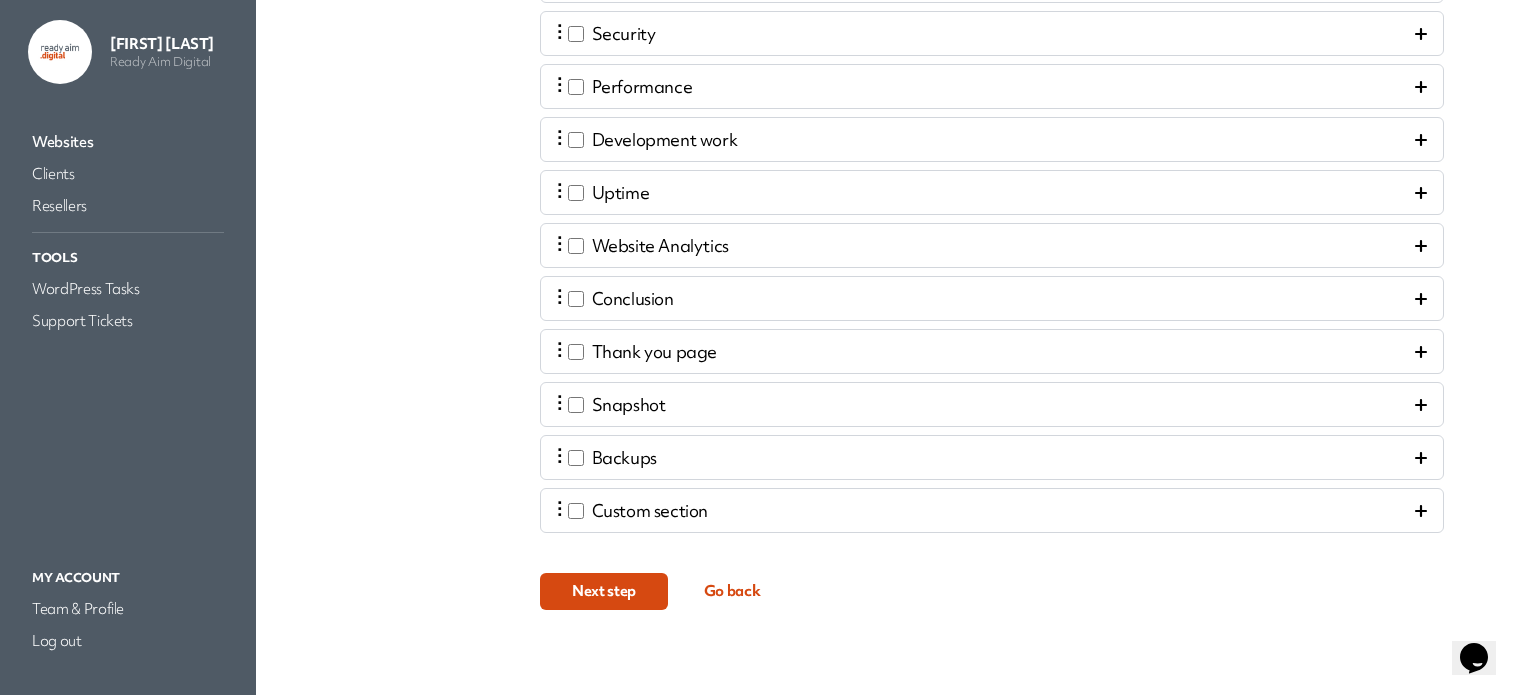 click on "Next step" at bounding box center (604, 591) 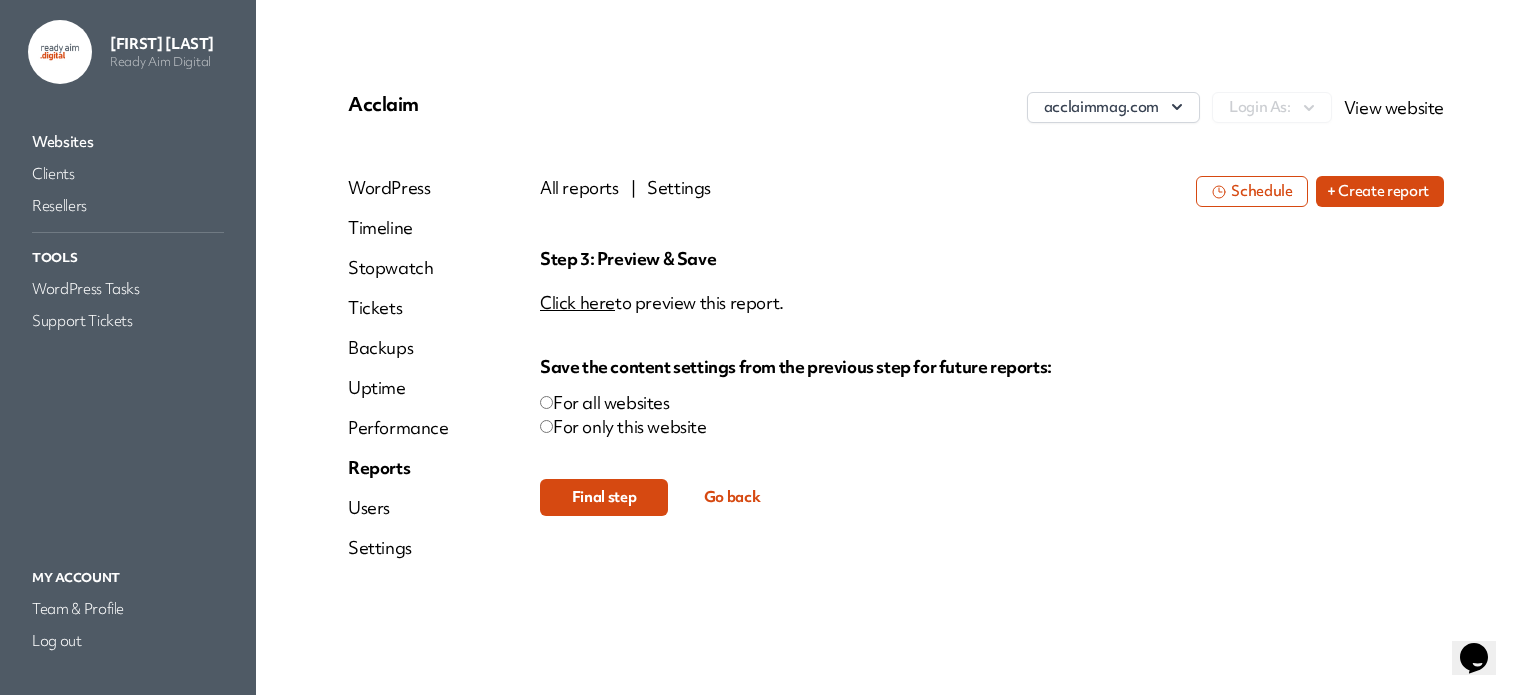 scroll, scrollTop: 0, scrollLeft: 0, axis: both 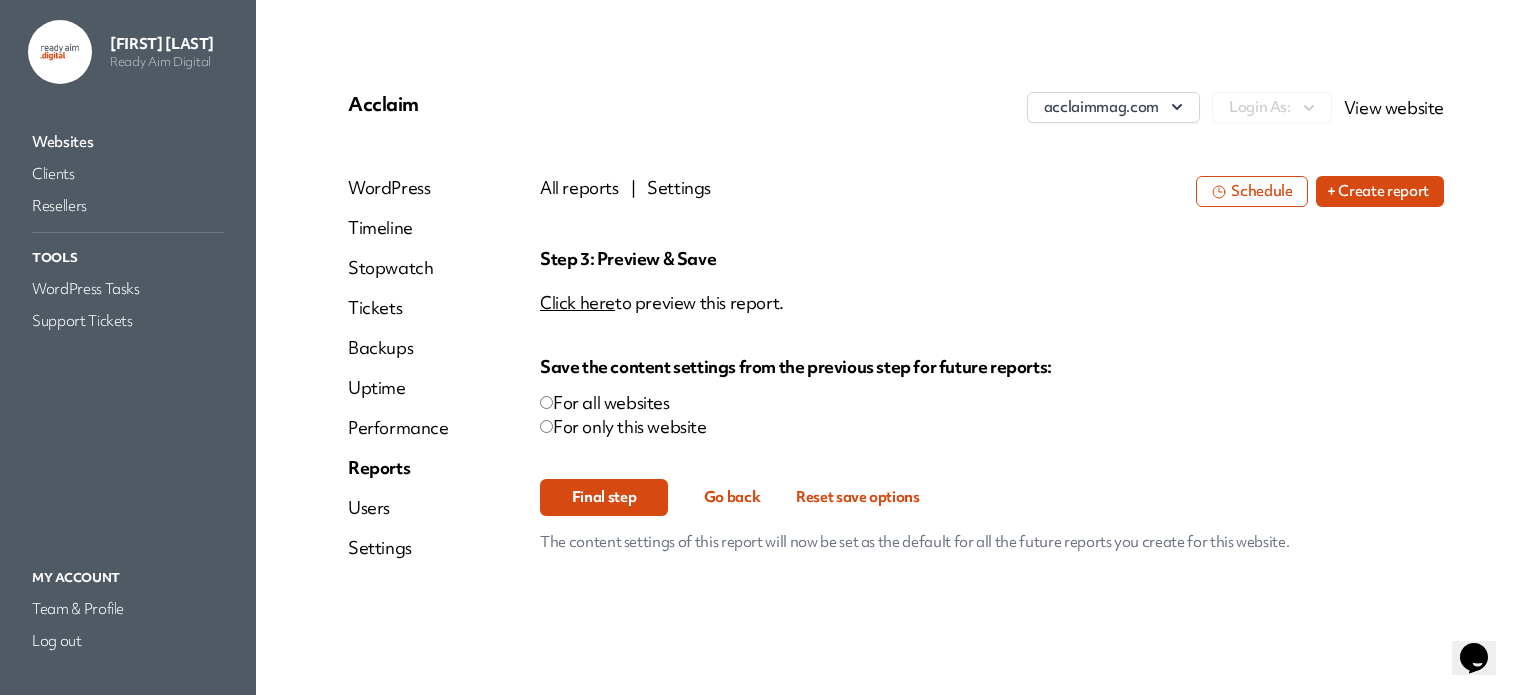 click on "Final step" at bounding box center [604, 497] 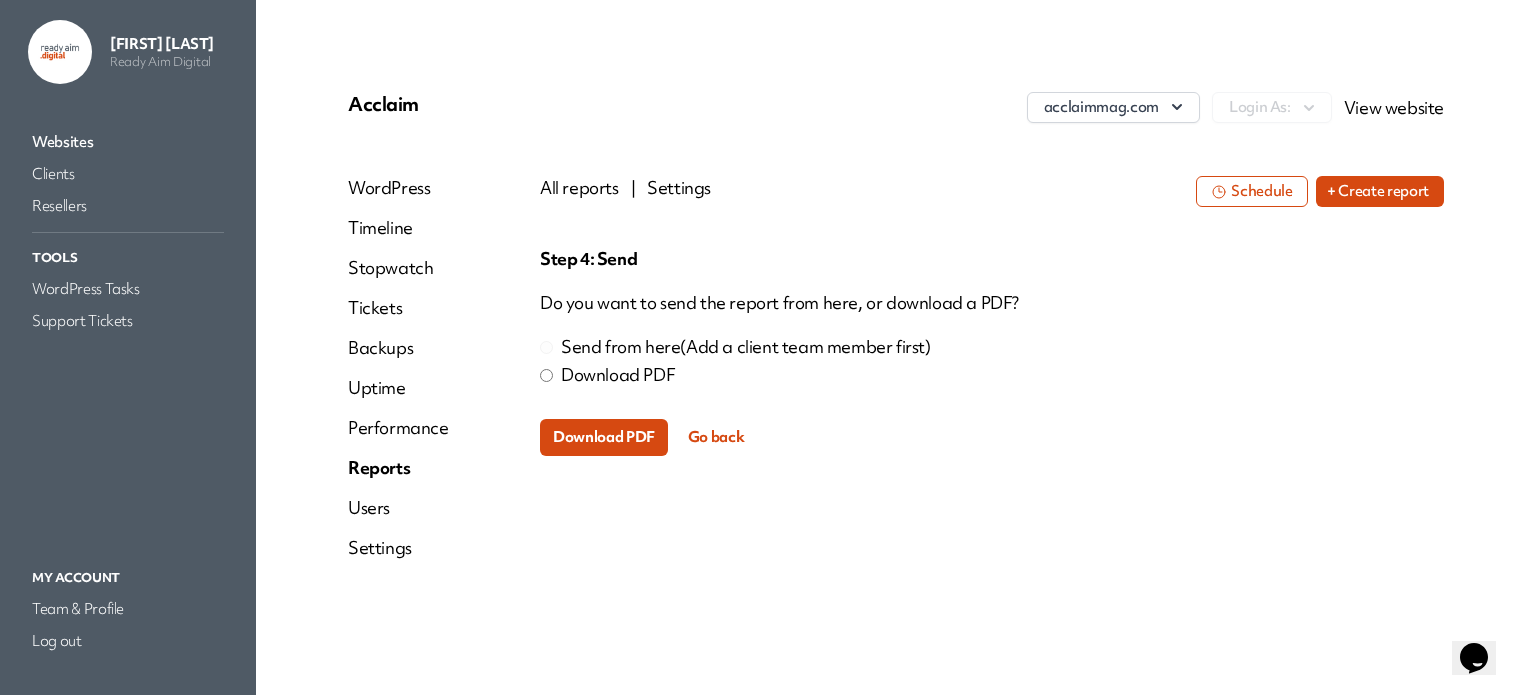 click on "Download PDF" at bounding box center (604, 437) 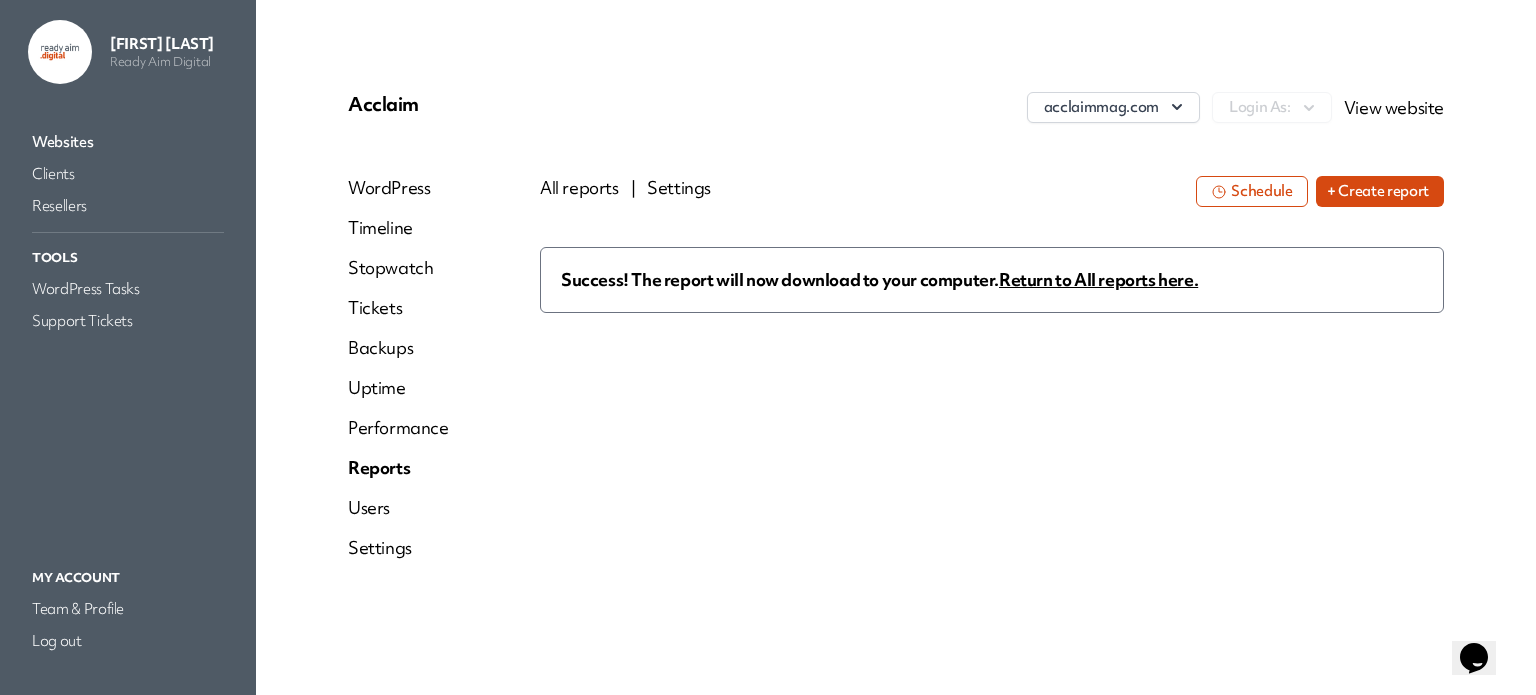 click on "Websites   Clients
Resellers
Tools   WordPress Tasks   Support Tickets" at bounding box center [128, 326] 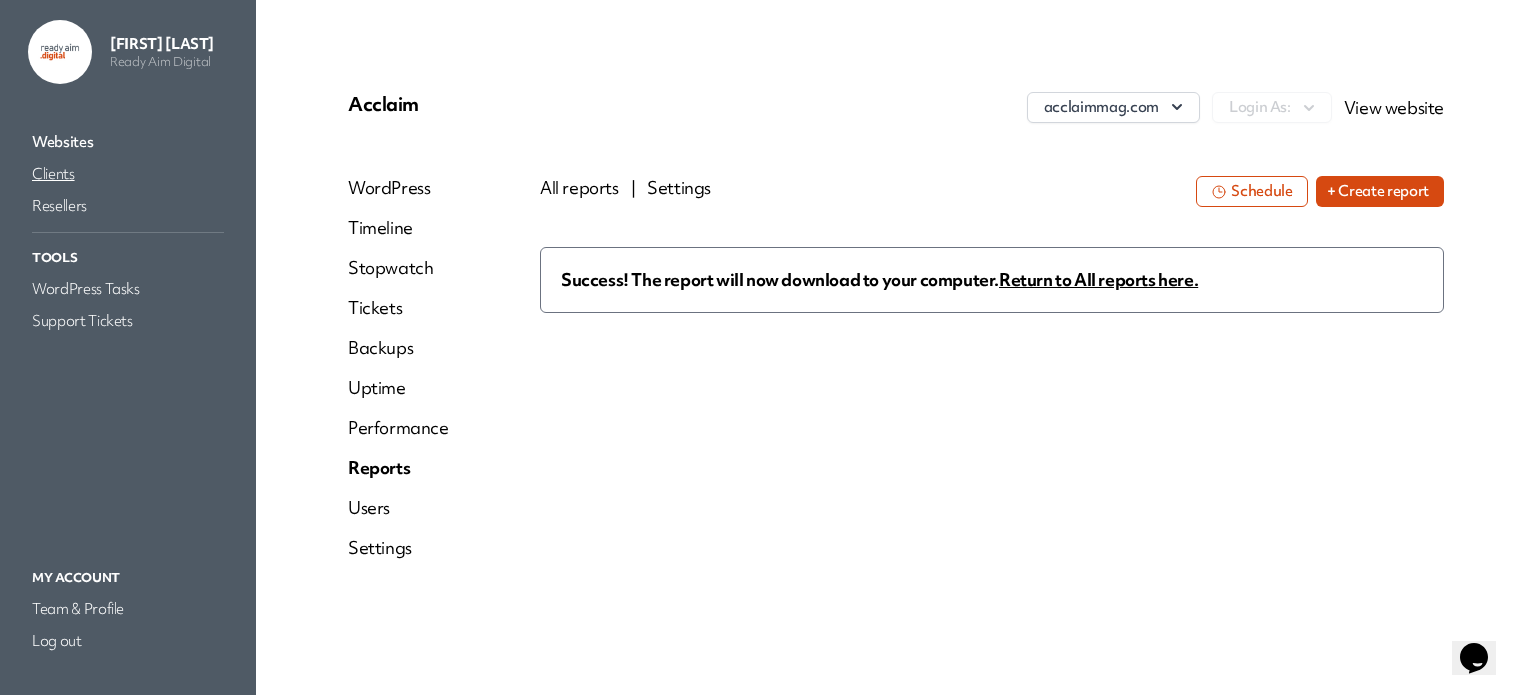 click on "Clients" at bounding box center (128, 174) 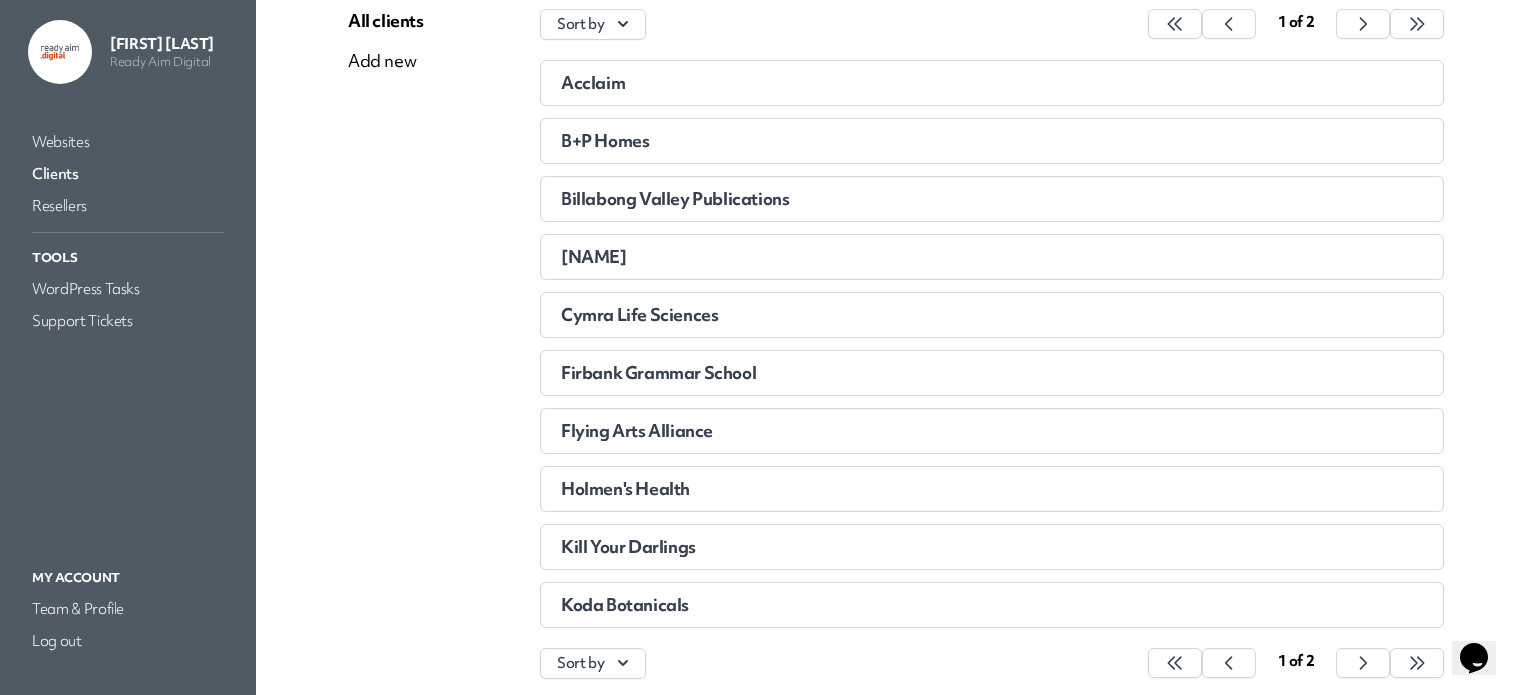 scroll, scrollTop: 191, scrollLeft: 0, axis: vertical 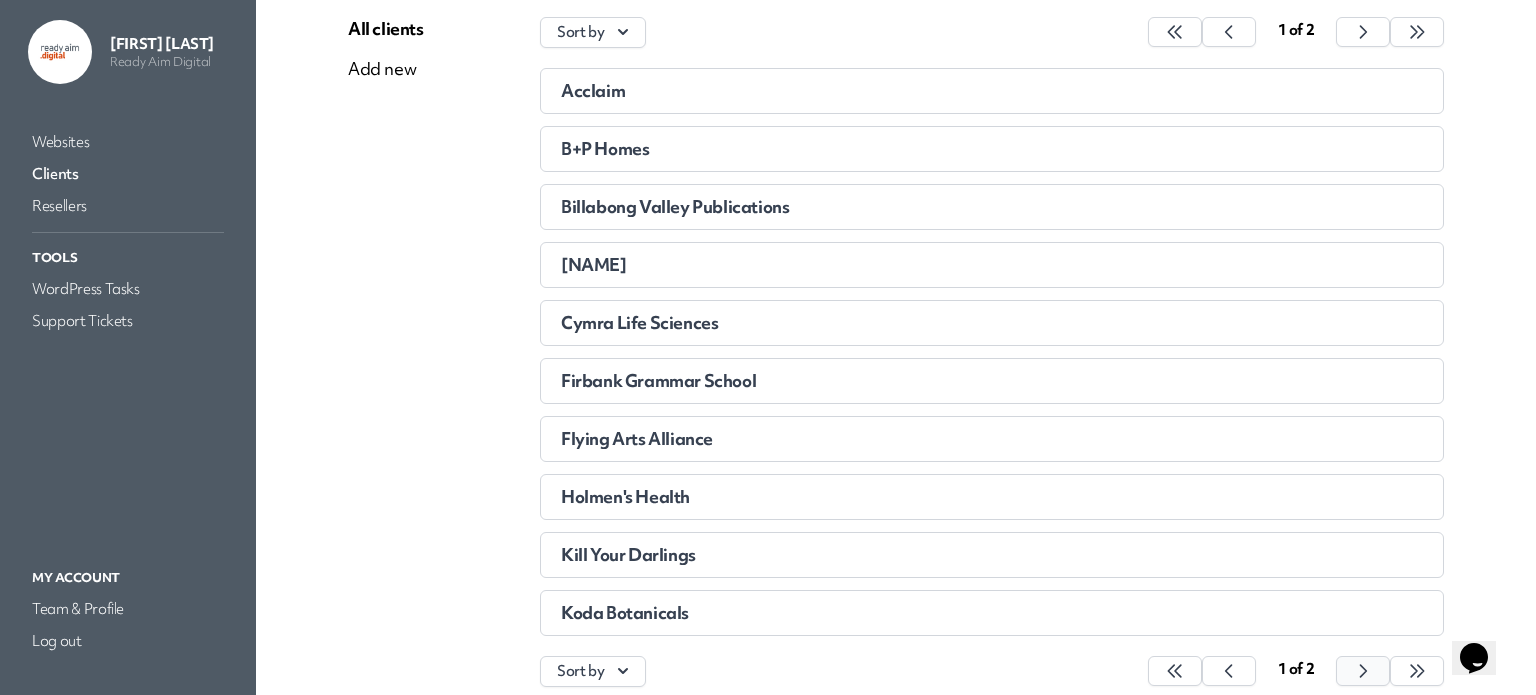 click at bounding box center [1175, 671] 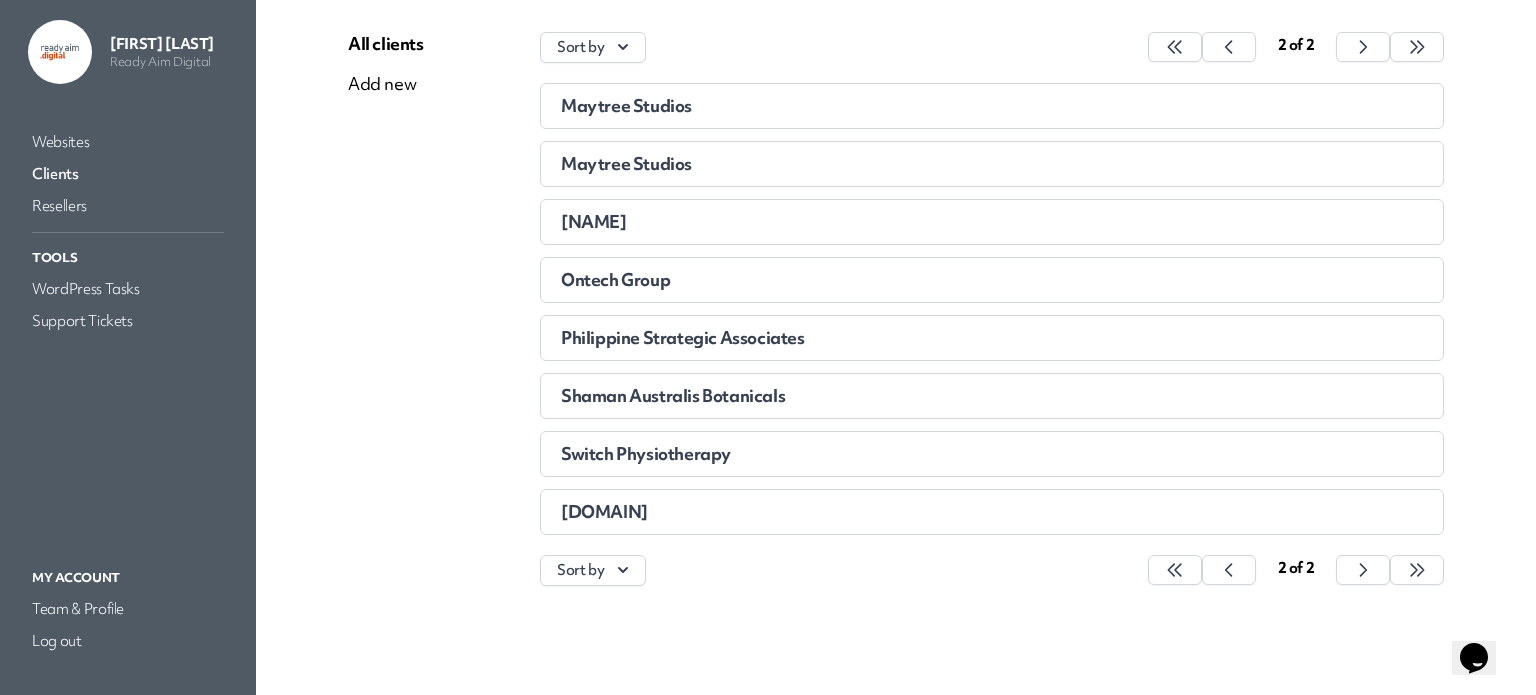 click on "[NAME]" at bounding box center (884, 222) 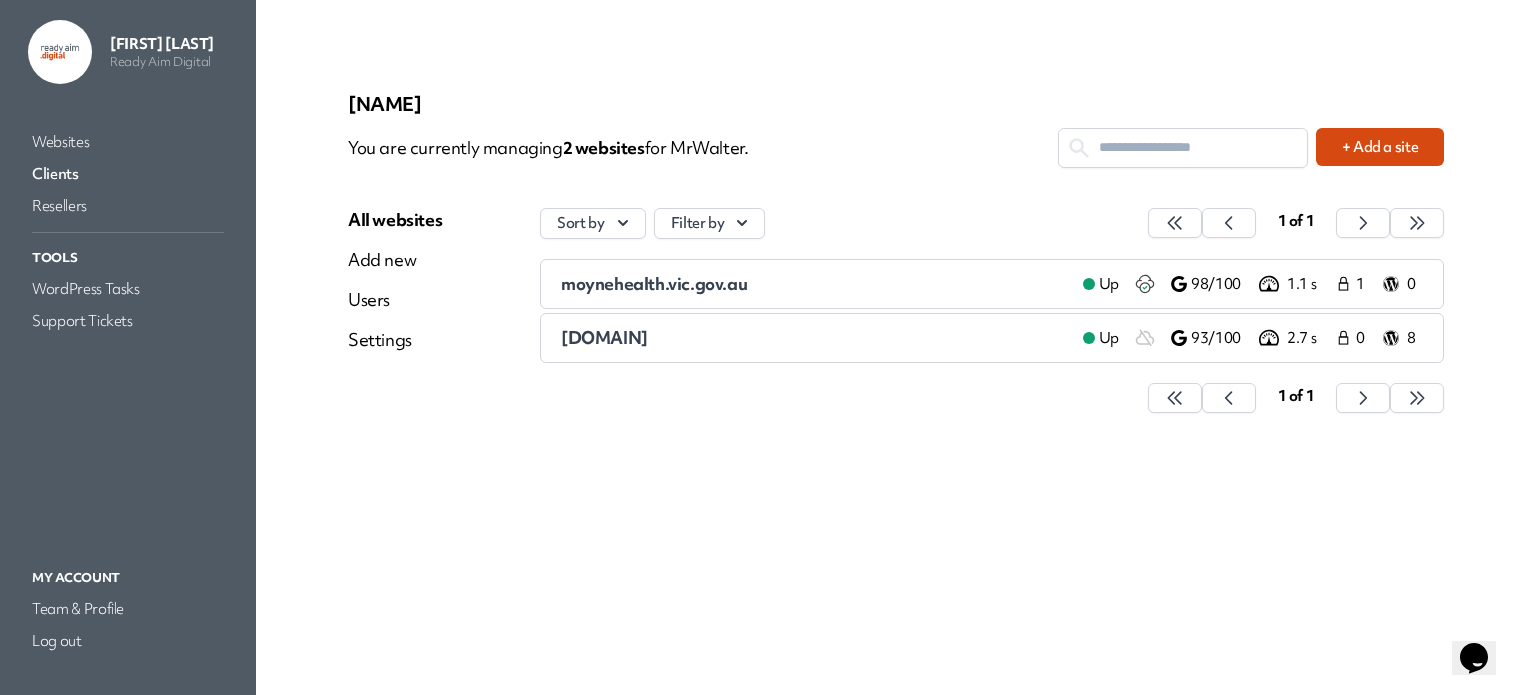 click on "[DOMAIN]" at bounding box center (604, 337) 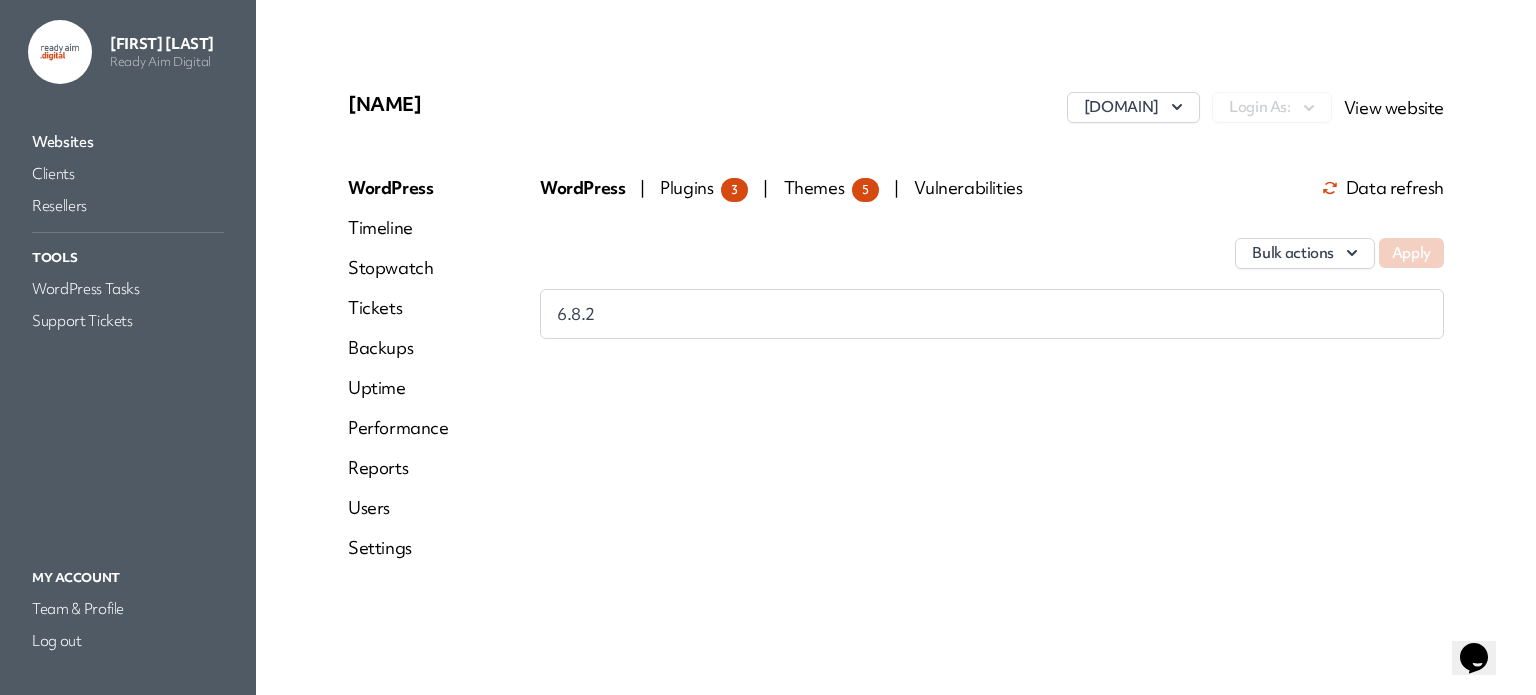 click on "Reports" at bounding box center [398, 468] 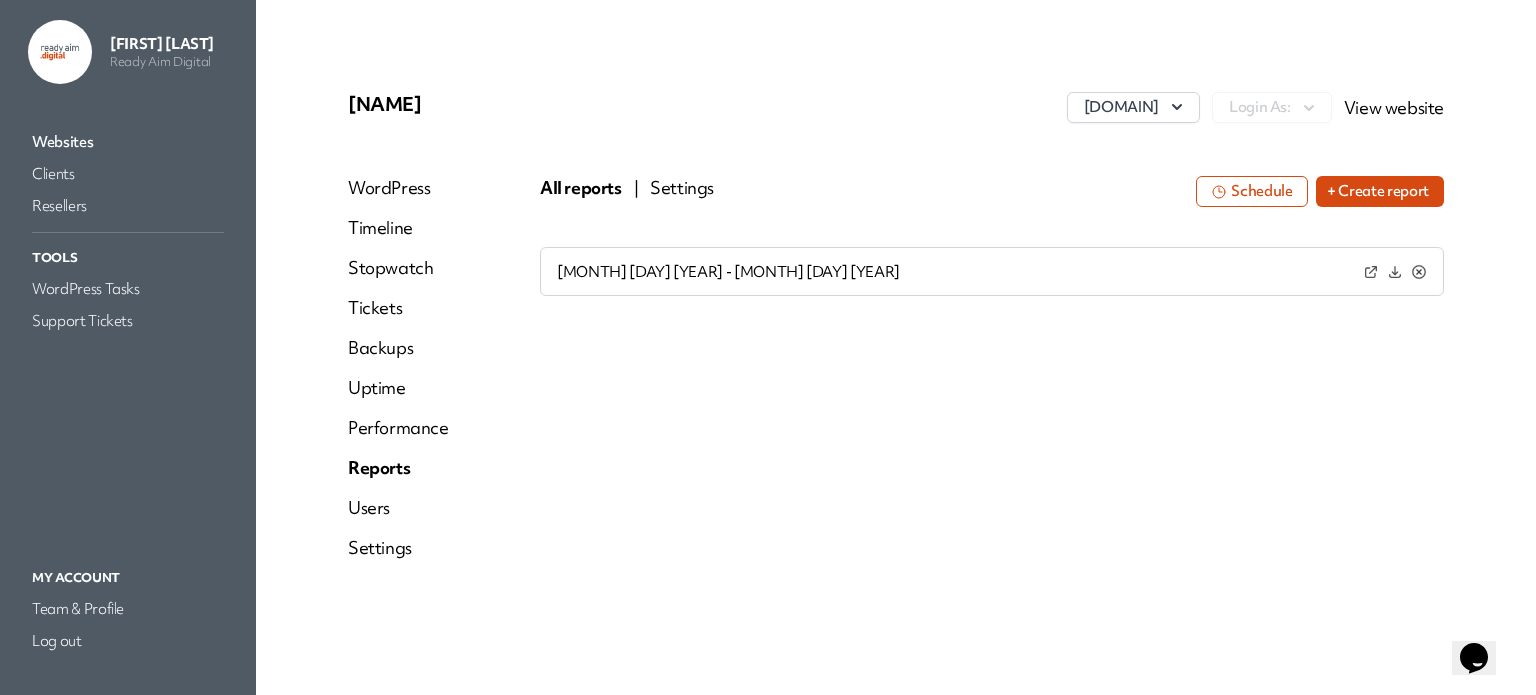 click on "+ Create report" at bounding box center (1380, 191) 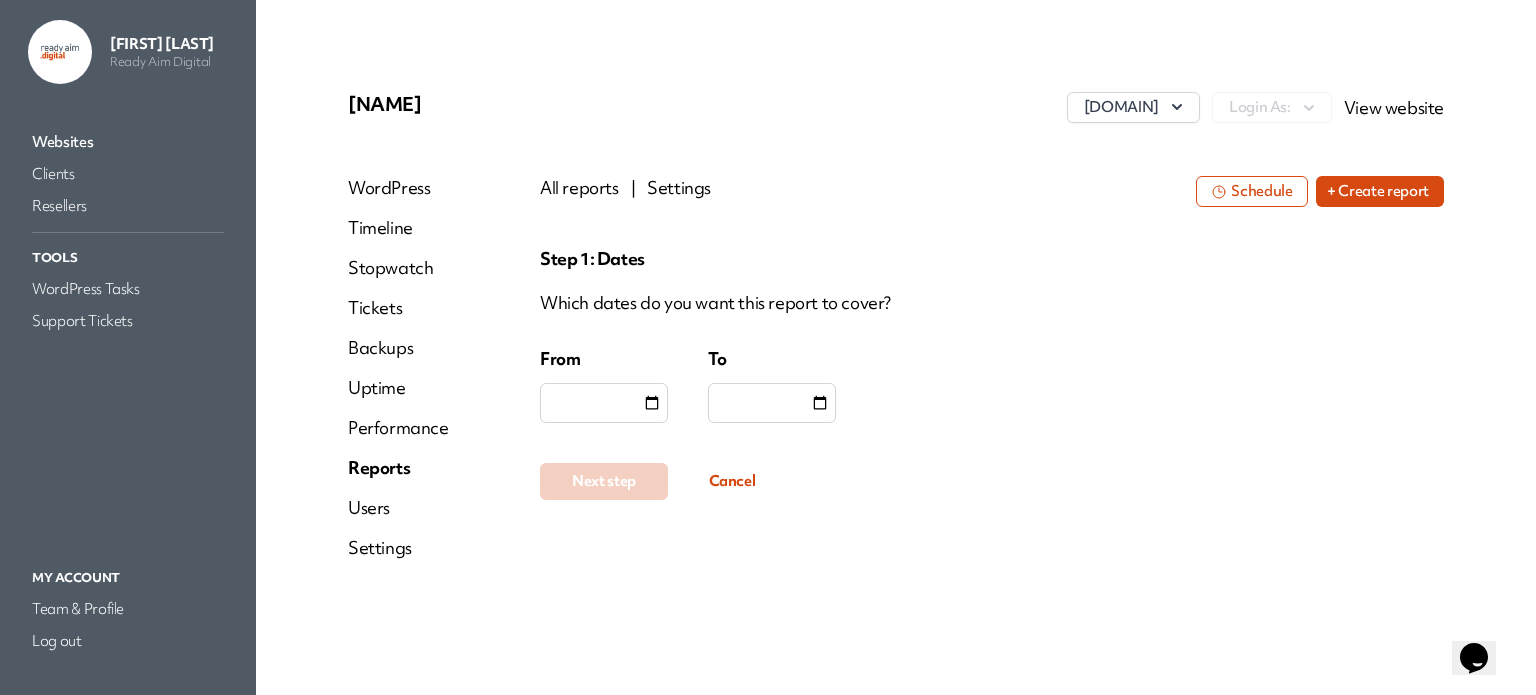 click at bounding box center (652, 403) 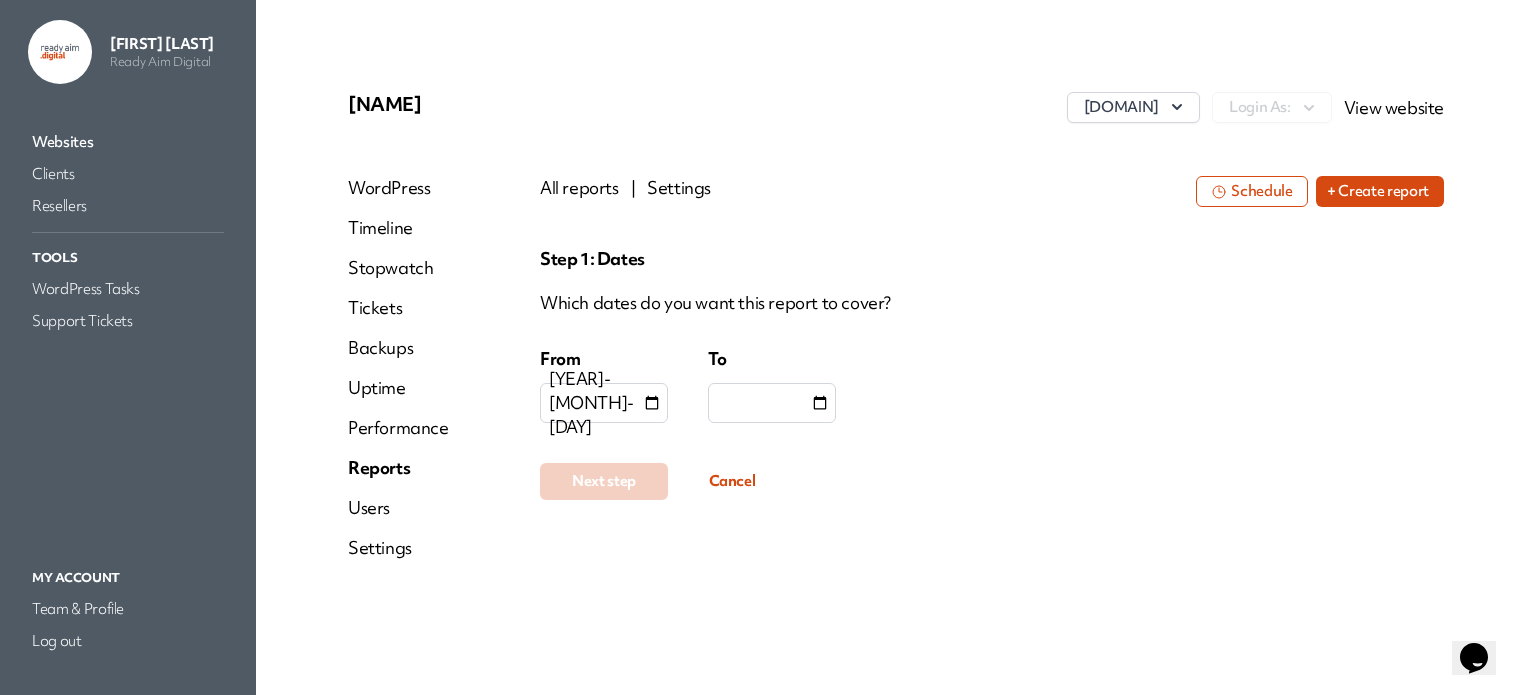 type on "**********" 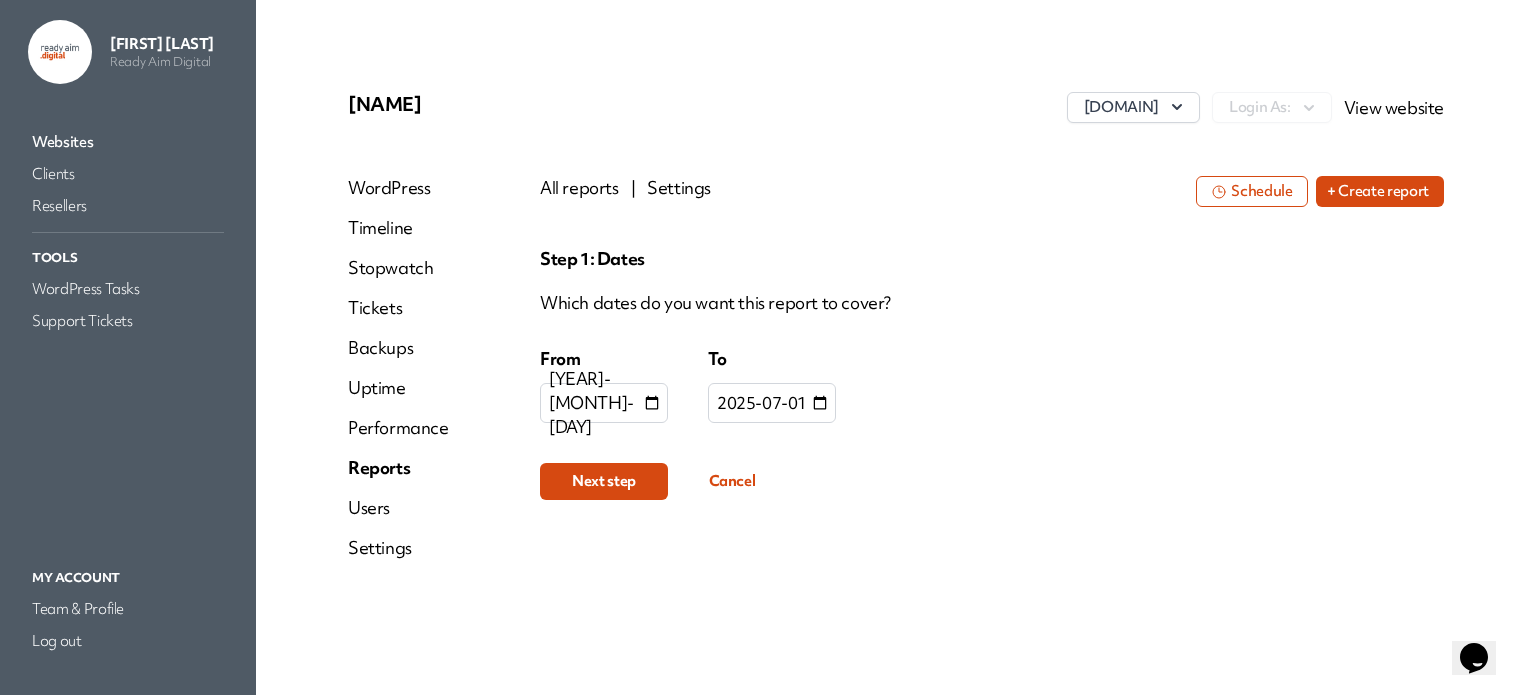 click on "Next step" at bounding box center [604, 481] 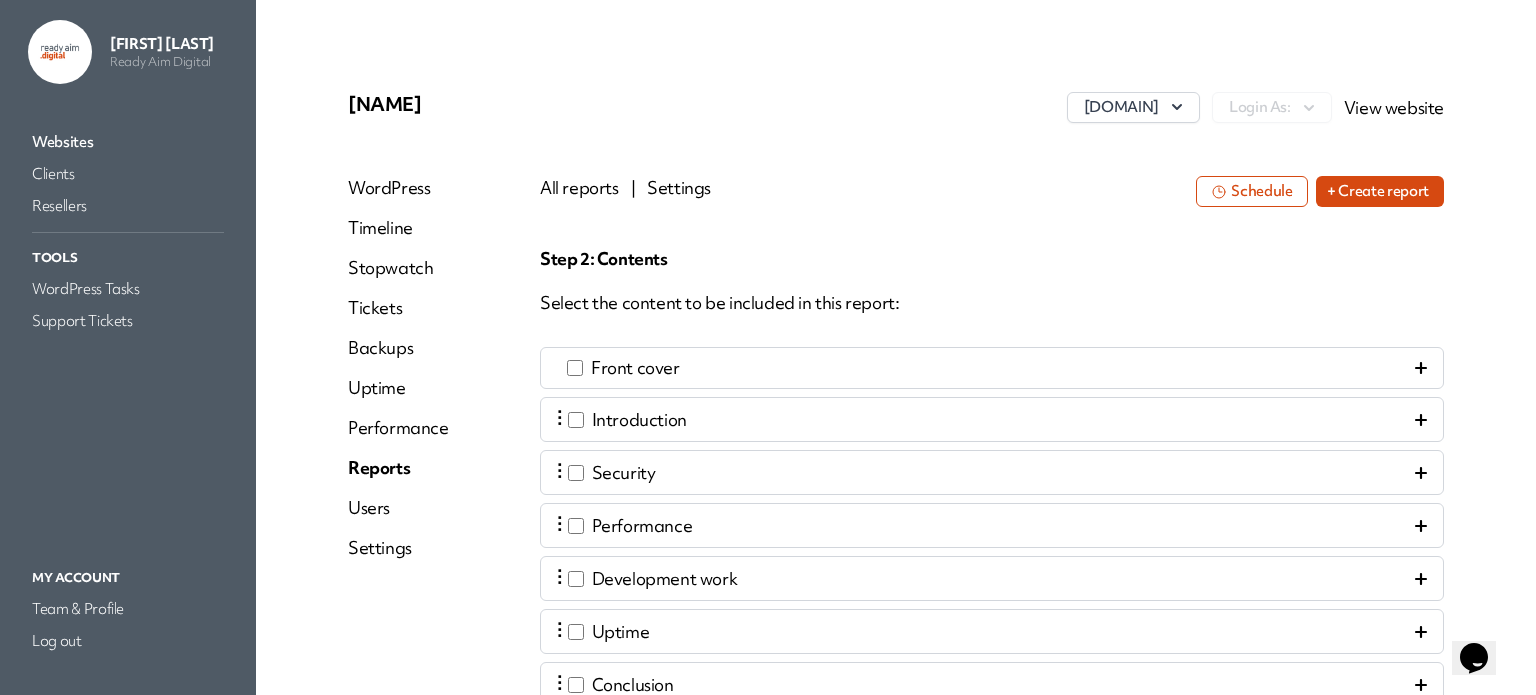 click on "Front cover                           ⋮     Introduction                           ⋮     Security                           ⋮     Performance                           ⋮     Development work                           ⋮     Uptime                           ⋮     Conclusion                           ⋮     Thank you page                           ⋮     Snapshot                           ⋮     Backups                           ⋮     Custom section" at bounding box center [992, 633] 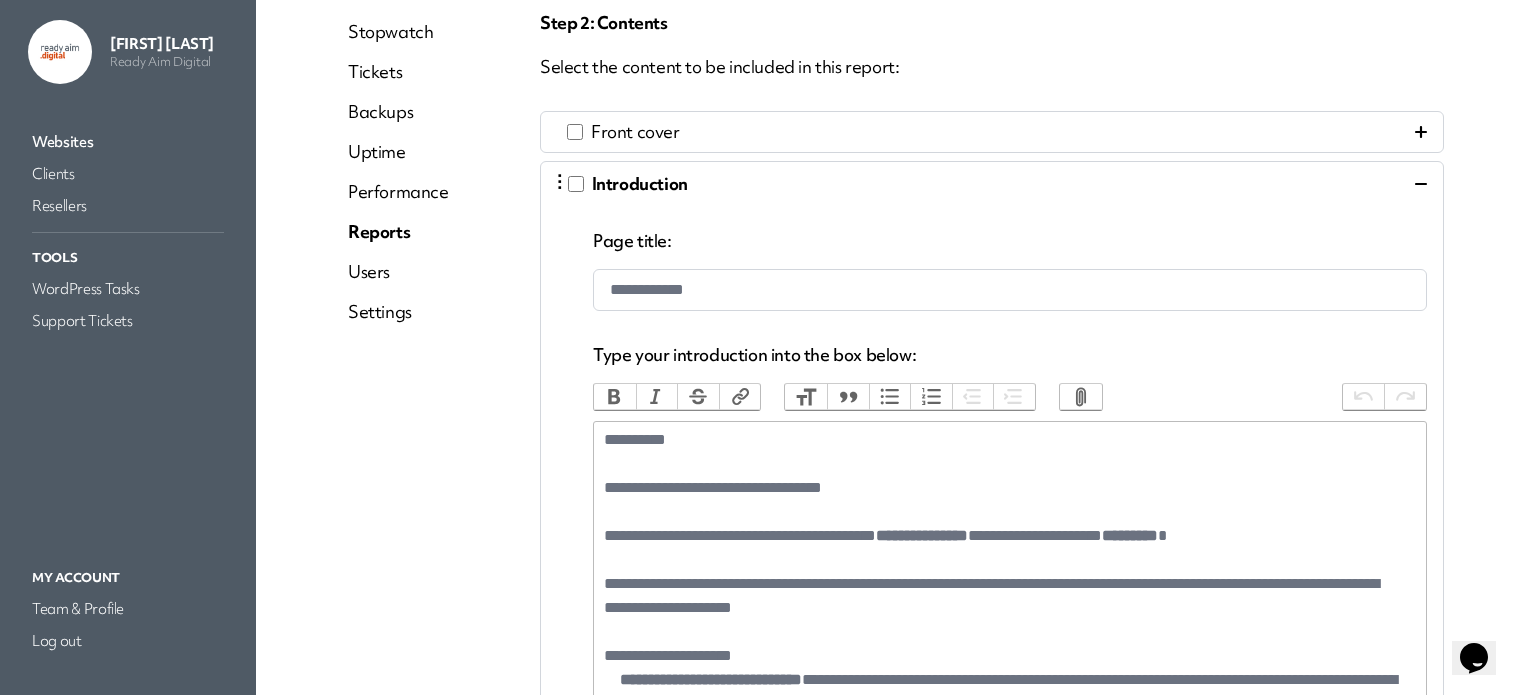scroll, scrollTop: 300, scrollLeft: 0, axis: vertical 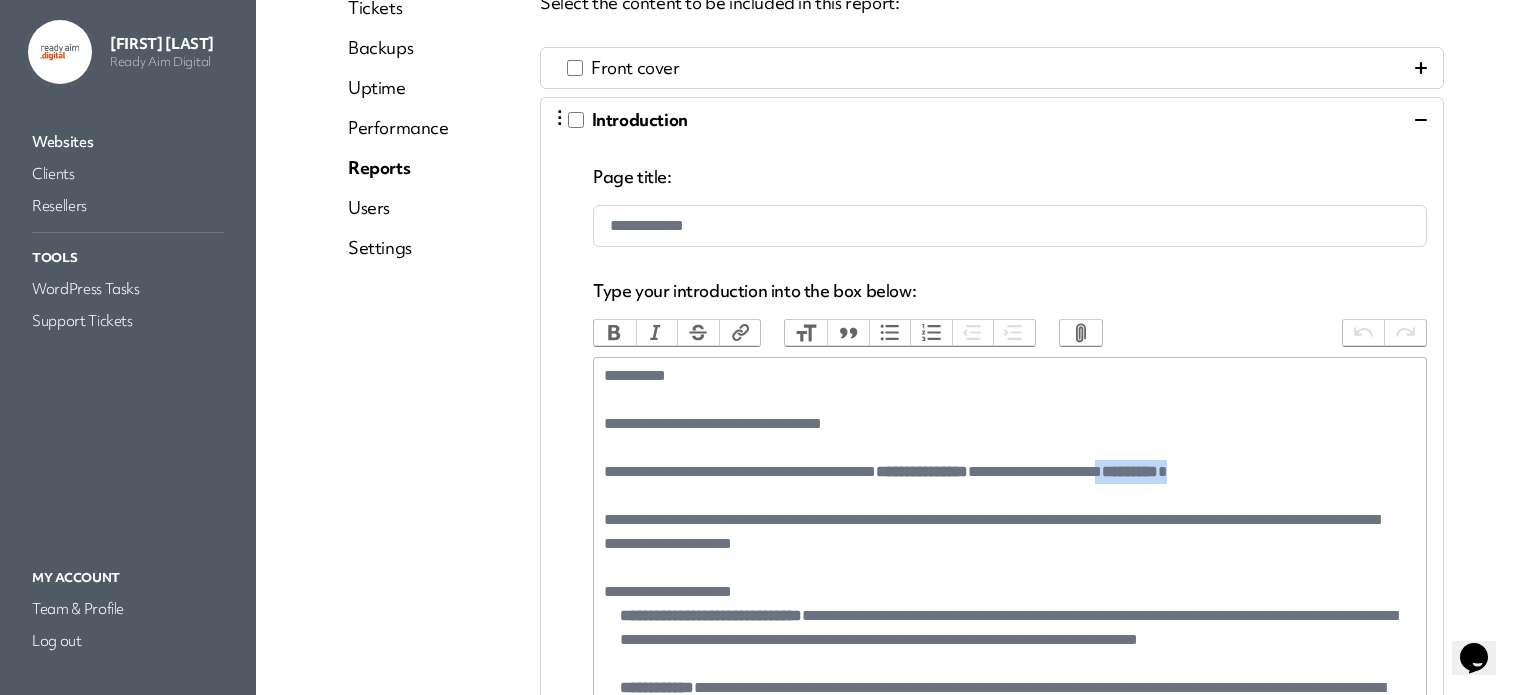 drag, startPoint x: 1209, startPoint y: 475, endPoint x: 1308, endPoint y: 472, distance: 99.04544 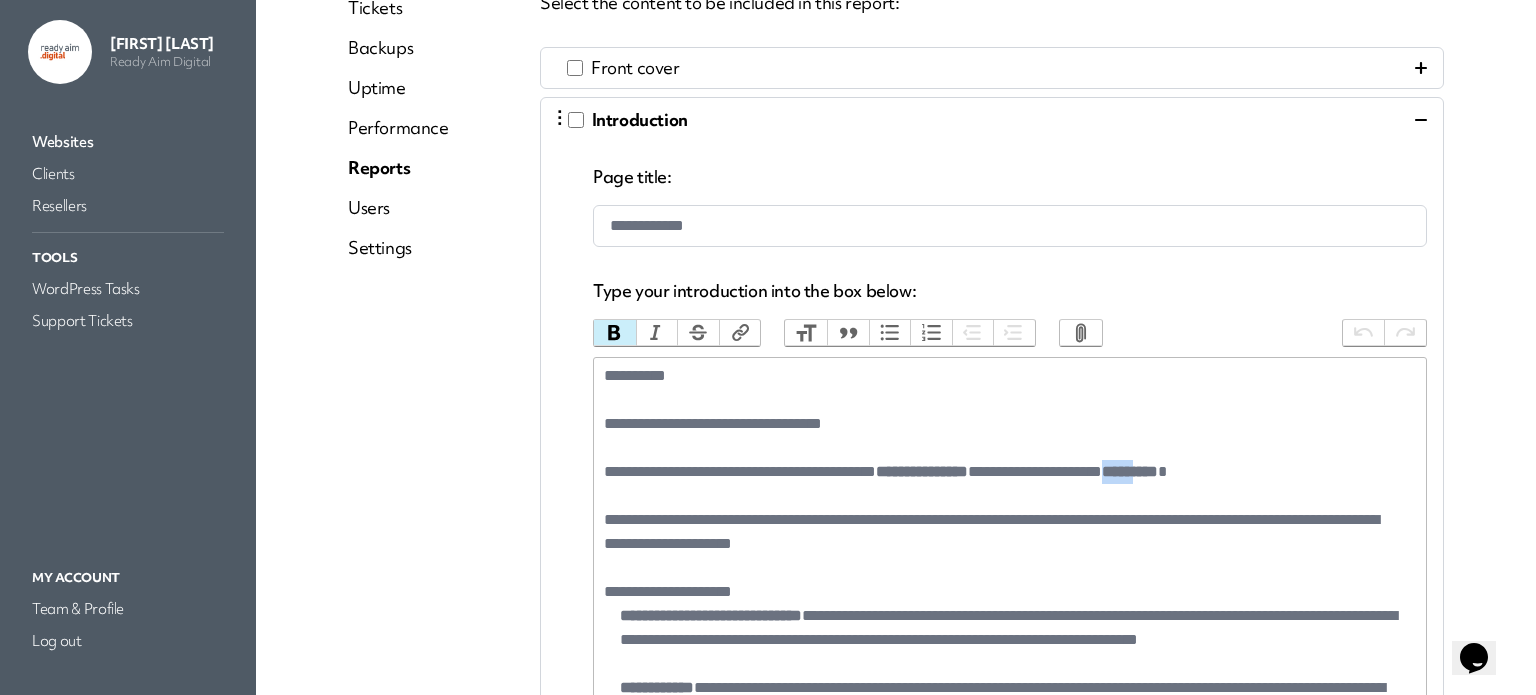drag, startPoint x: 1211, startPoint y: 465, endPoint x: 1259, endPoint y: 466, distance: 48.010414 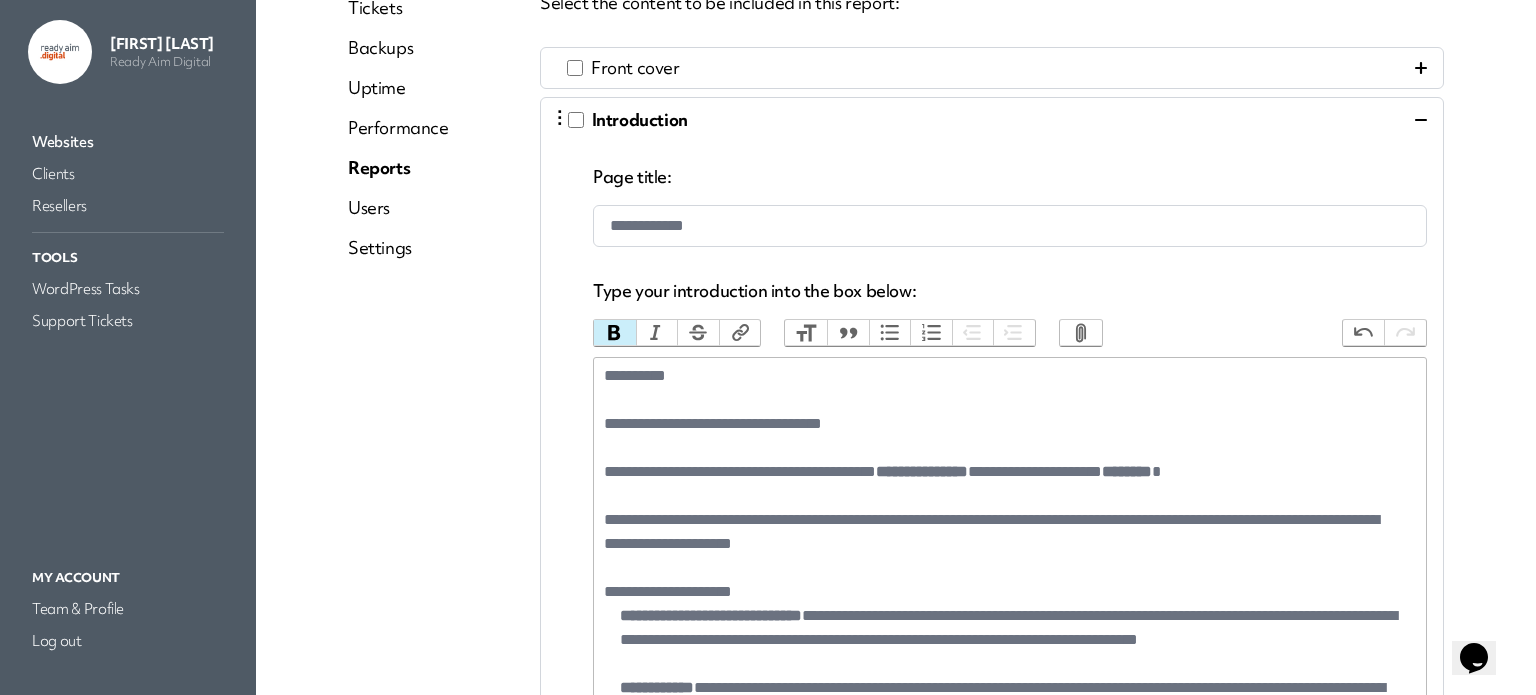type on "**********" 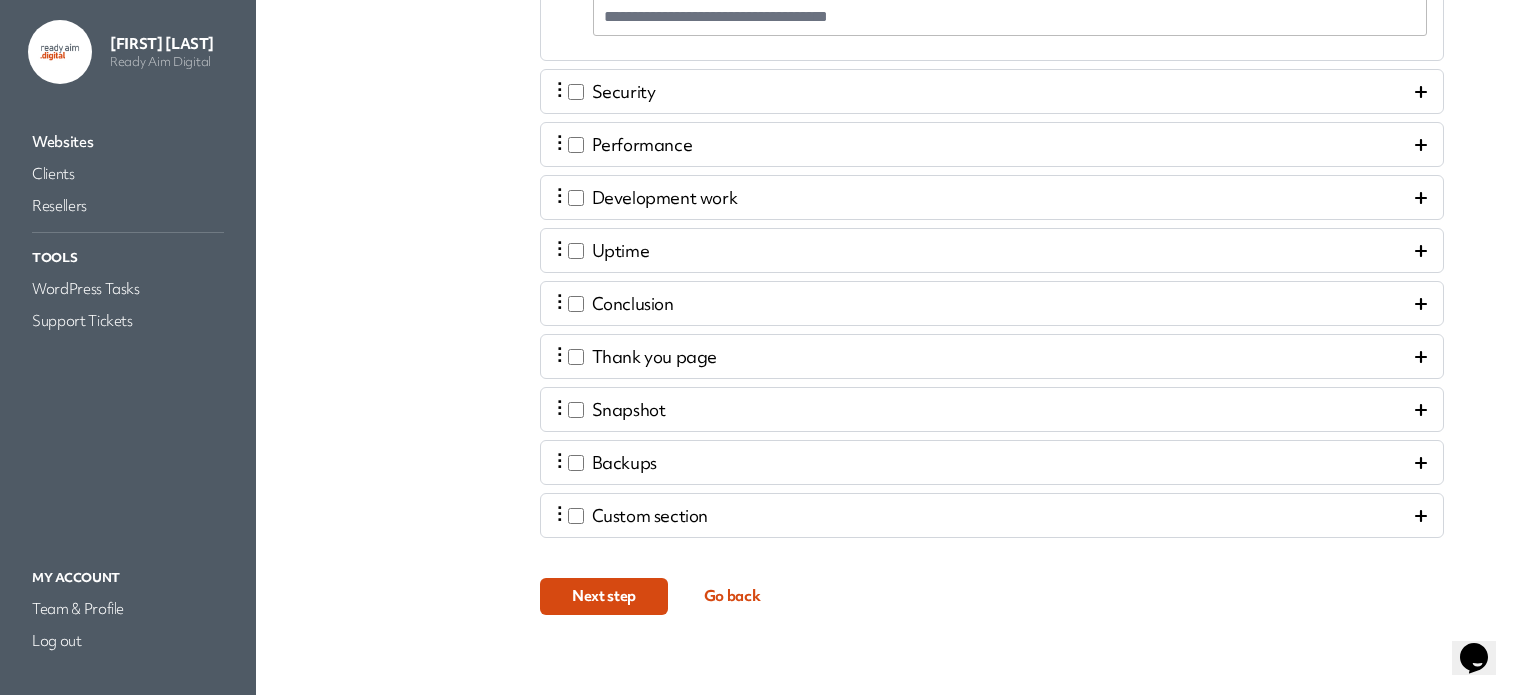 scroll, scrollTop: 1337, scrollLeft: 0, axis: vertical 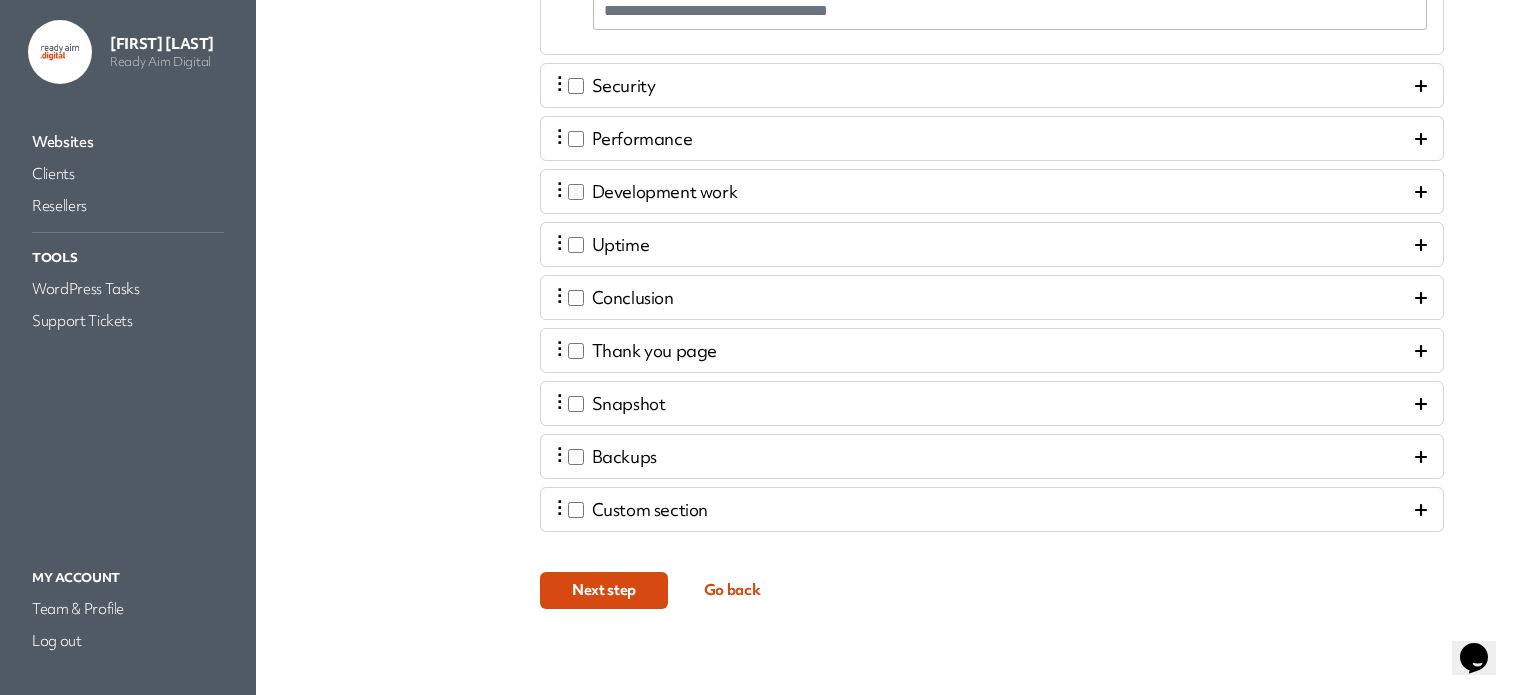 click on "Next step" at bounding box center [604, 590] 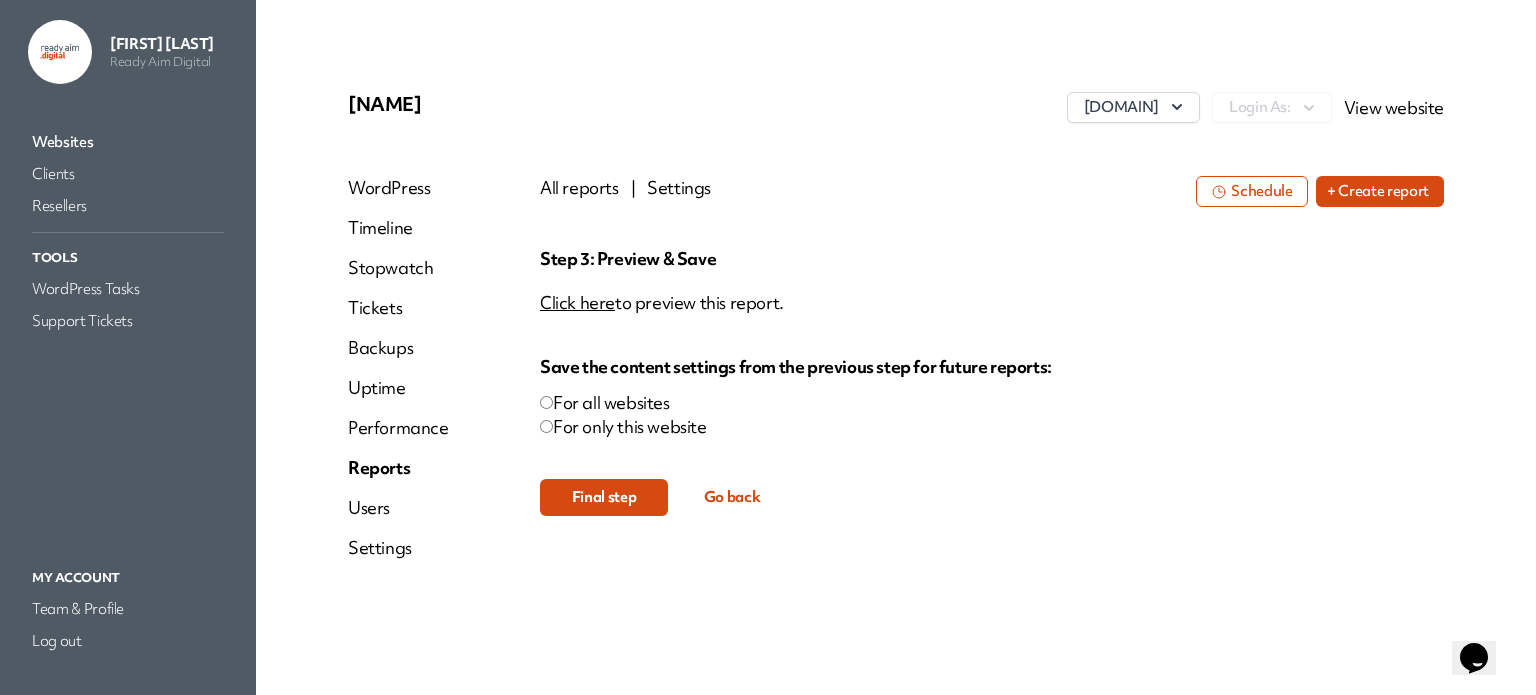 scroll, scrollTop: 0, scrollLeft: 0, axis: both 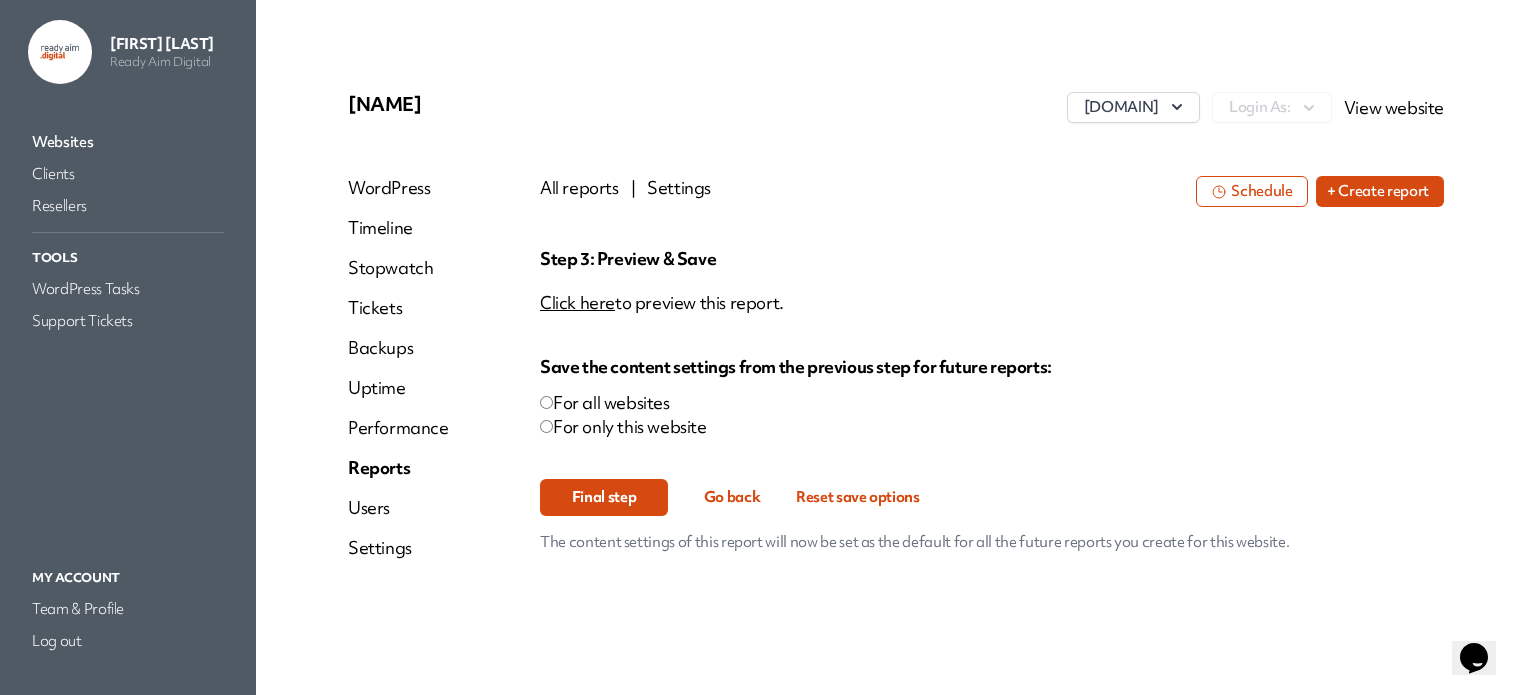 click on "Final step" at bounding box center (604, 497) 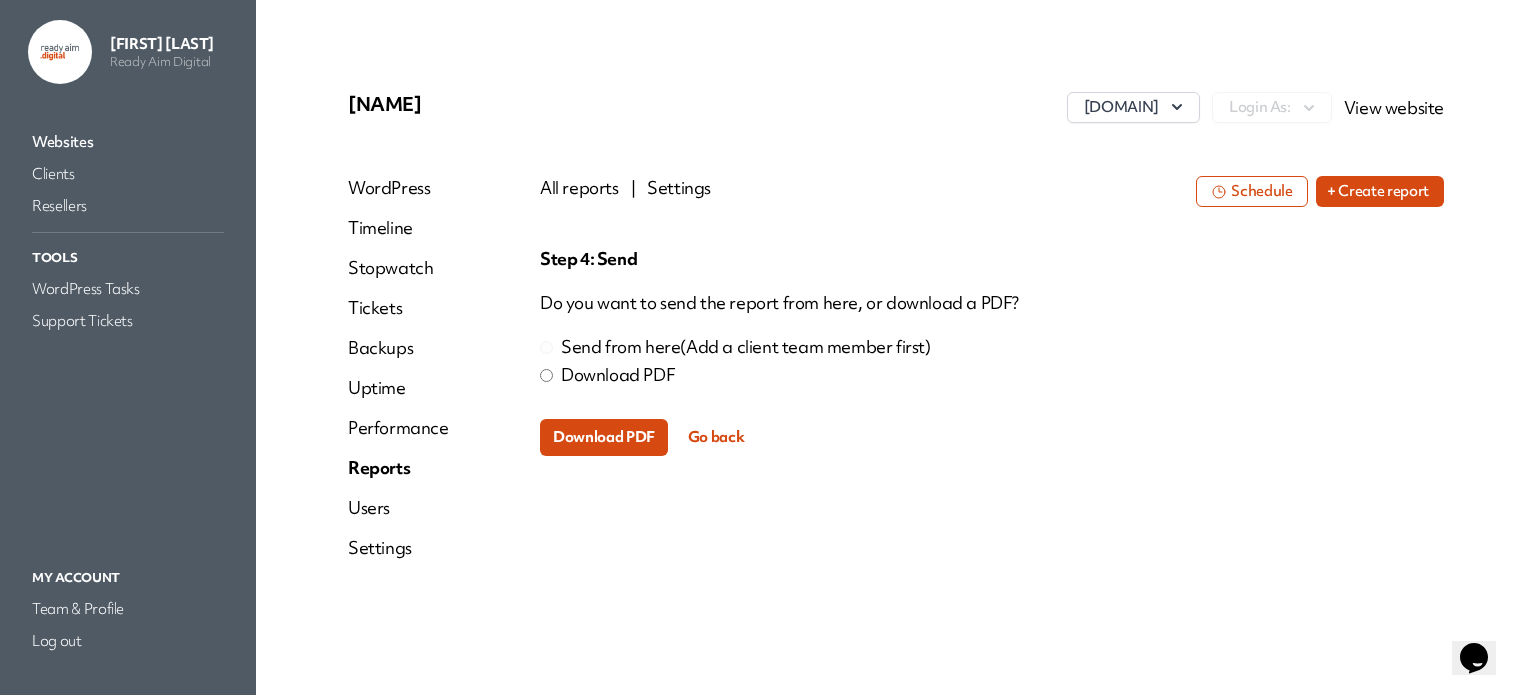 click on "Download PDF" at bounding box center (604, 437) 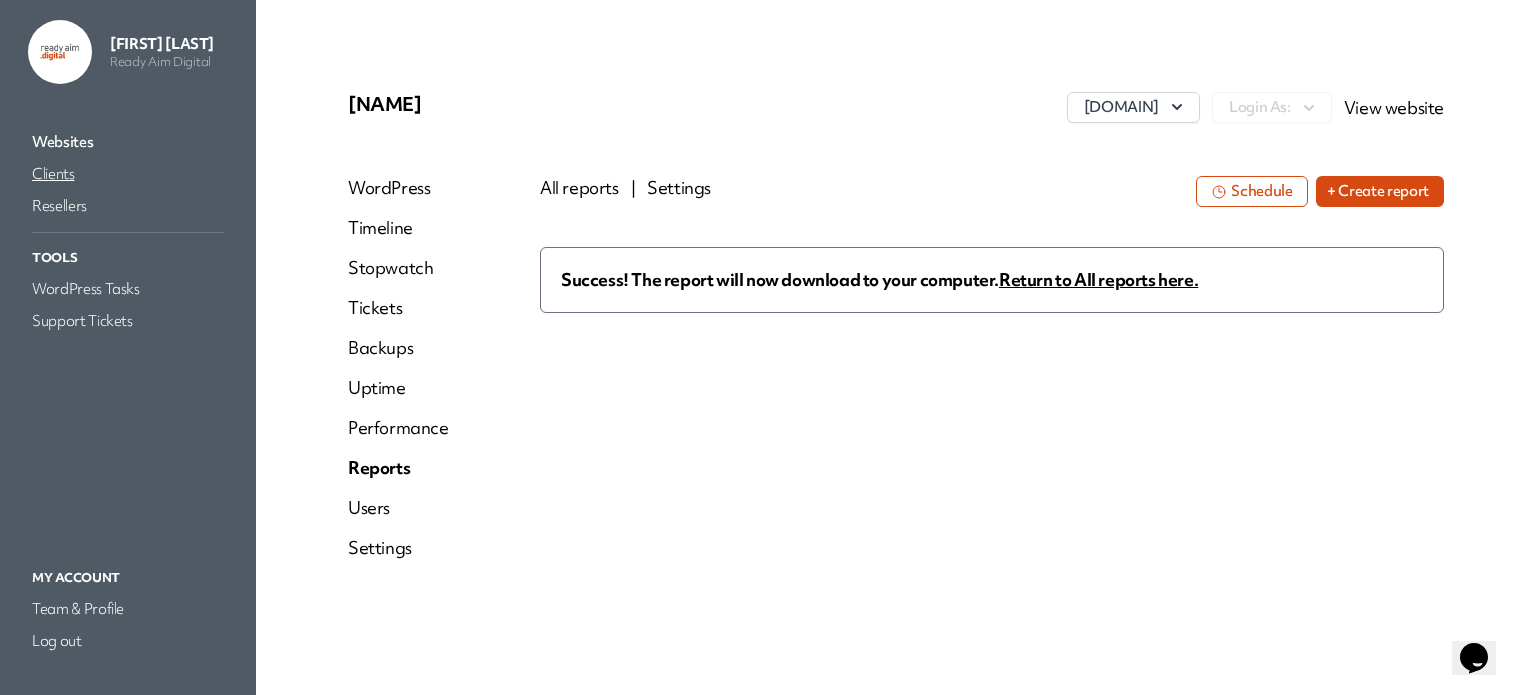 click on "Clients" at bounding box center [128, 174] 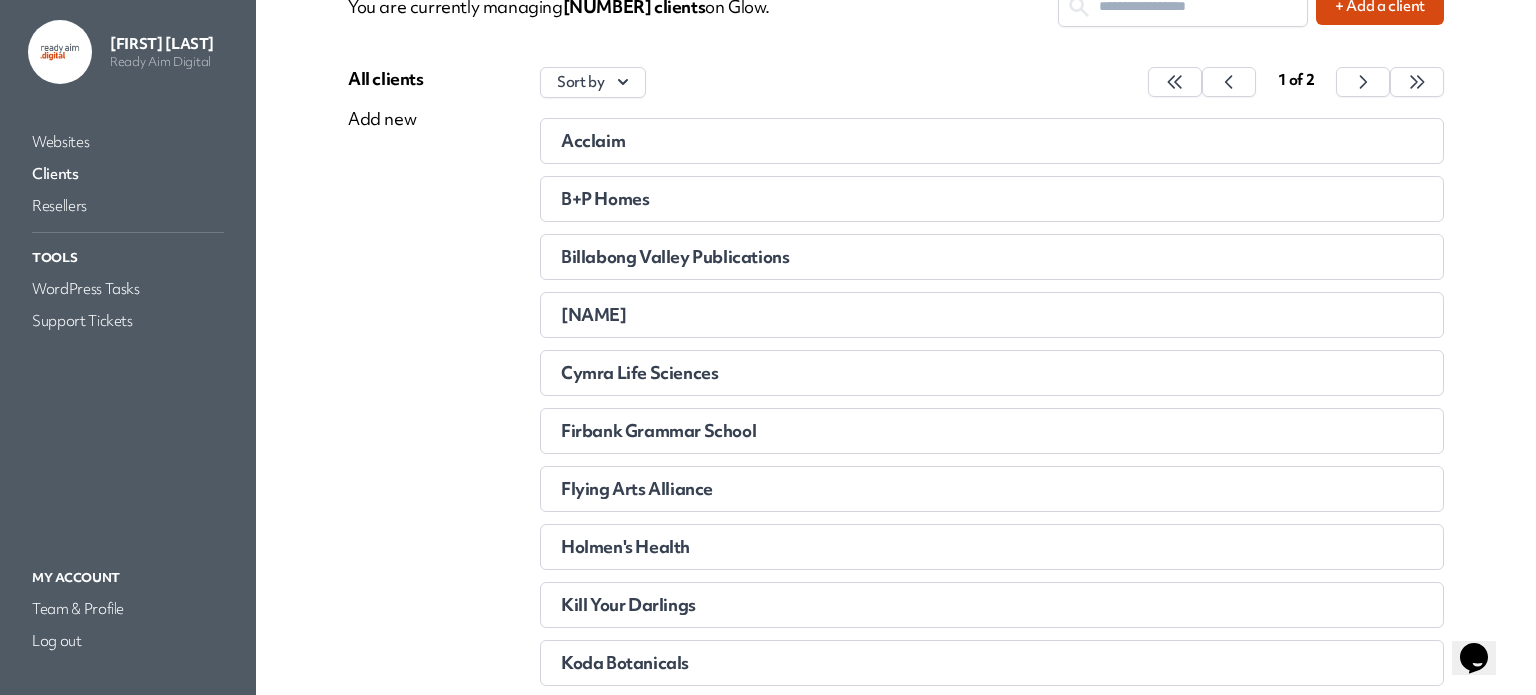 scroll, scrollTop: 200, scrollLeft: 0, axis: vertical 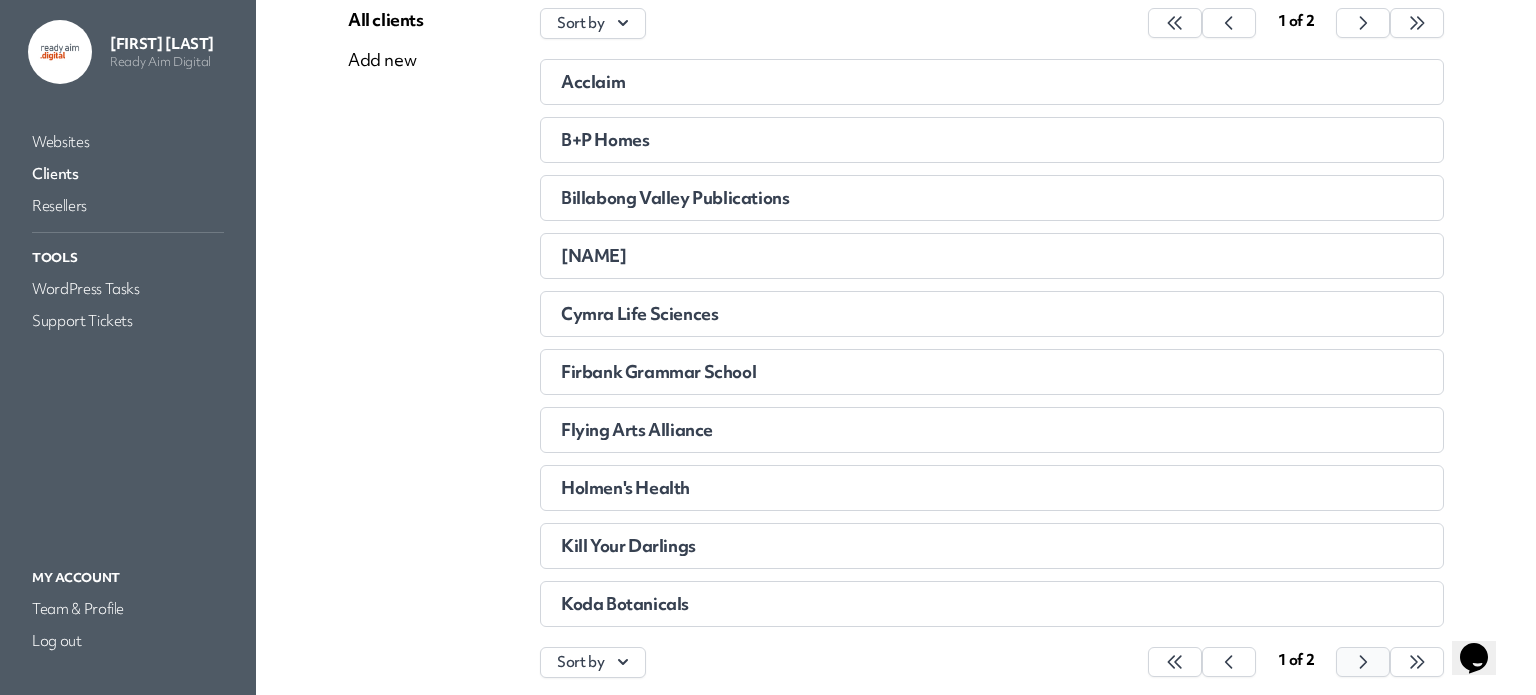 click 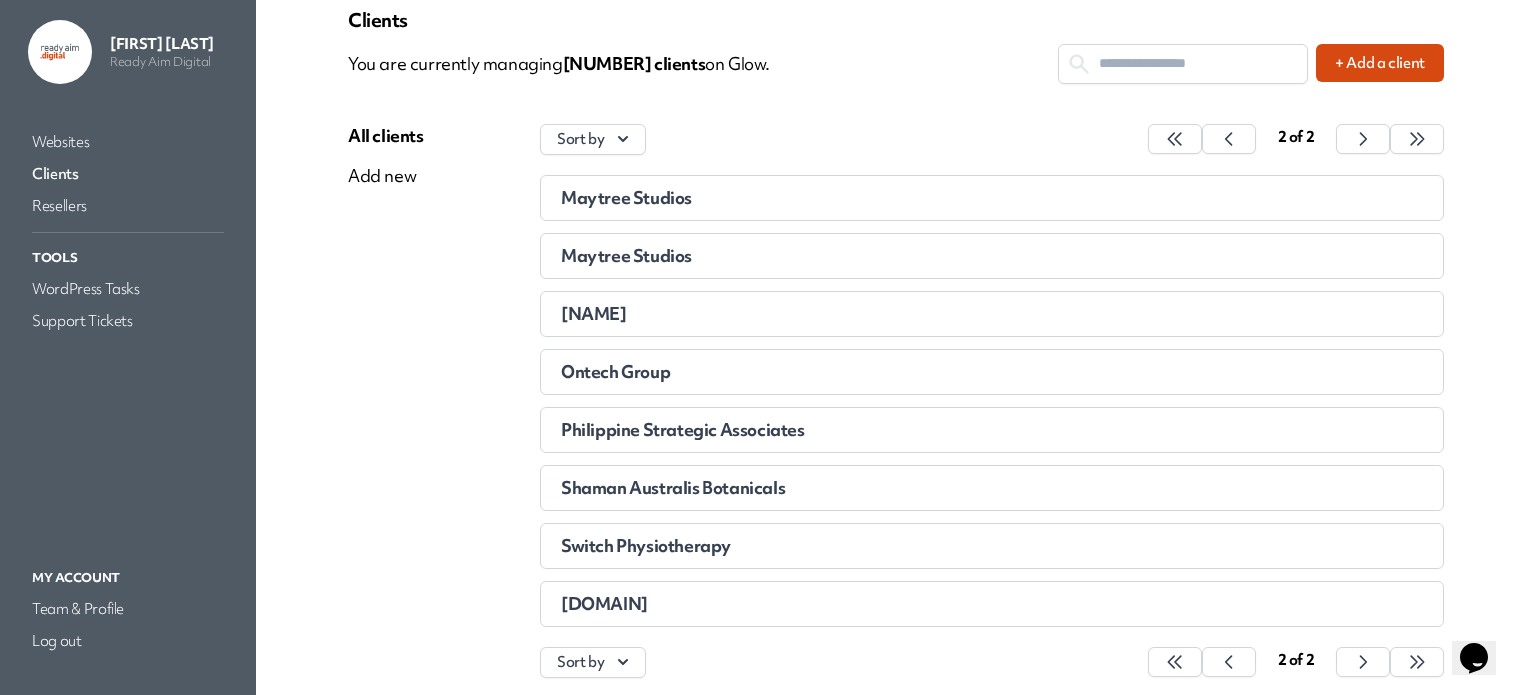 scroll, scrollTop: 76, scrollLeft: 0, axis: vertical 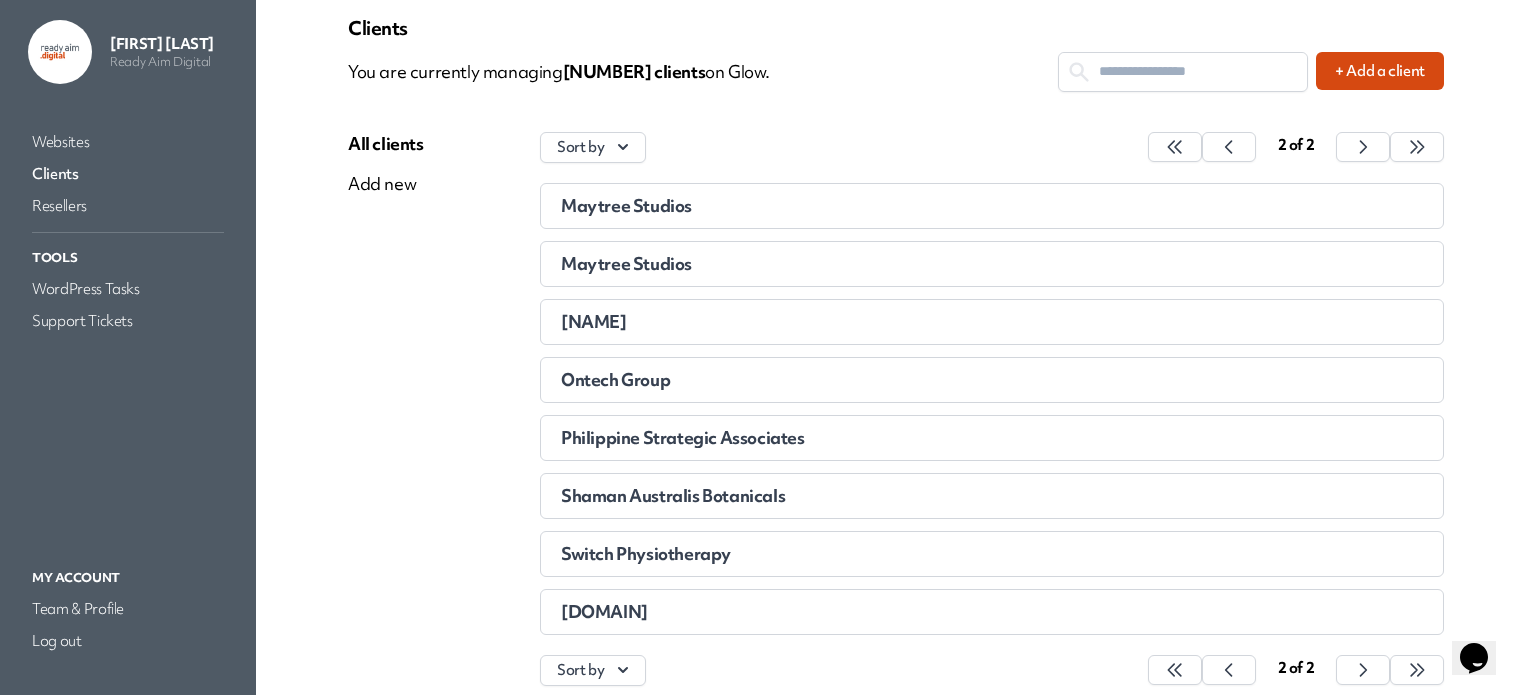 click on "[NAME]" at bounding box center [992, 322] 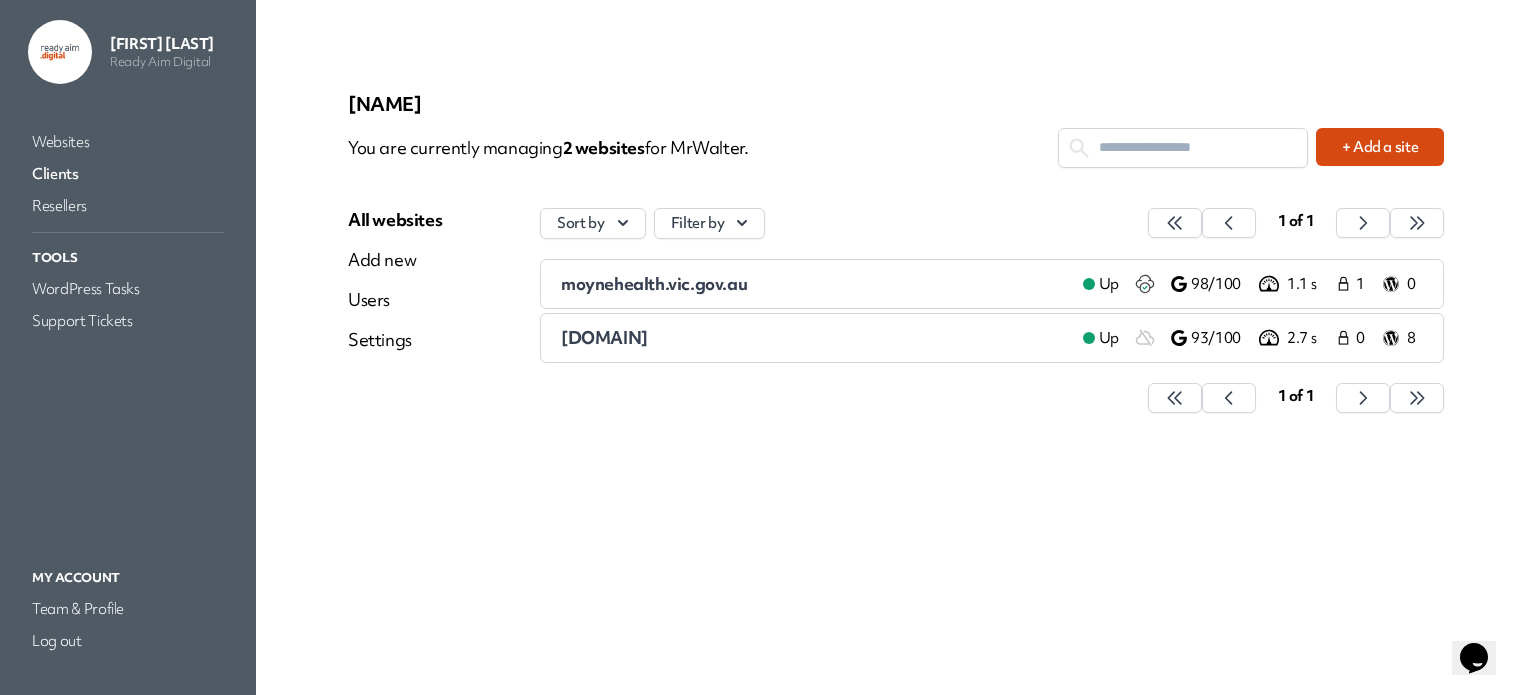 click on "MrWalter
You are currently managing  2 website s  for MrWalter.
+ Add a site
All websites
Add new
Users
Settings
Sort by
Filter by
1 of 1
moynehealth.vic.gov.au
Up
98/100     1.1 s
1
0   mrwalter.com.au
Up
93/100     2.7 s
0
8
1 of 1" at bounding box center (896, 347) 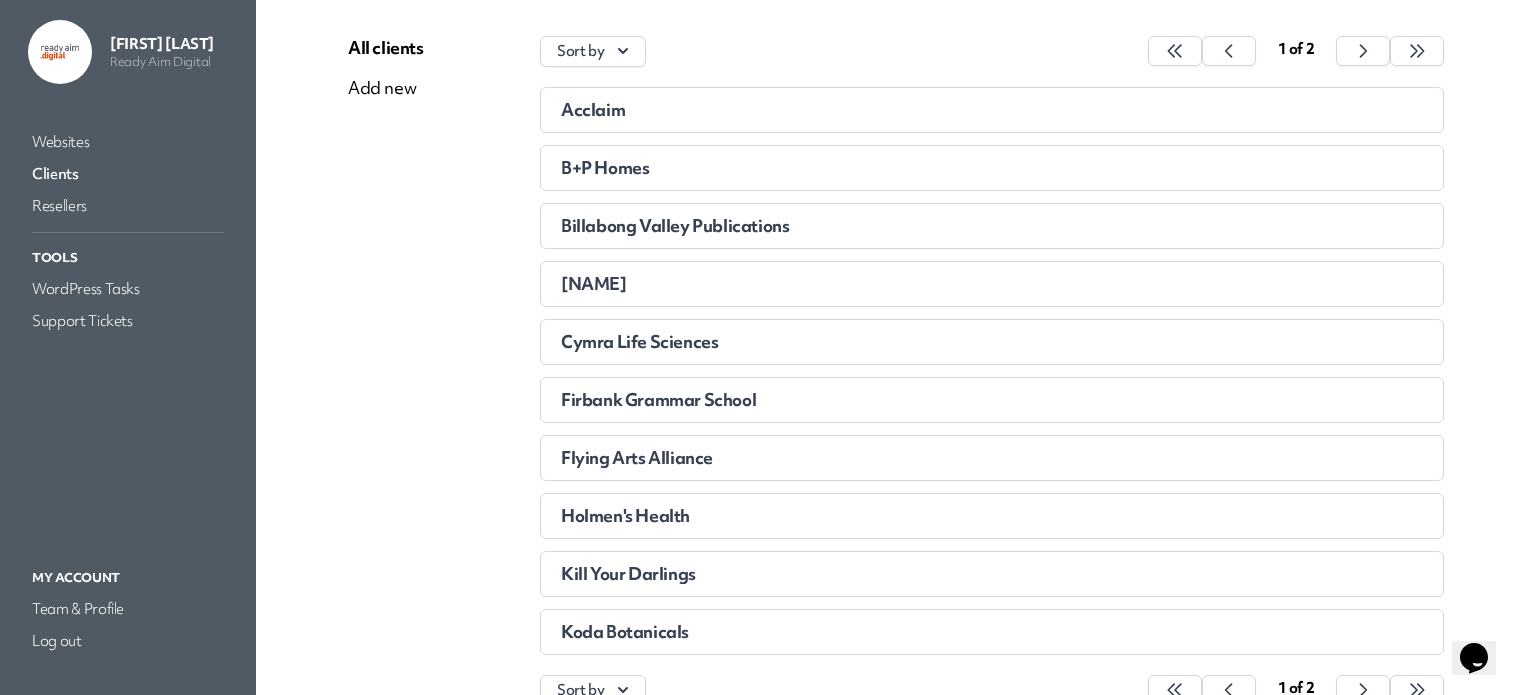 scroll, scrollTop: 200, scrollLeft: 0, axis: vertical 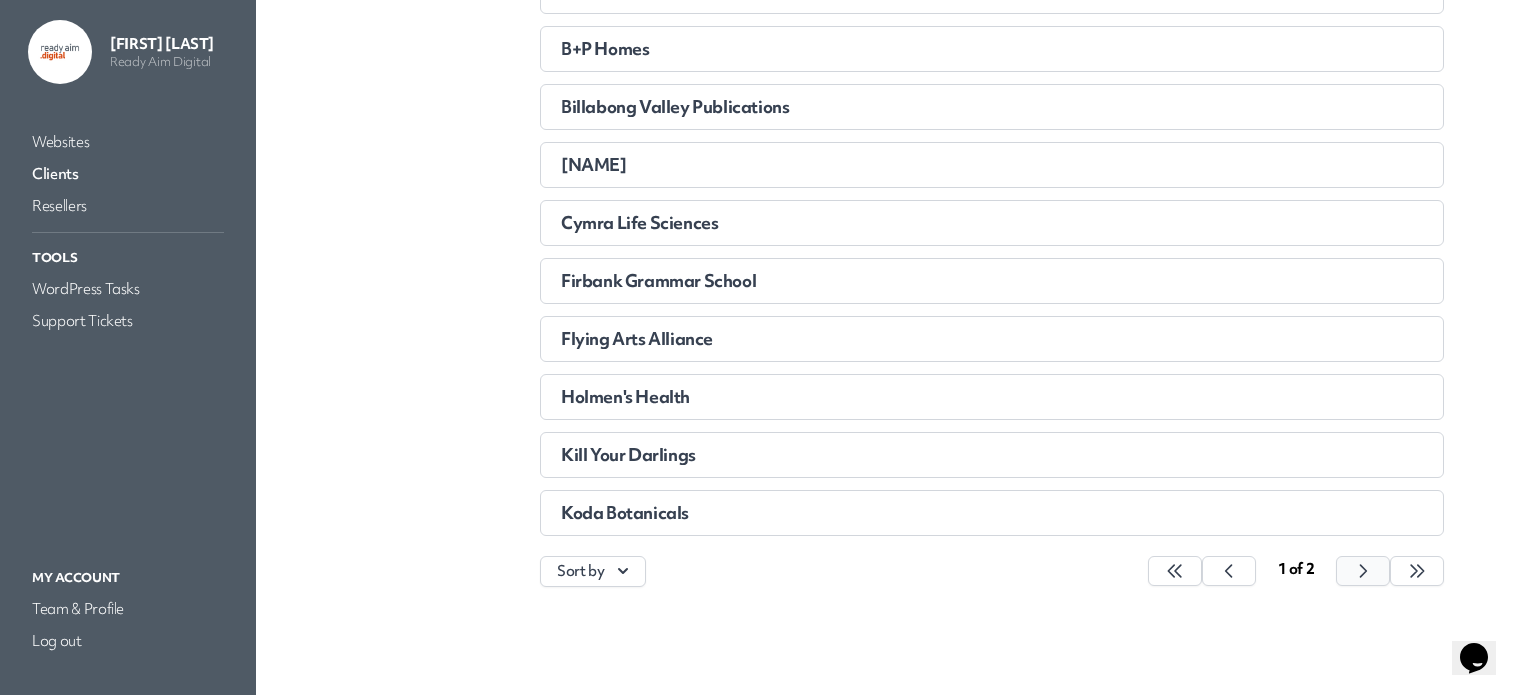 click 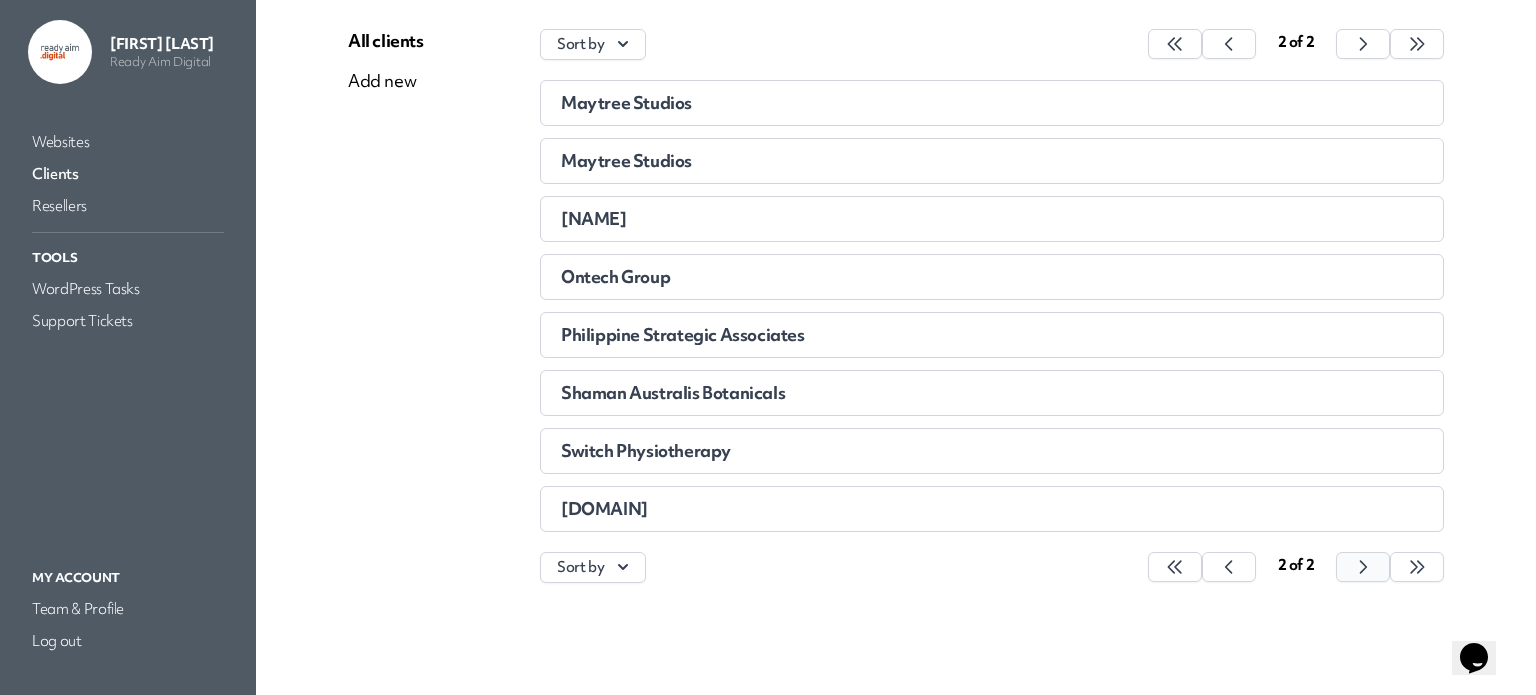 scroll, scrollTop: 176, scrollLeft: 0, axis: vertical 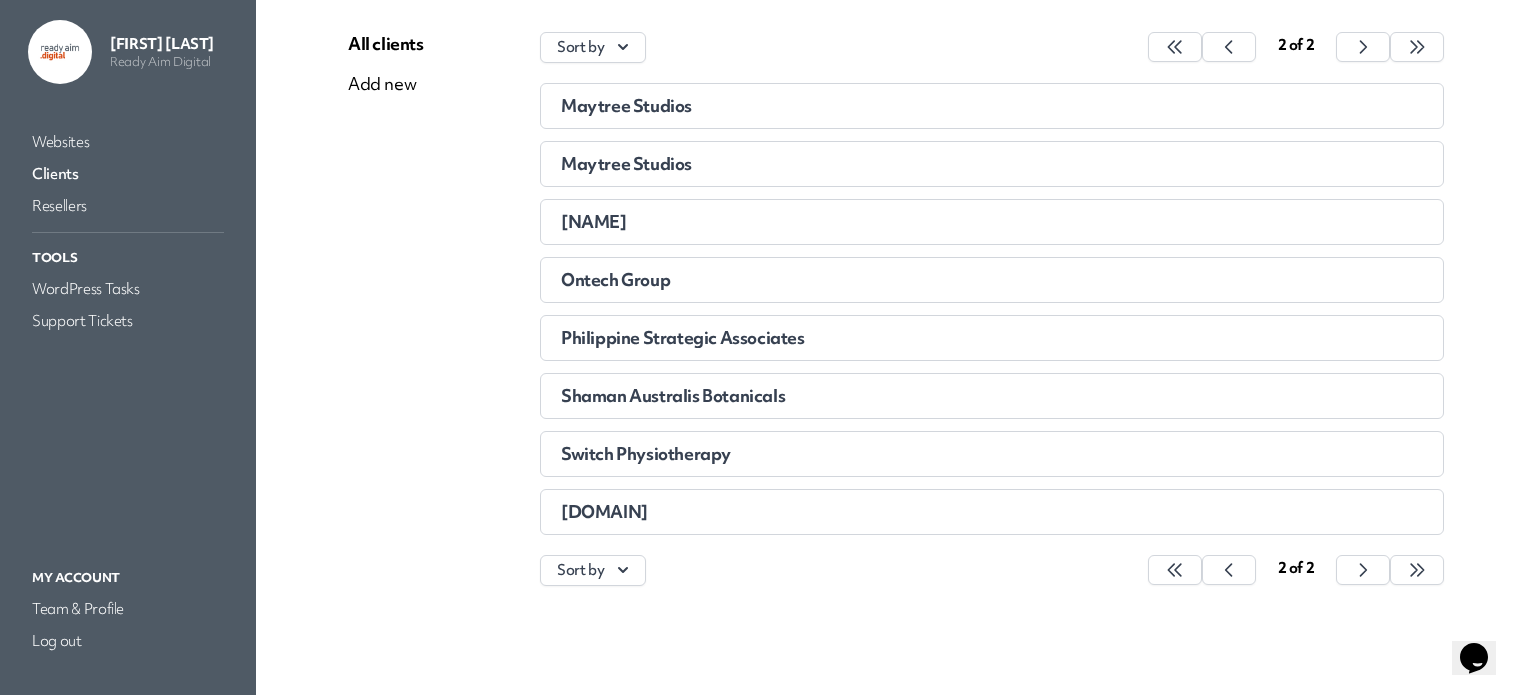 click on "[NAME]" at bounding box center (884, 222) 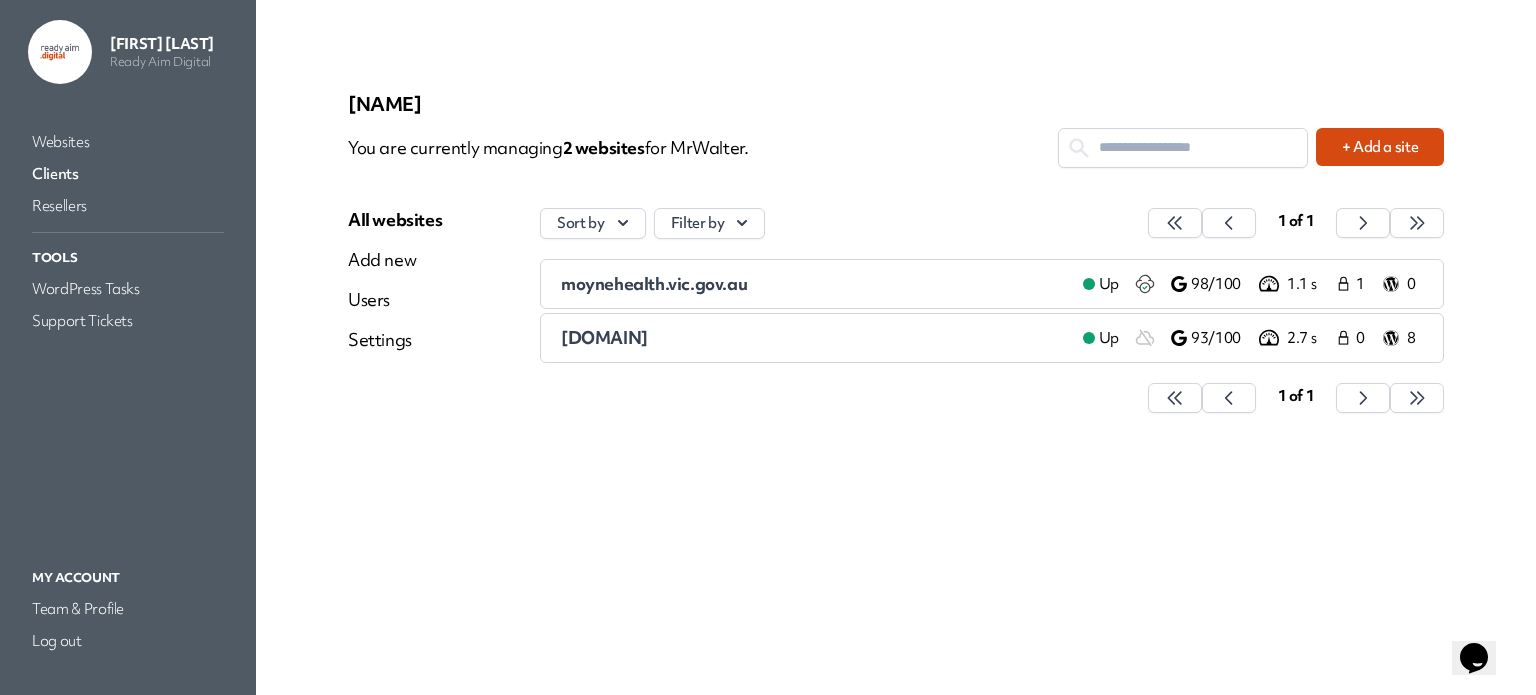 click on "moynehealth.vic.gov.au" at bounding box center (654, 283) 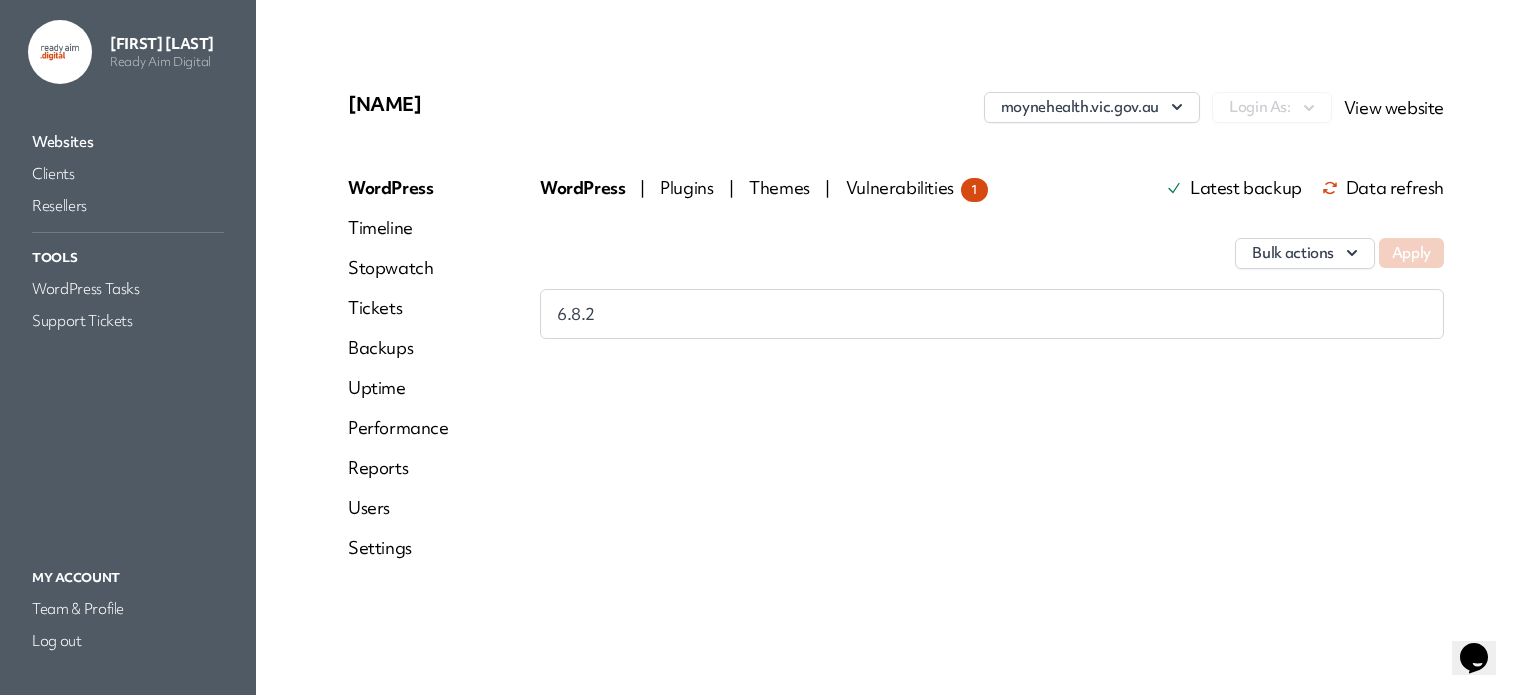 click on "Reports" at bounding box center [398, 468] 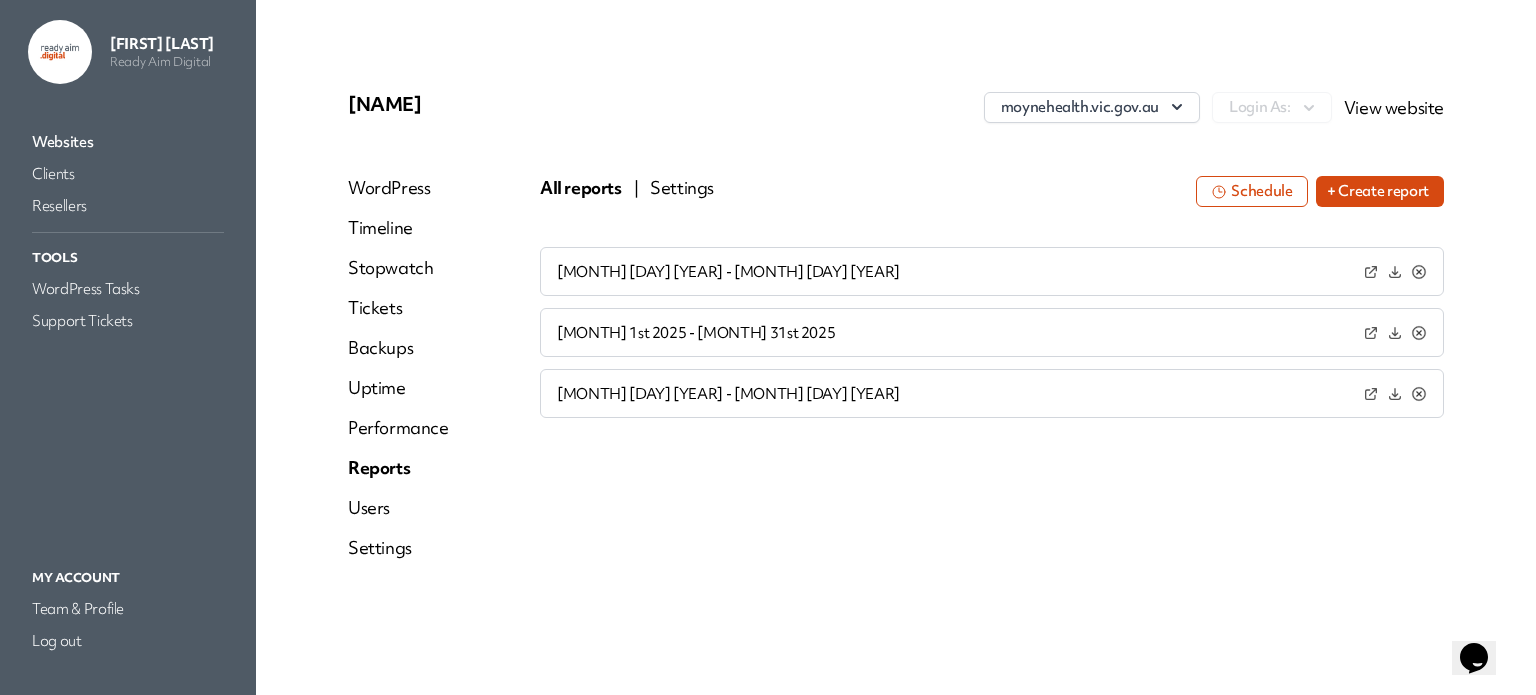 click on "+ Create report" at bounding box center (1380, 191) 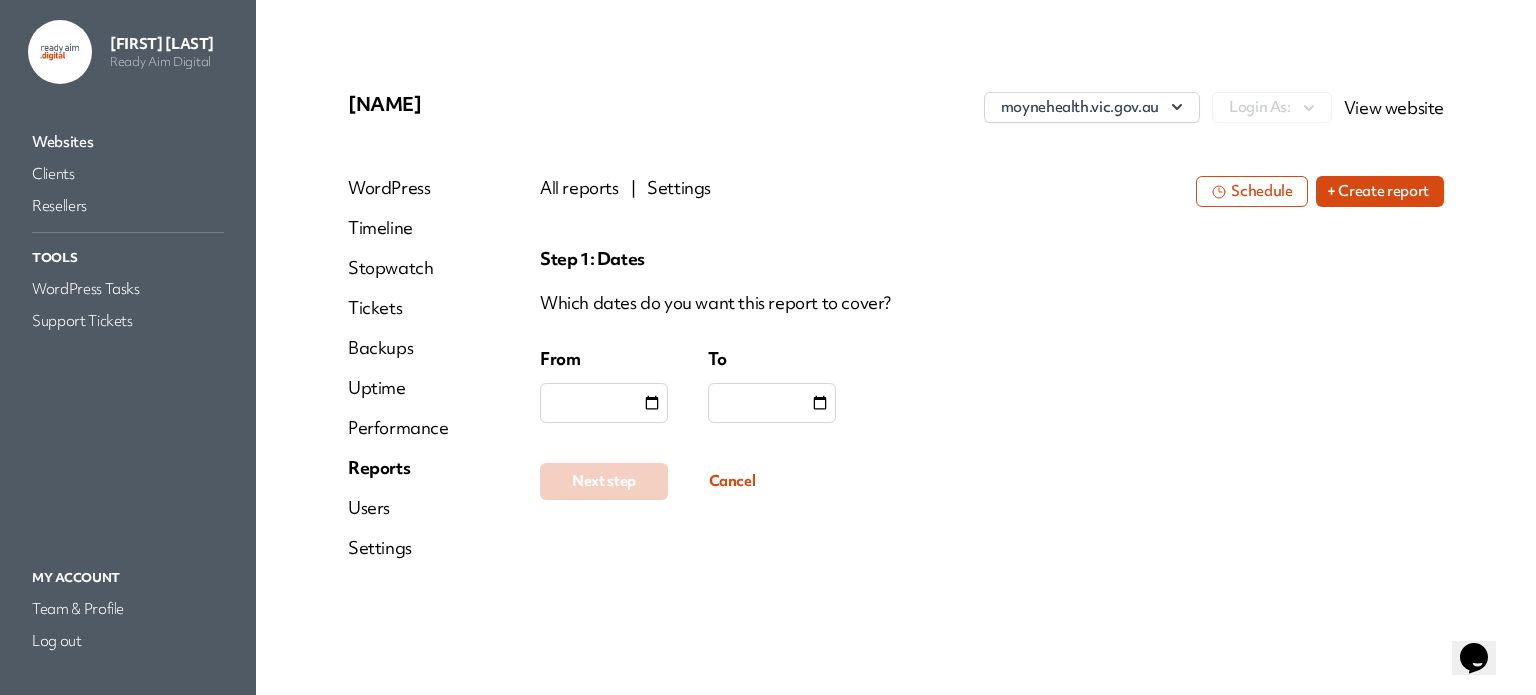 click at bounding box center (604, 403) 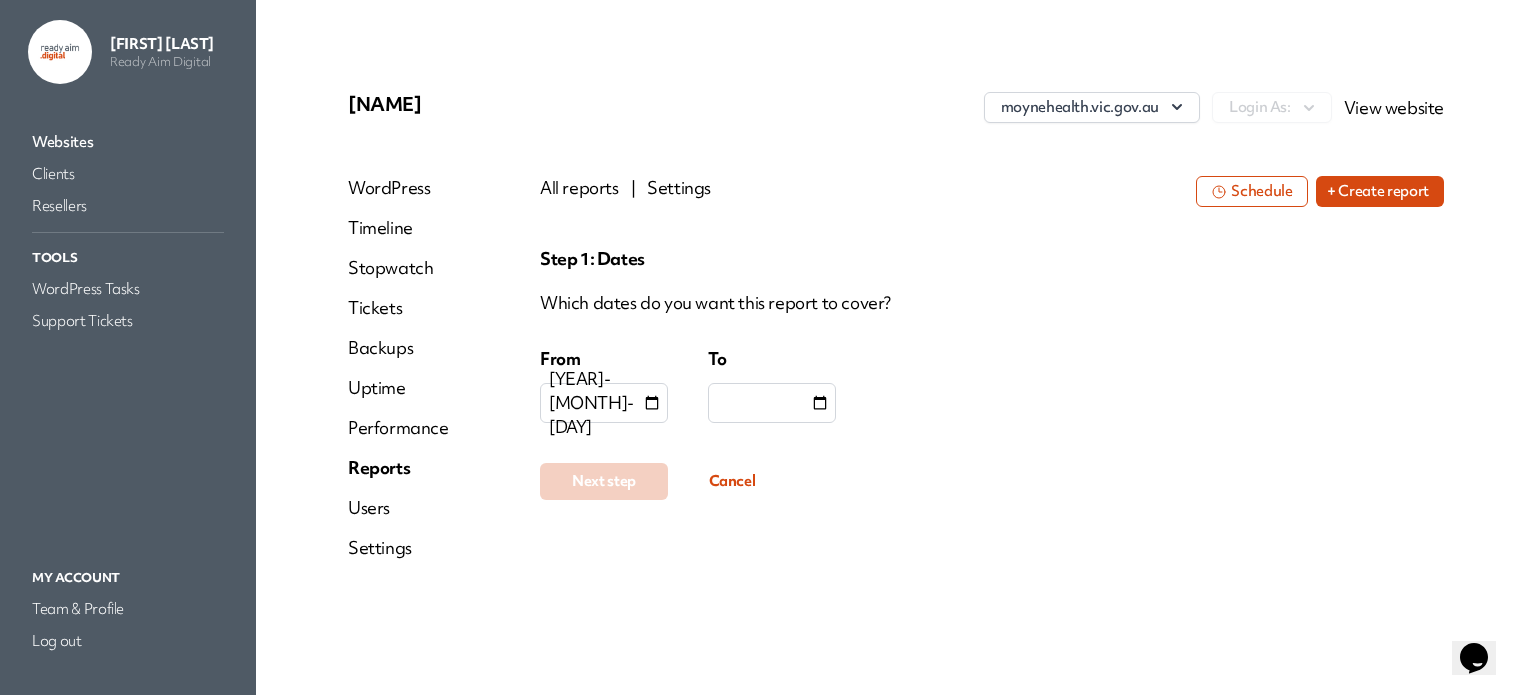 type on "**********" 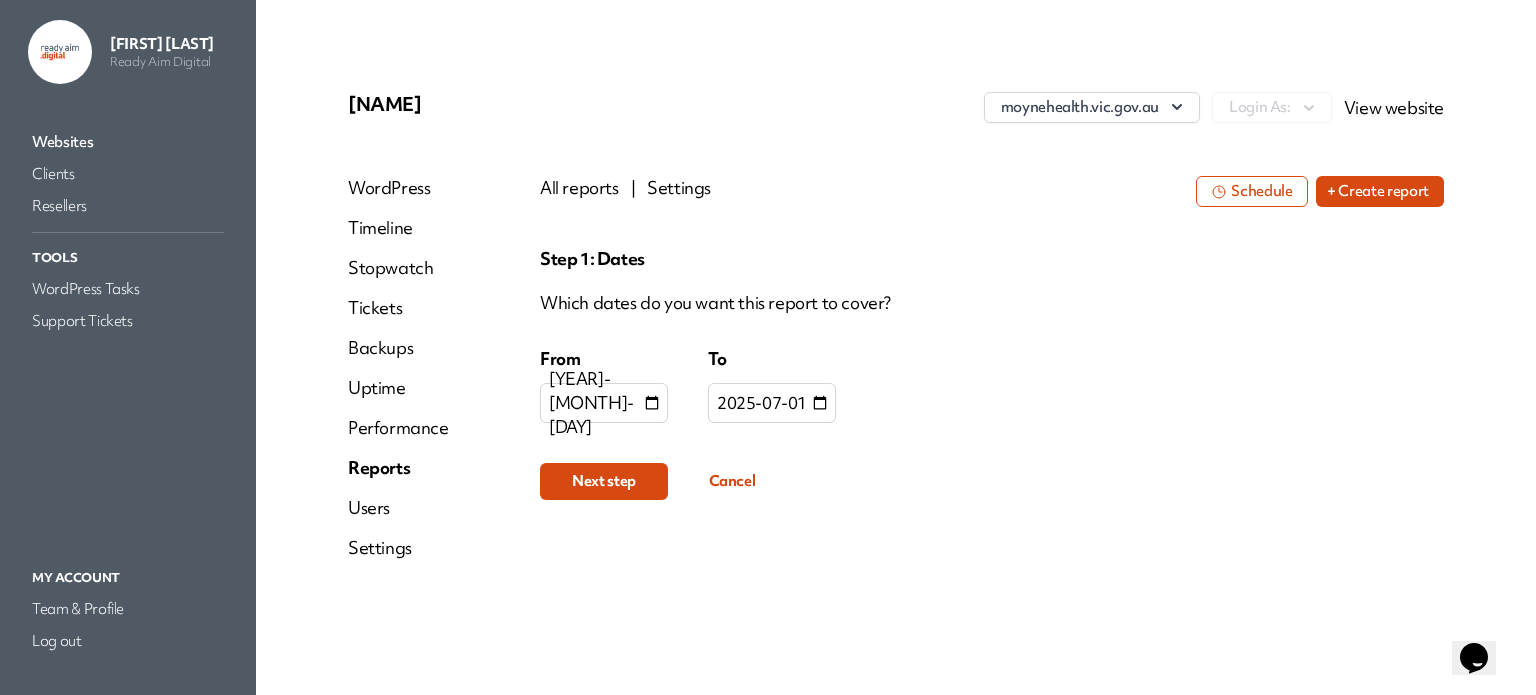 click on "Next step" at bounding box center [604, 481] 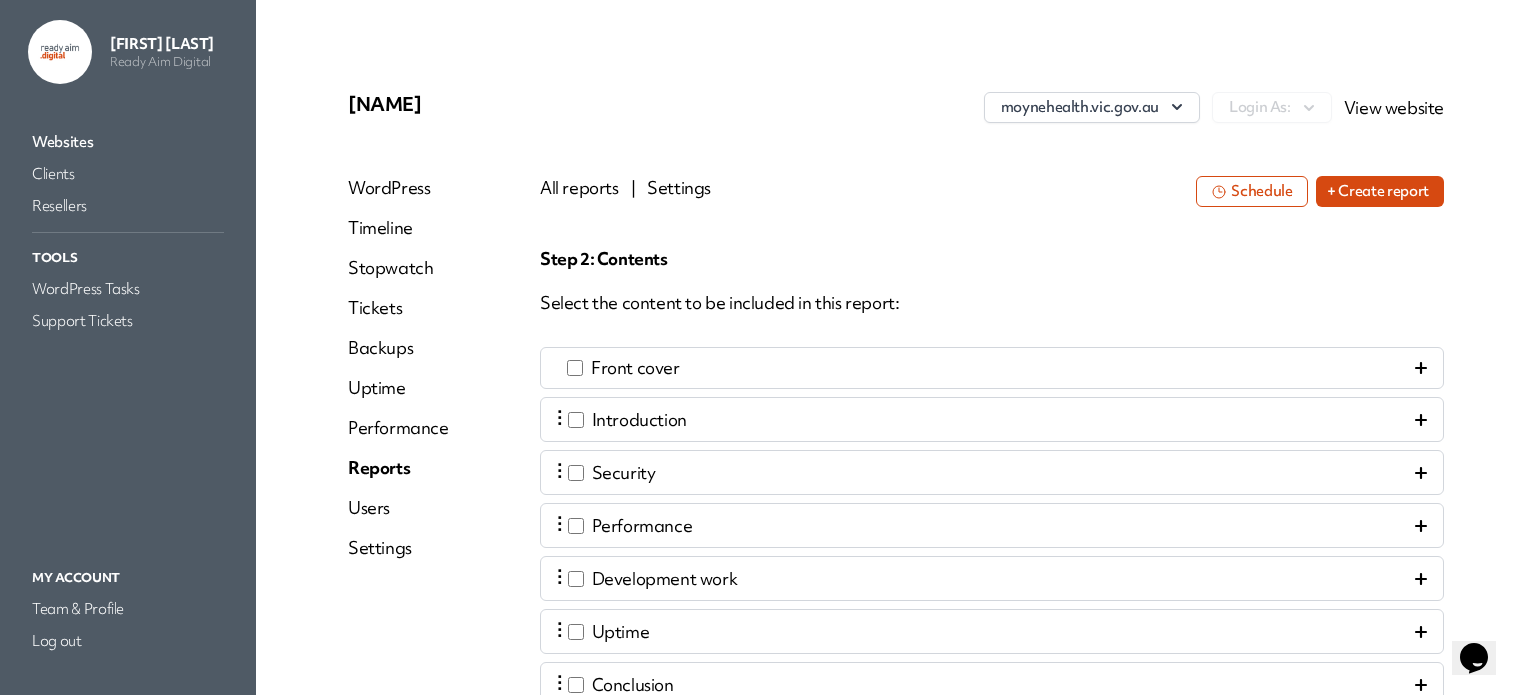 click on "⋮     Introduction" at bounding box center [992, 419] 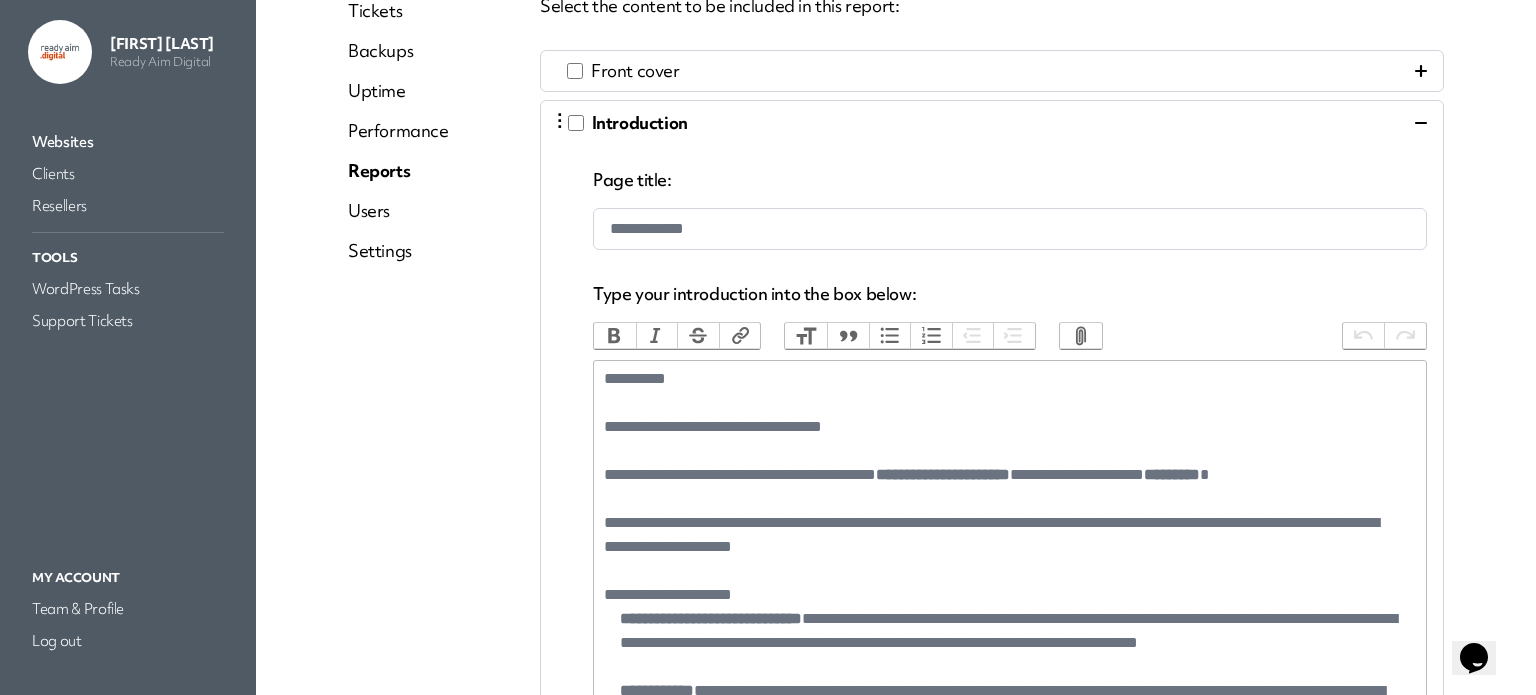 scroll, scrollTop: 300, scrollLeft: 0, axis: vertical 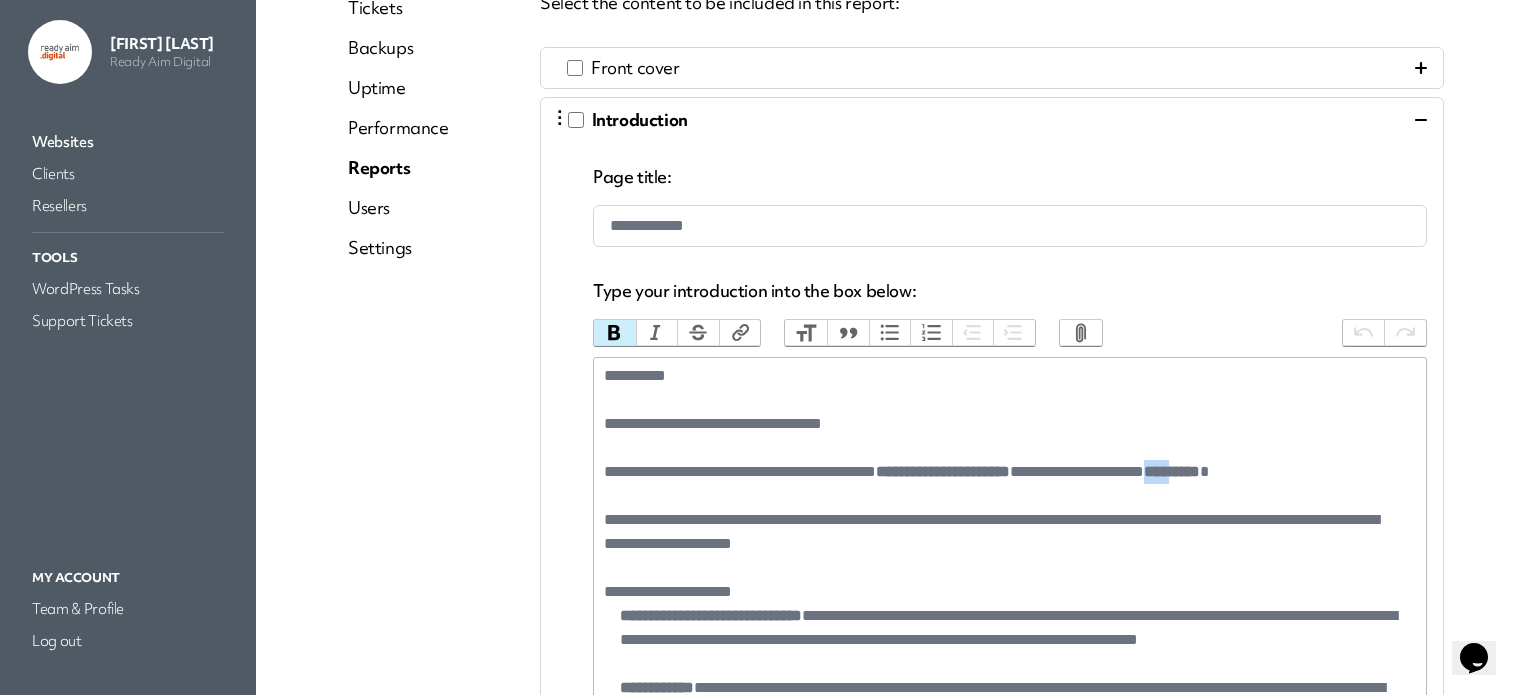 drag, startPoint x: 1264, startPoint y: 468, endPoint x: 1304, endPoint y: 464, distance: 40.1995 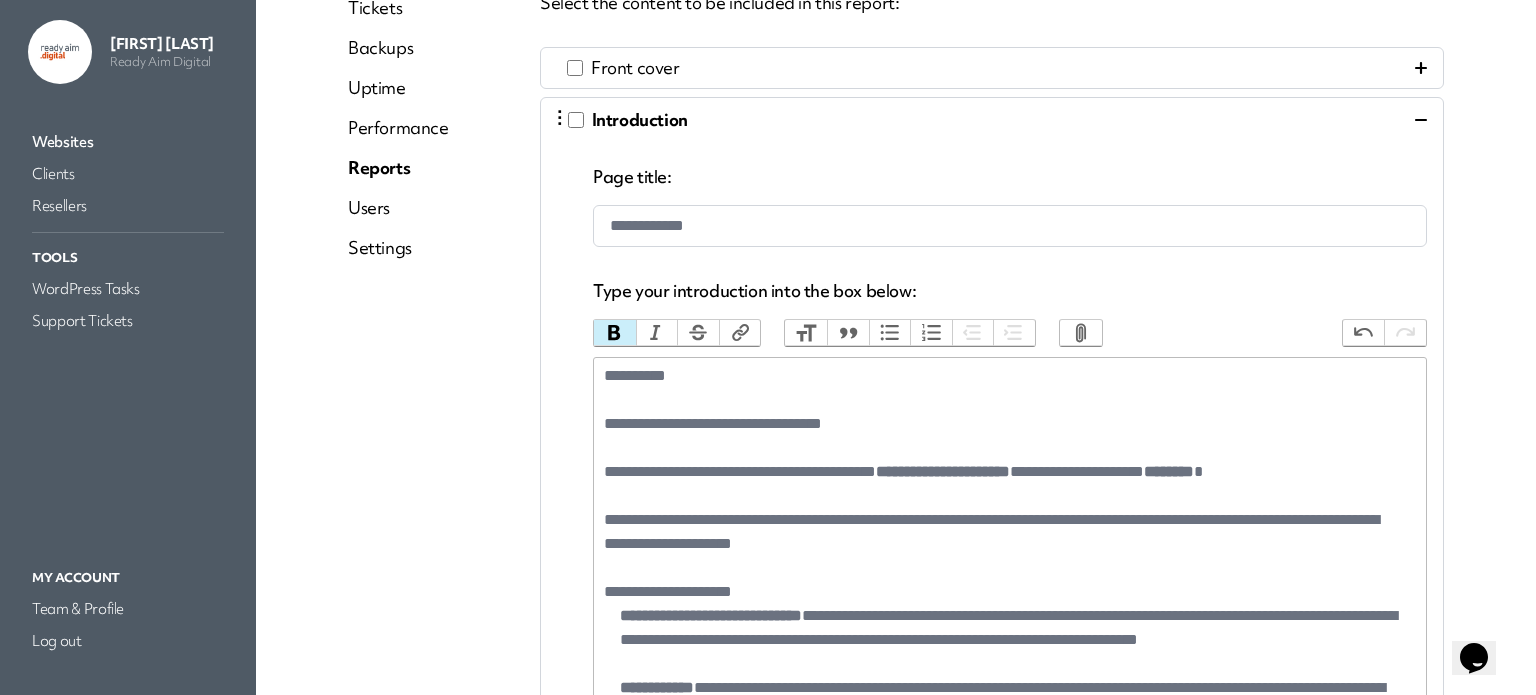 type on "**********" 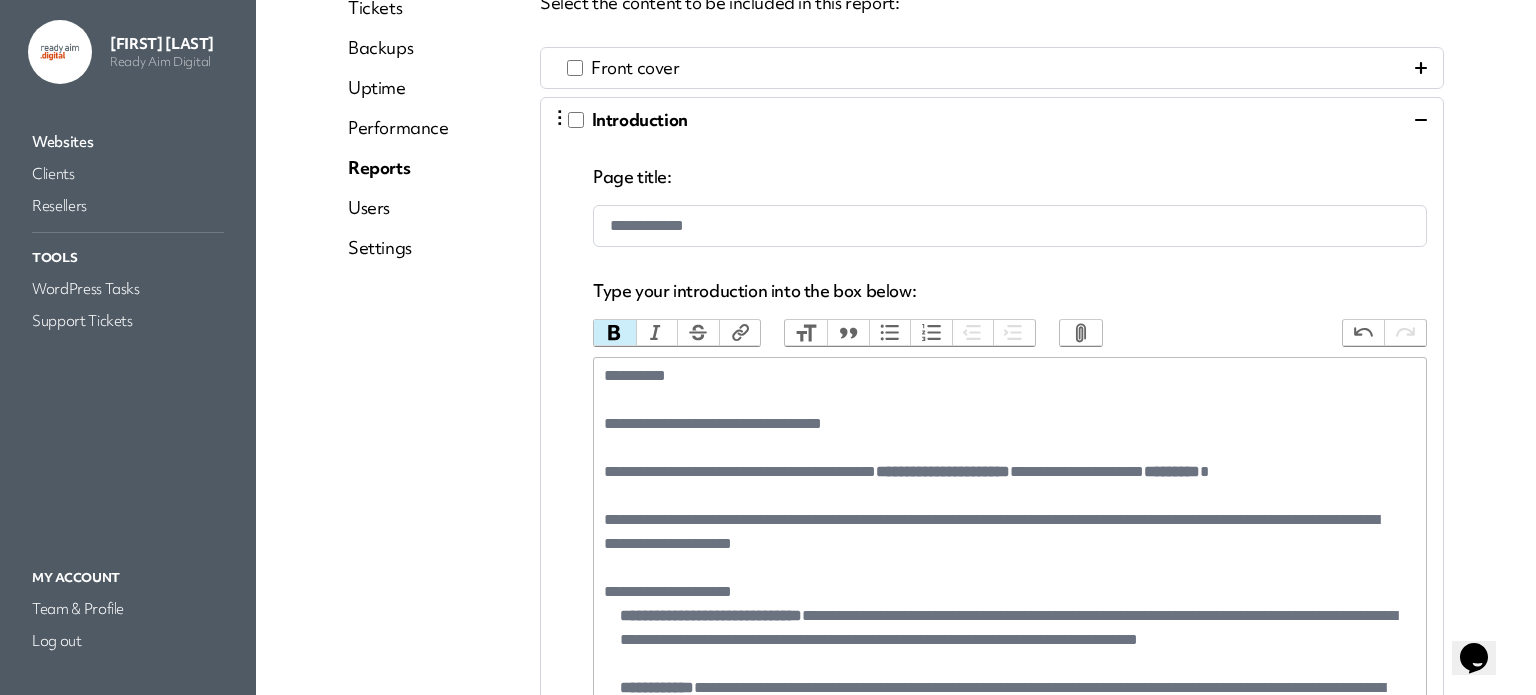 click on "**********" 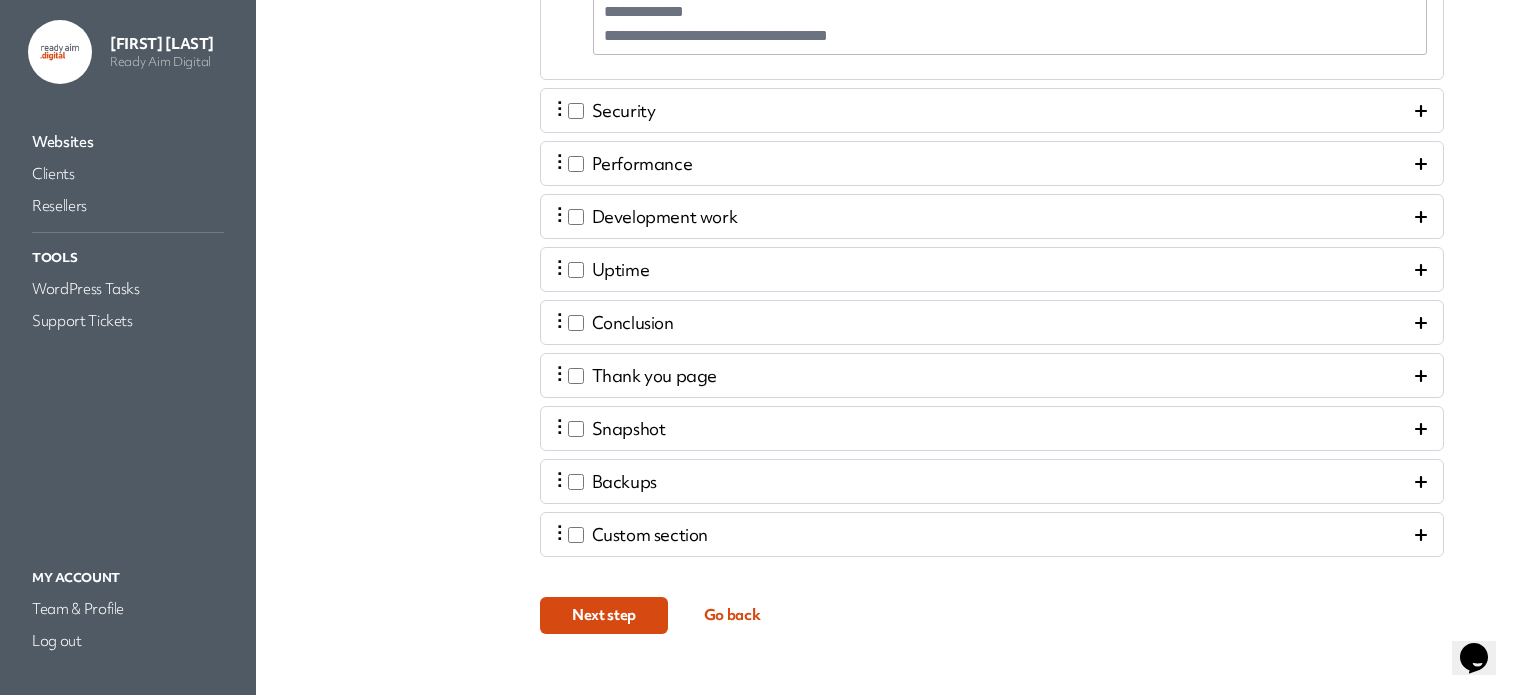 scroll, scrollTop: 1337, scrollLeft: 0, axis: vertical 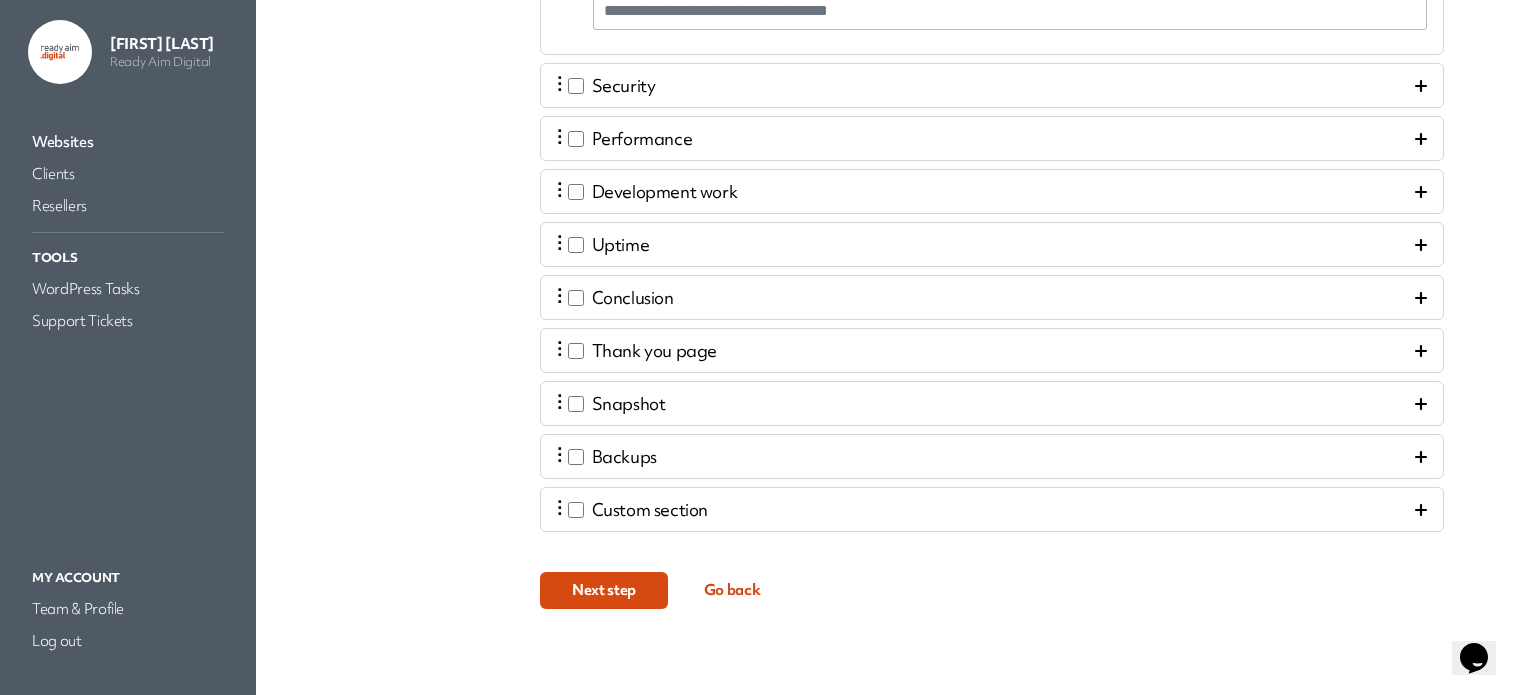 click on "Next step" at bounding box center [604, 590] 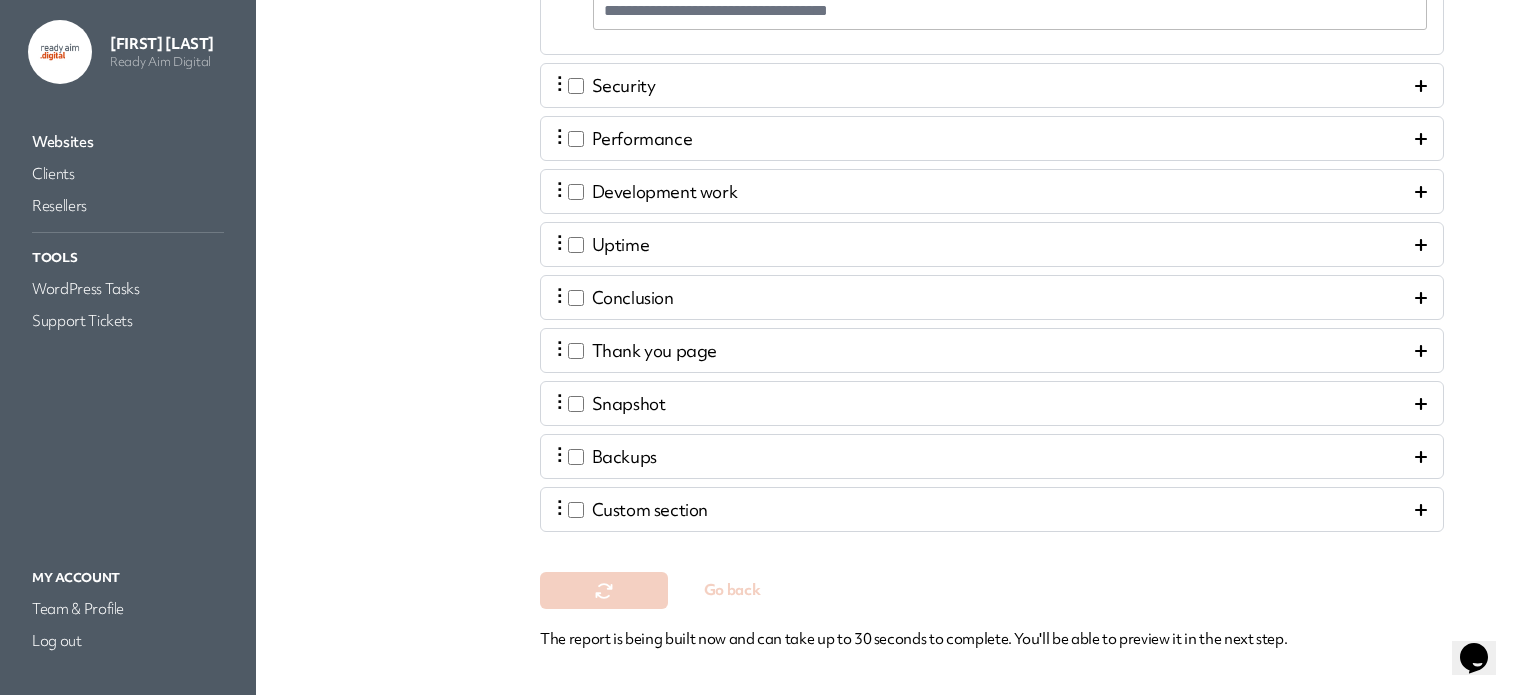 scroll, scrollTop: 0, scrollLeft: 0, axis: both 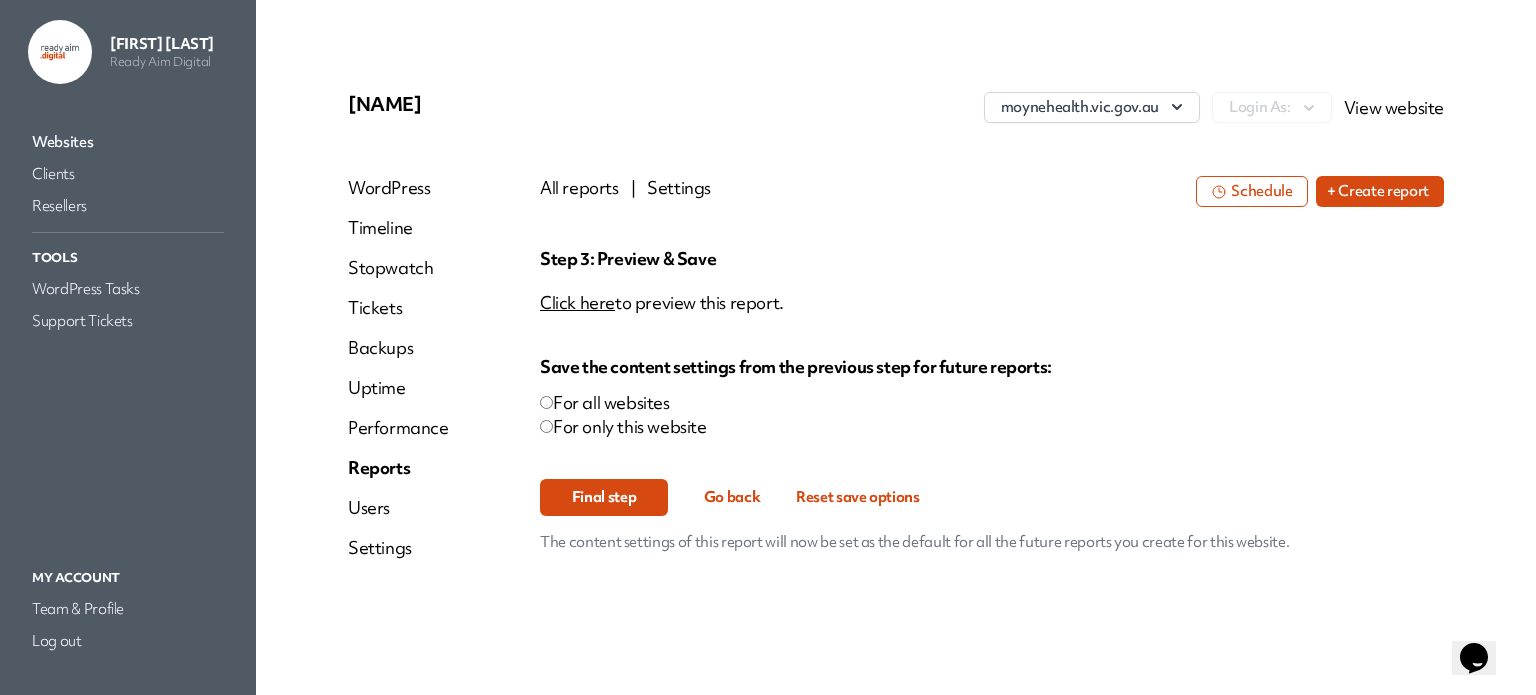 click on "Final step" at bounding box center [604, 497] 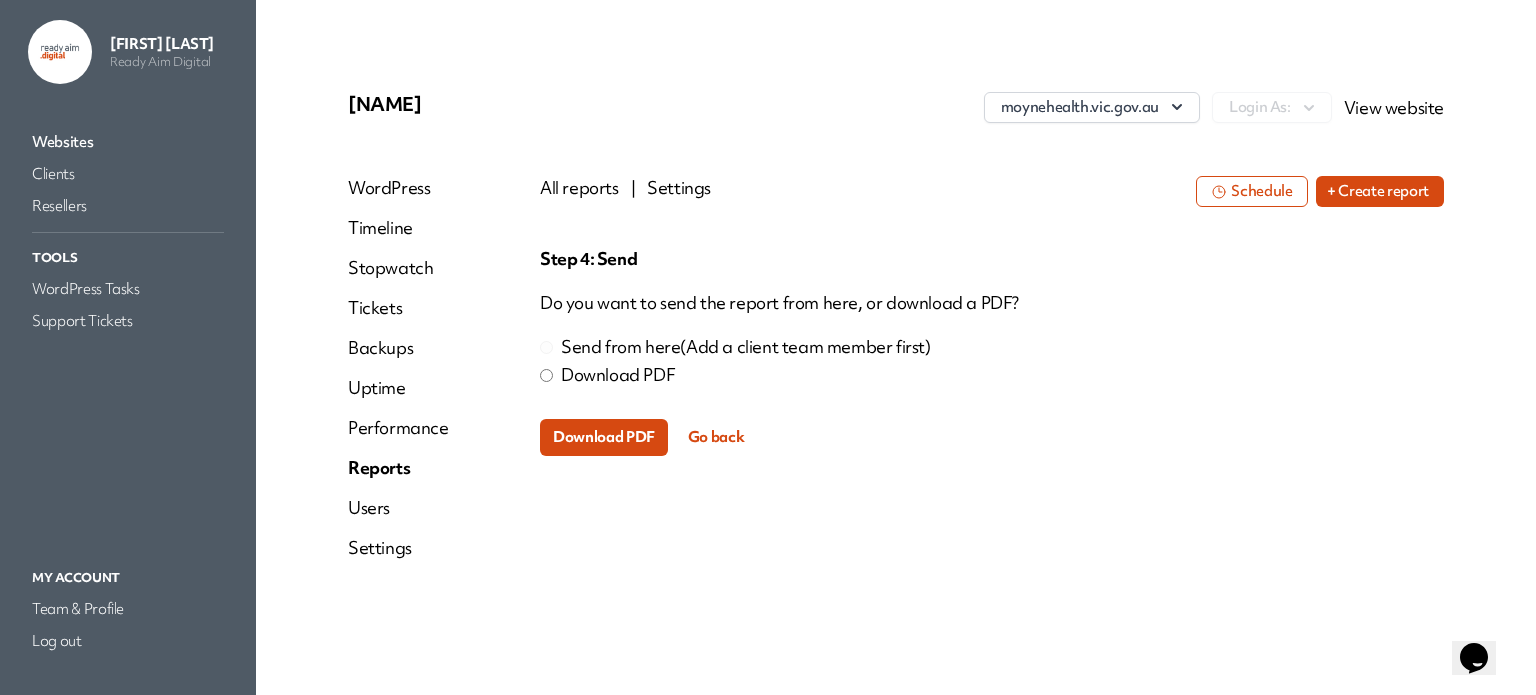 click on "Step 4: Send   Do you want to send the report from here, or download a PDF?     Send from here  (Add a client team member first)     Download PDF
Download PDF
Go back" at bounding box center [992, 351] 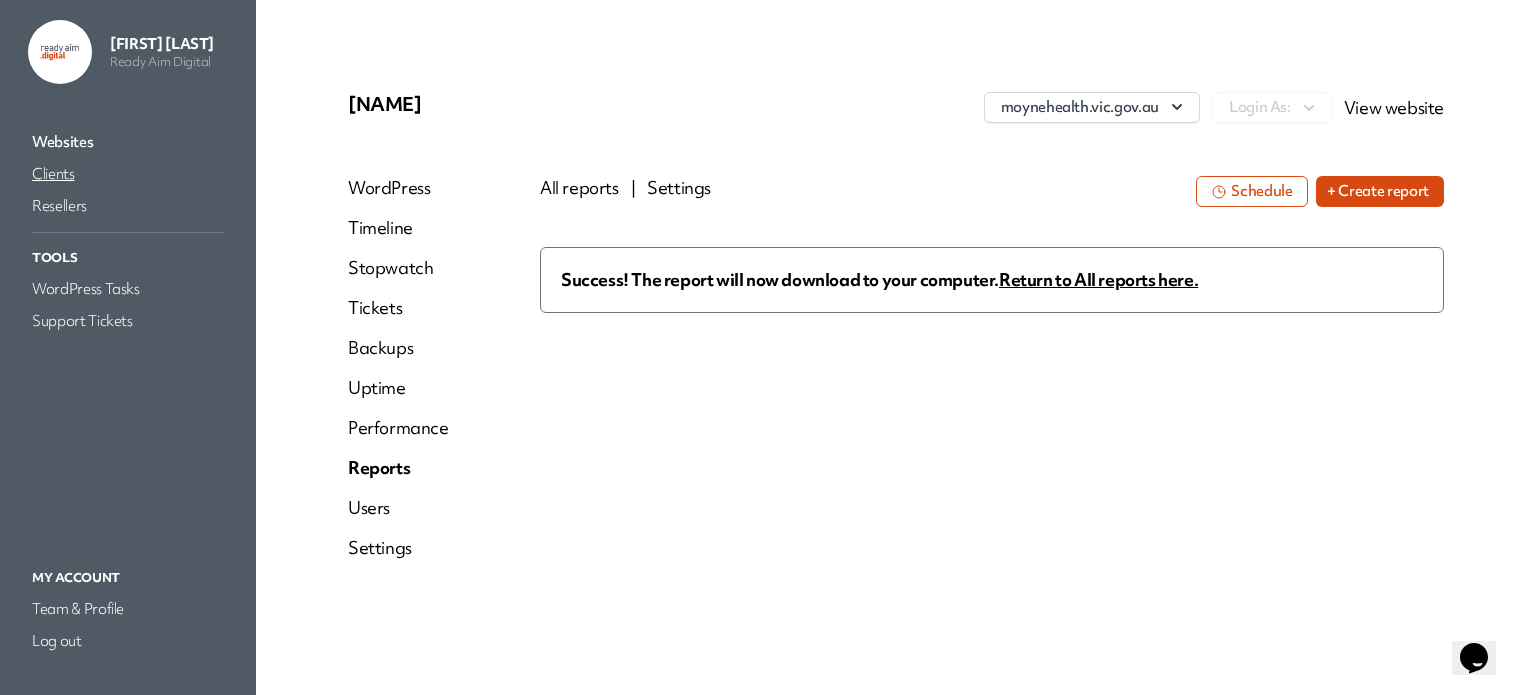 click on "Clients" at bounding box center (128, 174) 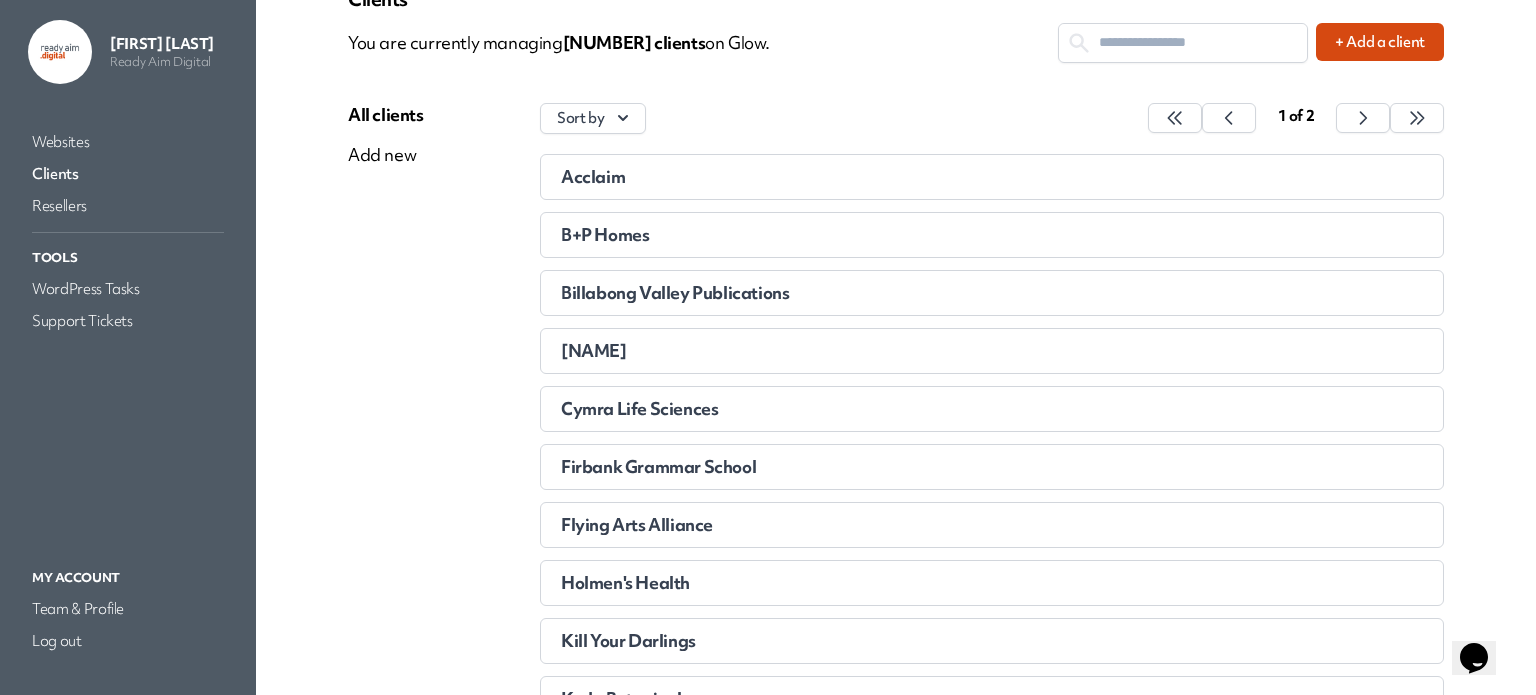 scroll, scrollTop: 200, scrollLeft: 0, axis: vertical 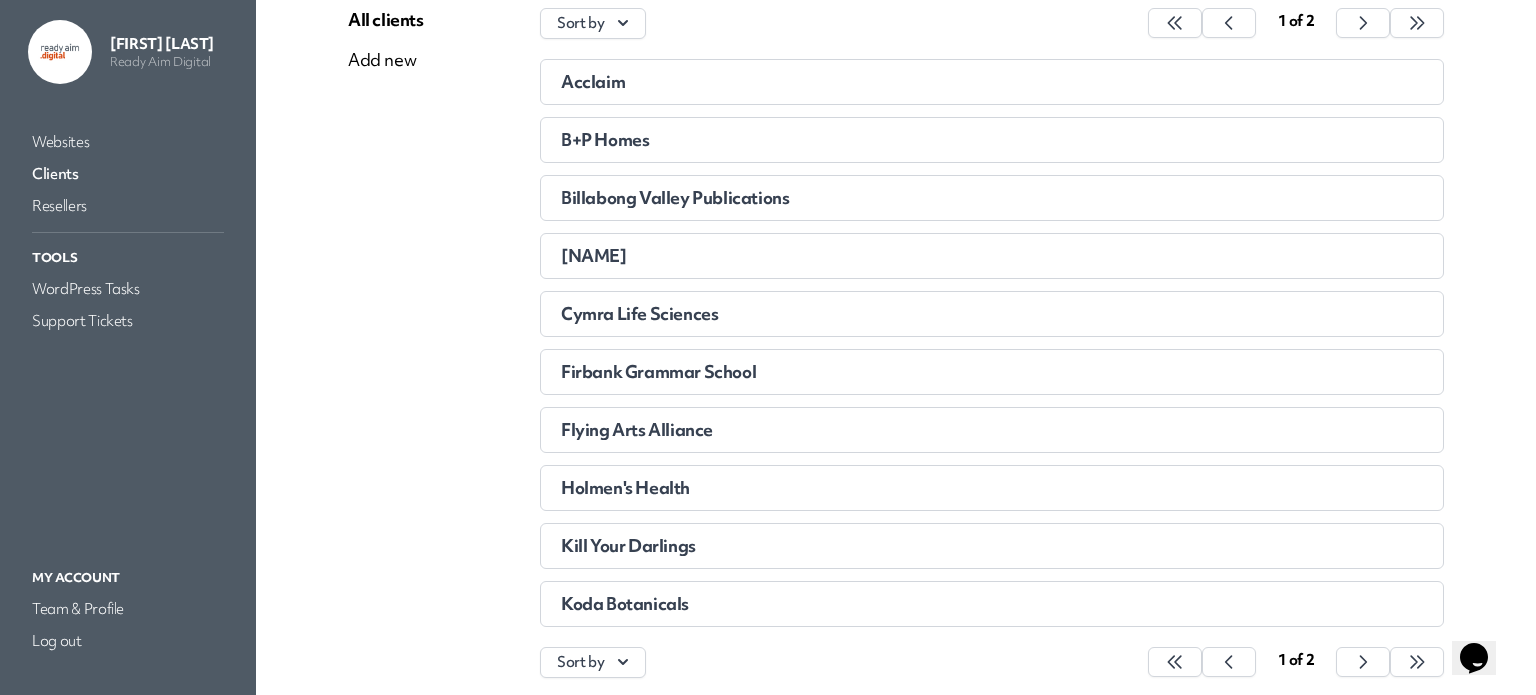 click on "Firbank Grammar School" at bounding box center [884, 372] 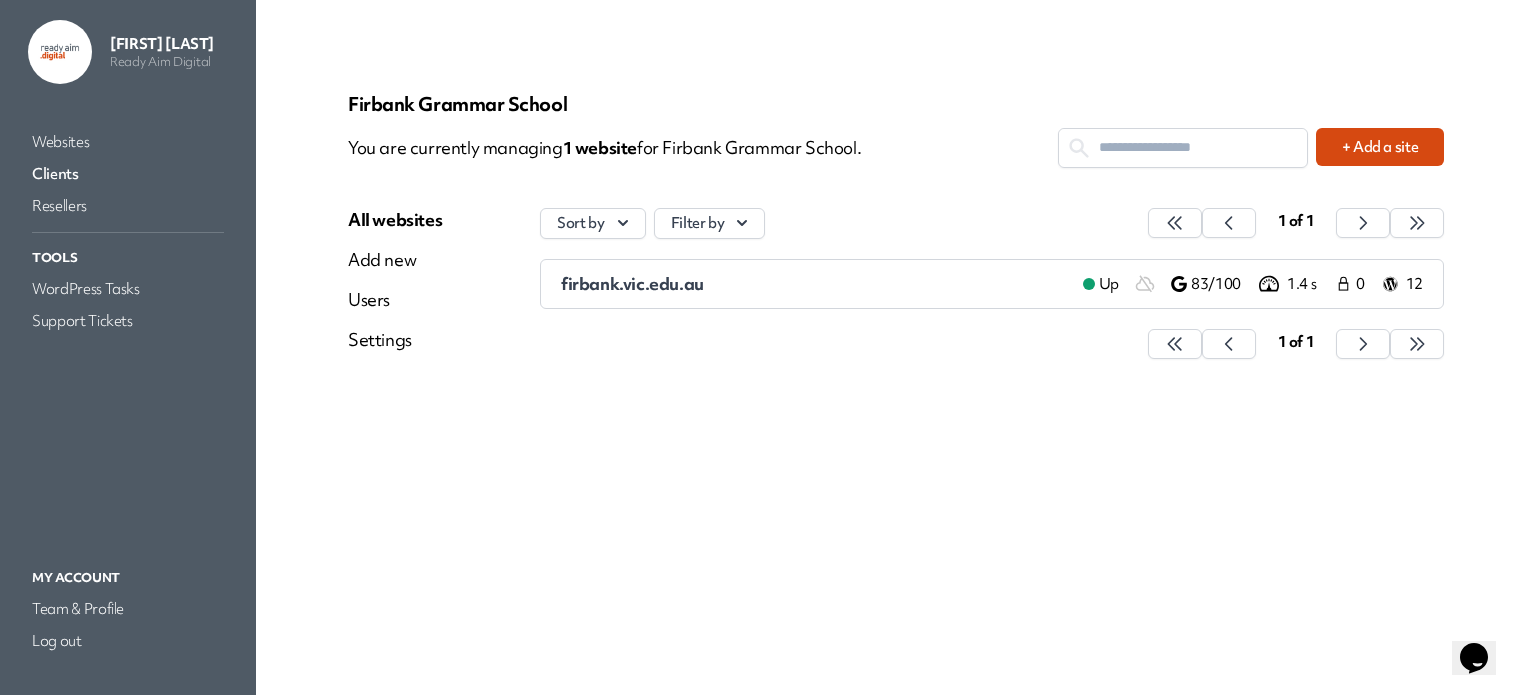 click on "firbank.vic.edu.au" at bounding box center (814, 284) 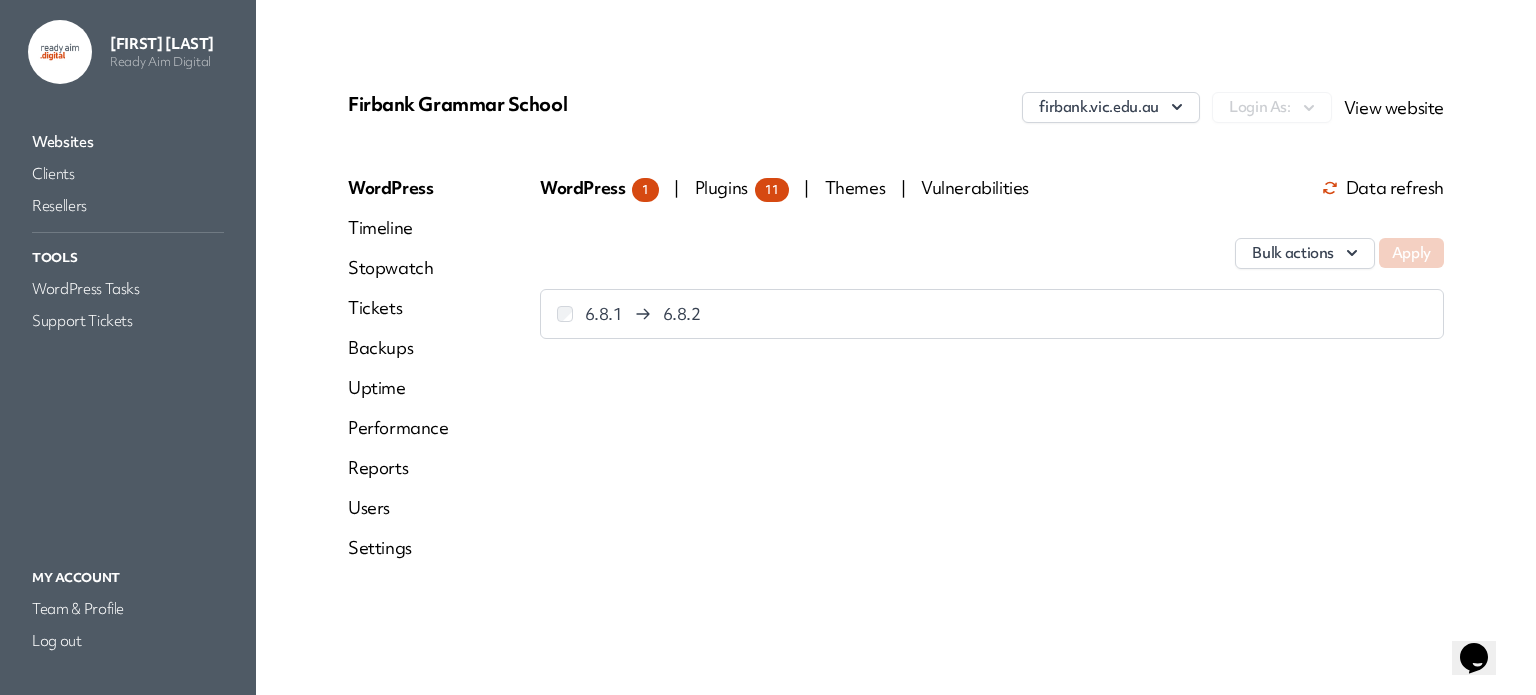 click on "Reports" at bounding box center [398, 468] 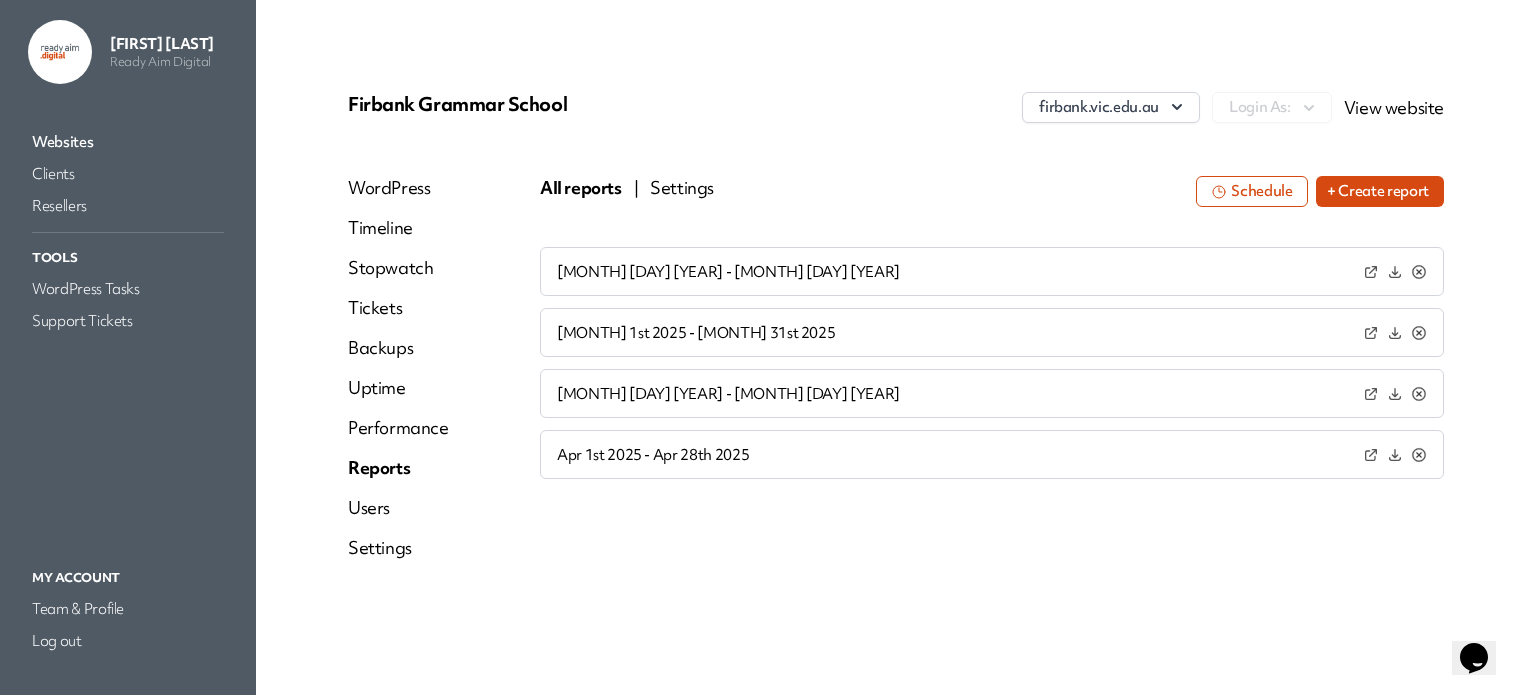 click on "+ Create report" at bounding box center [1380, 191] 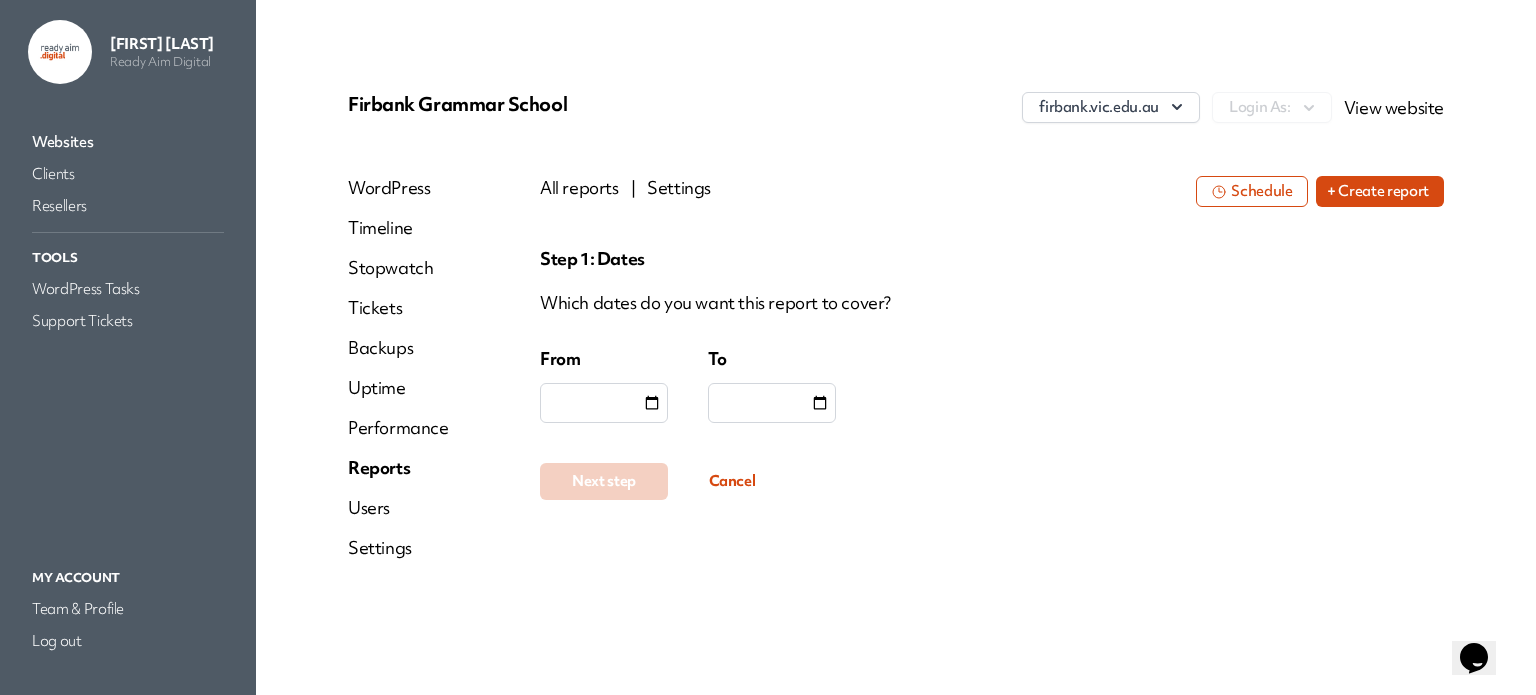 click at bounding box center (652, 403) 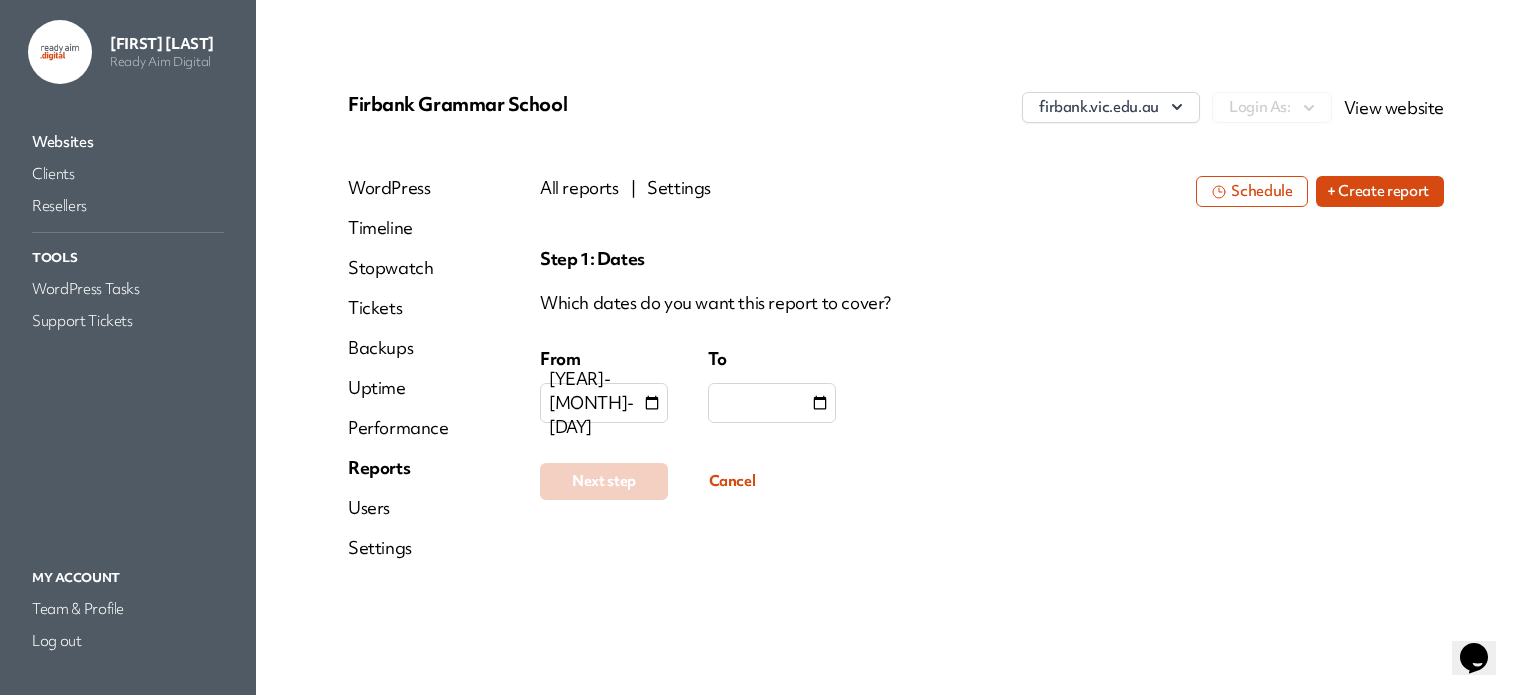 type on "**********" 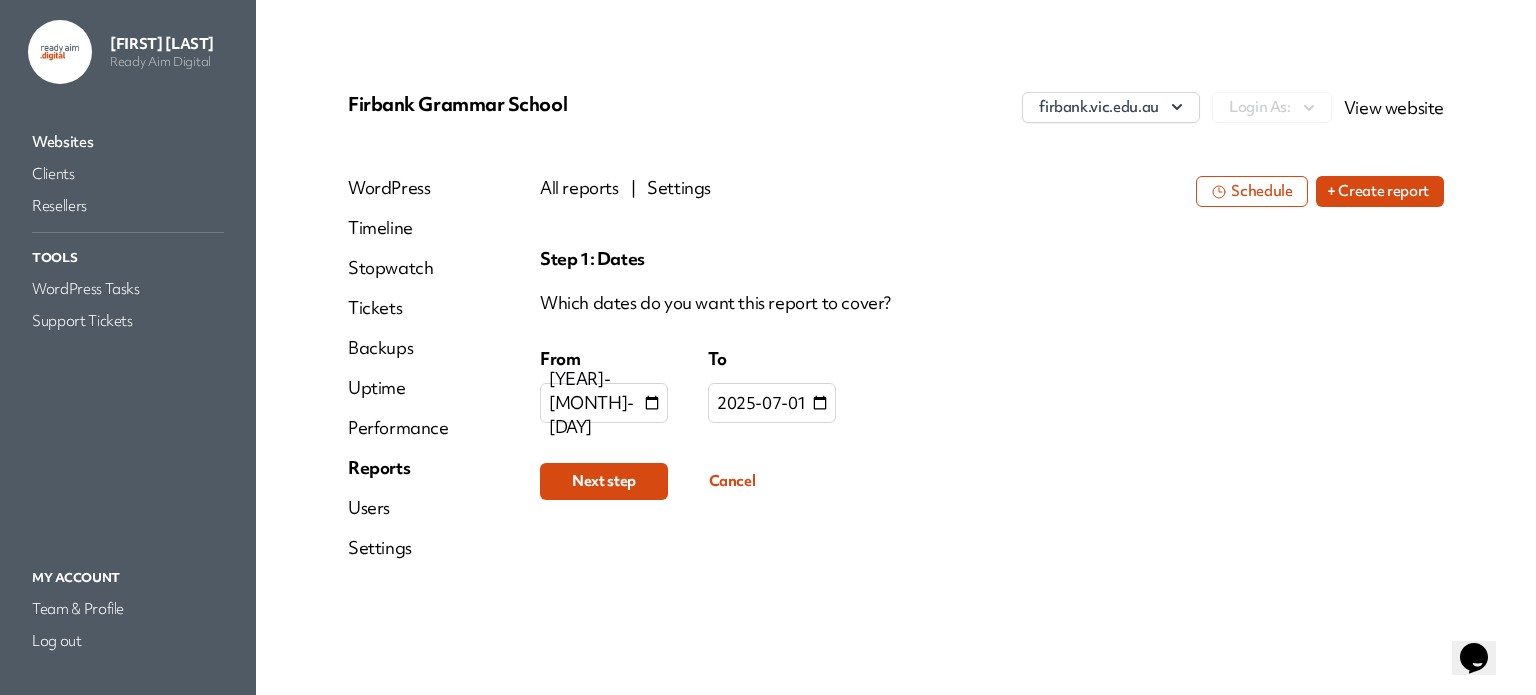 click on "Next step" at bounding box center (604, 481) 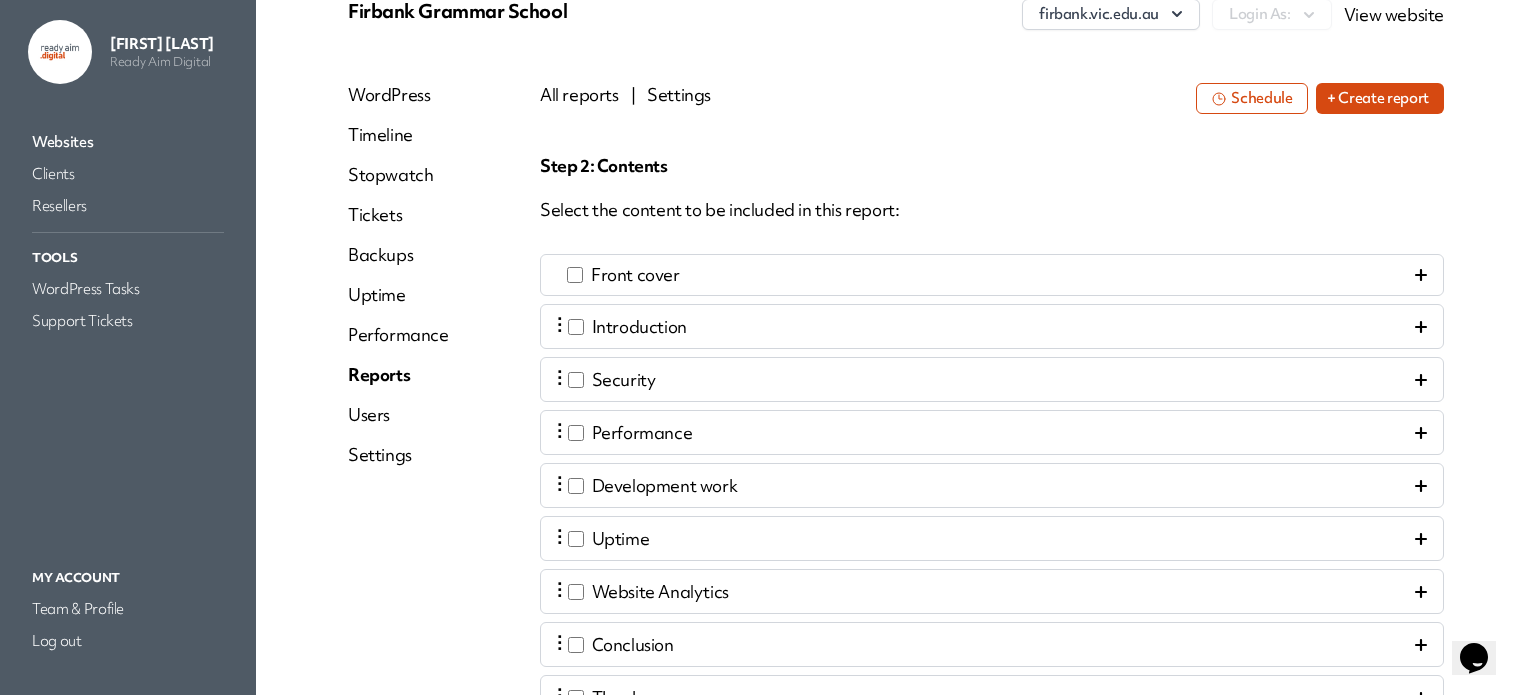 scroll, scrollTop: 100, scrollLeft: 0, axis: vertical 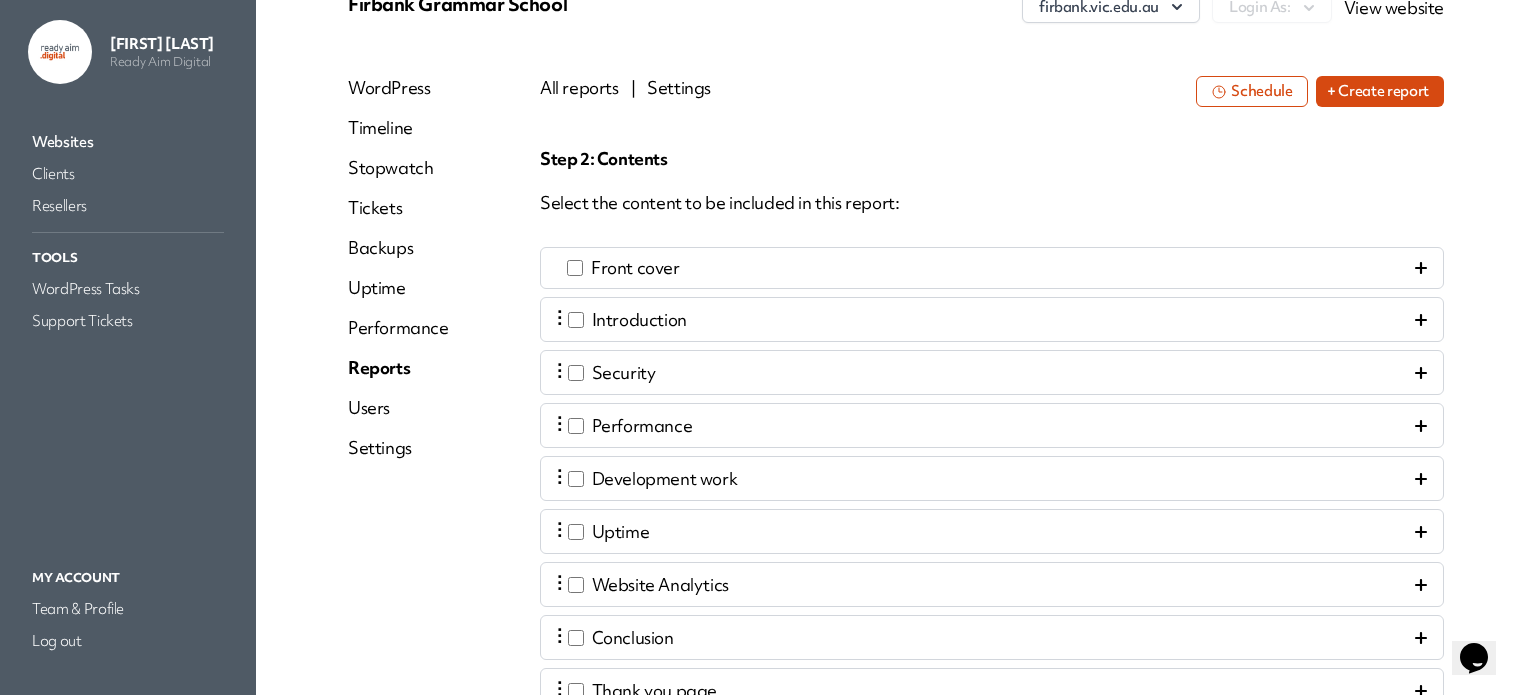 click on "⋮     Introduction" at bounding box center [992, 319] 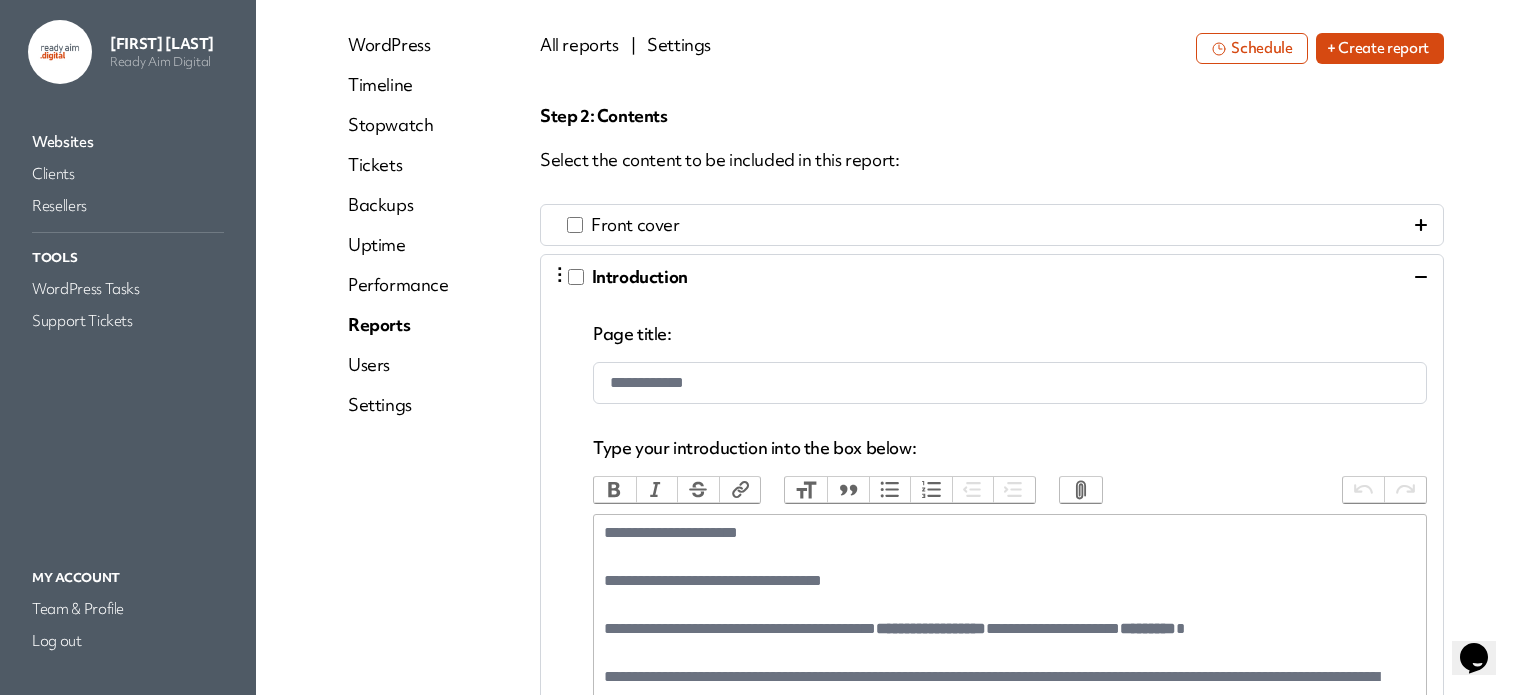 scroll, scrollTop: 300, scrollLeft: 0, axis: vertical 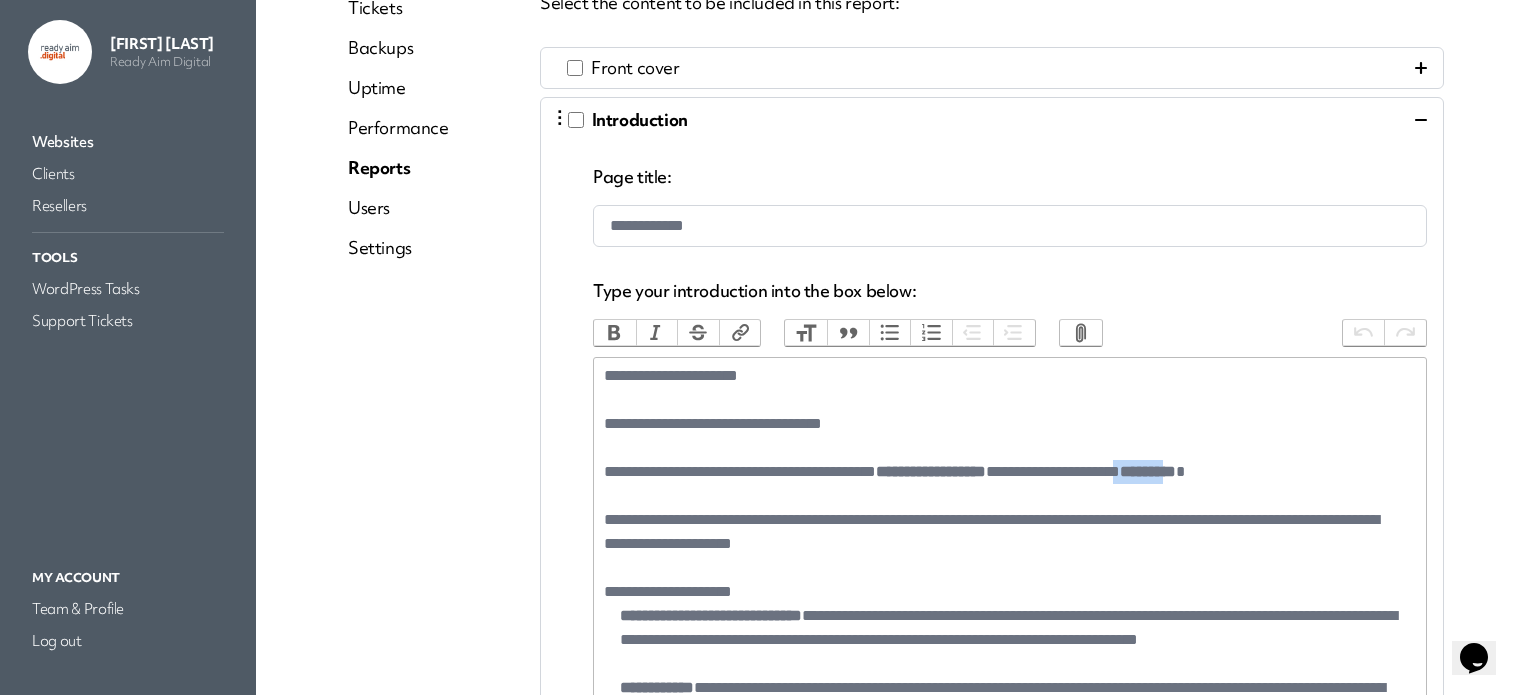 drag, startPoint x: 1215, startPoint y: 470, endPoint x: 1287, endPoint y: 470, distance: 72 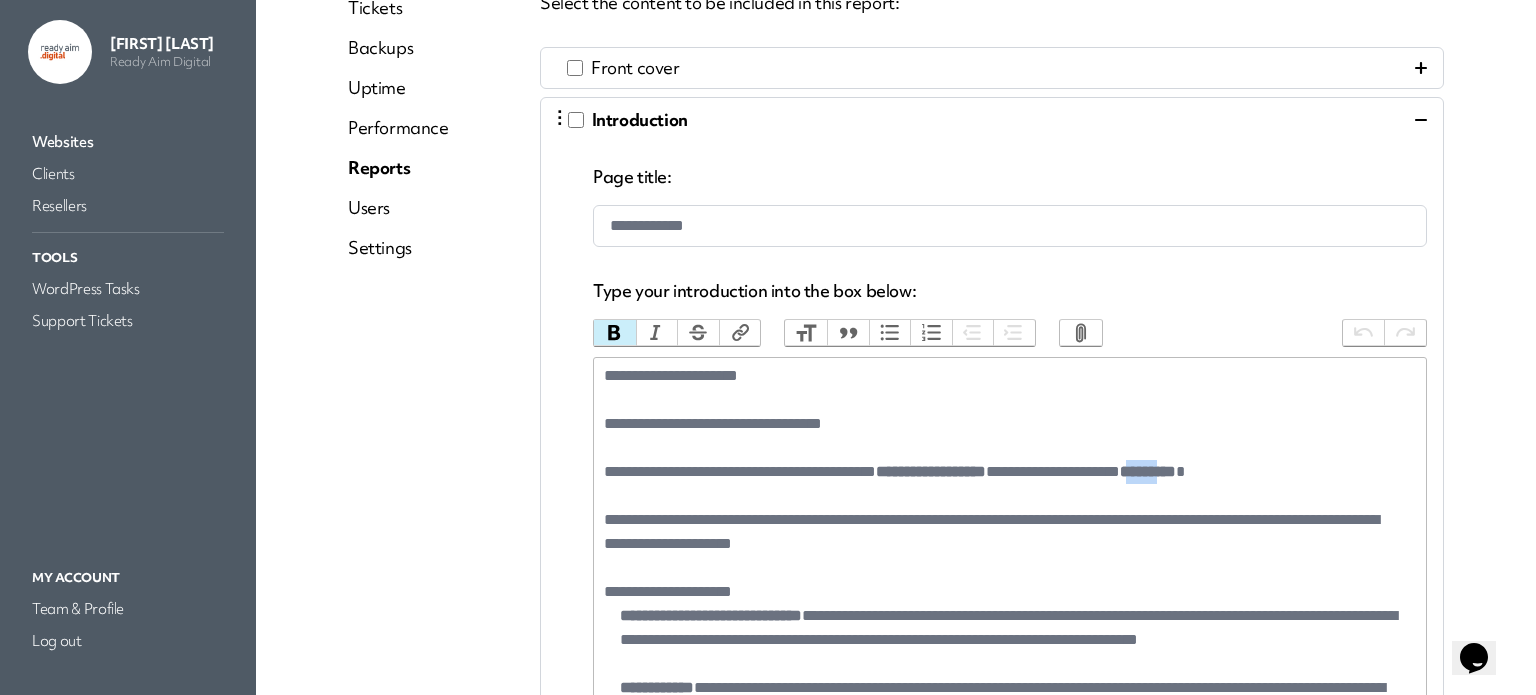 click on "*********" 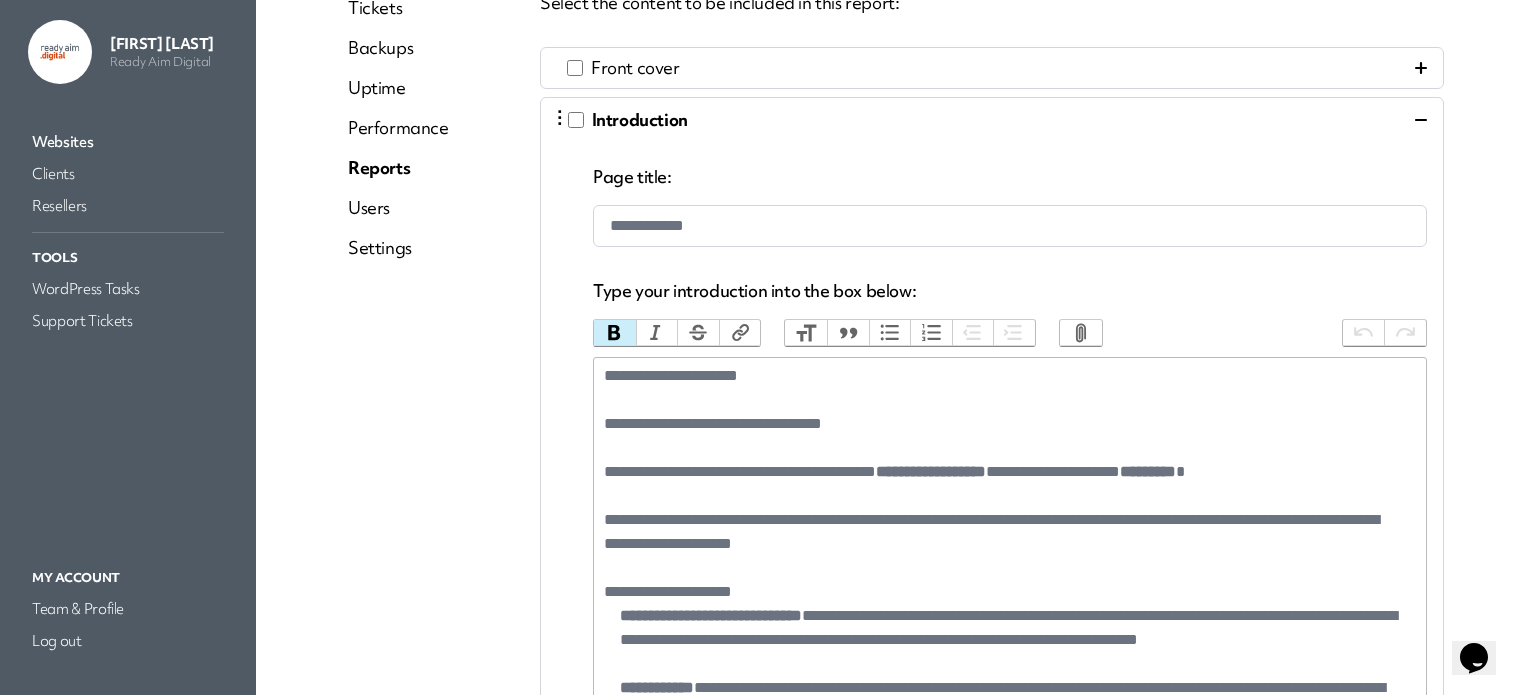 click on "*********" 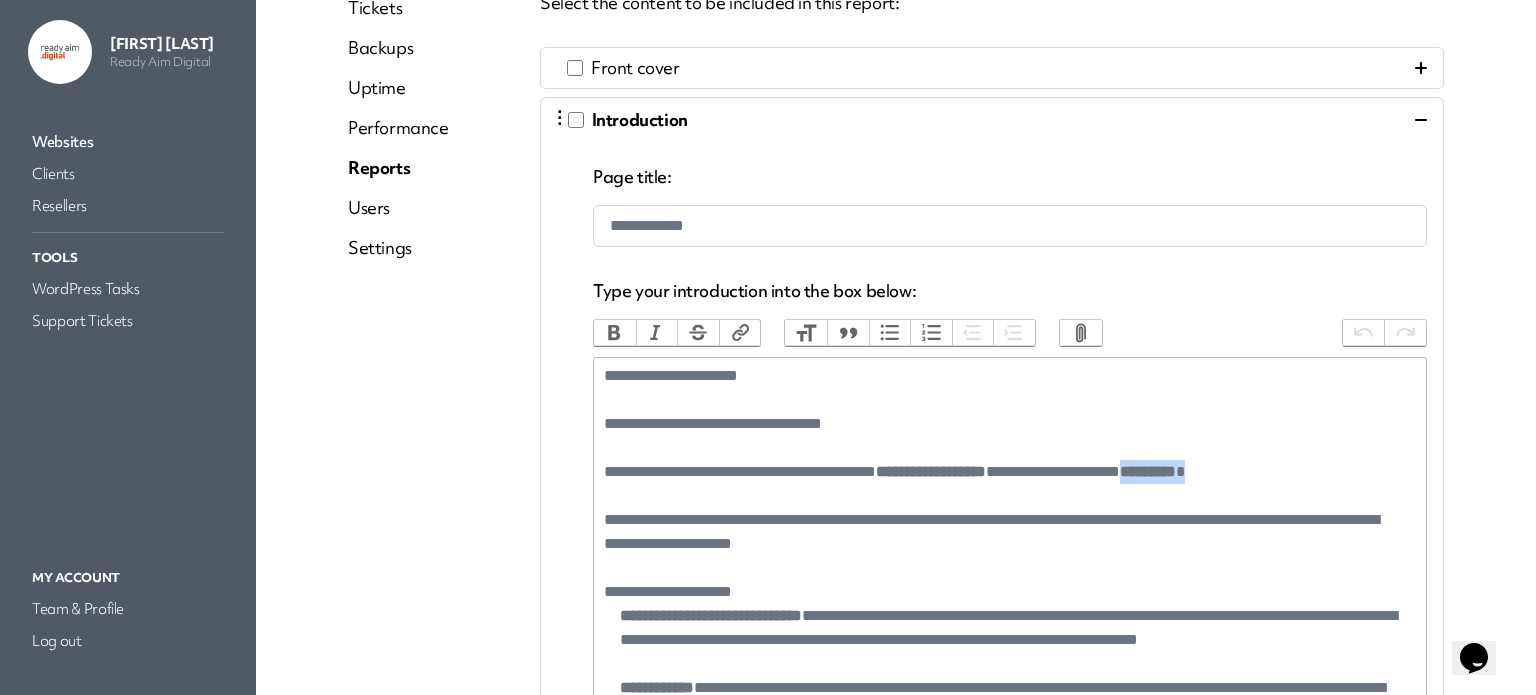 drag, startPoint x: 1218, startPoint y: 467, endPoint x: 1301, endPoint y: 466, distance: 83.00603 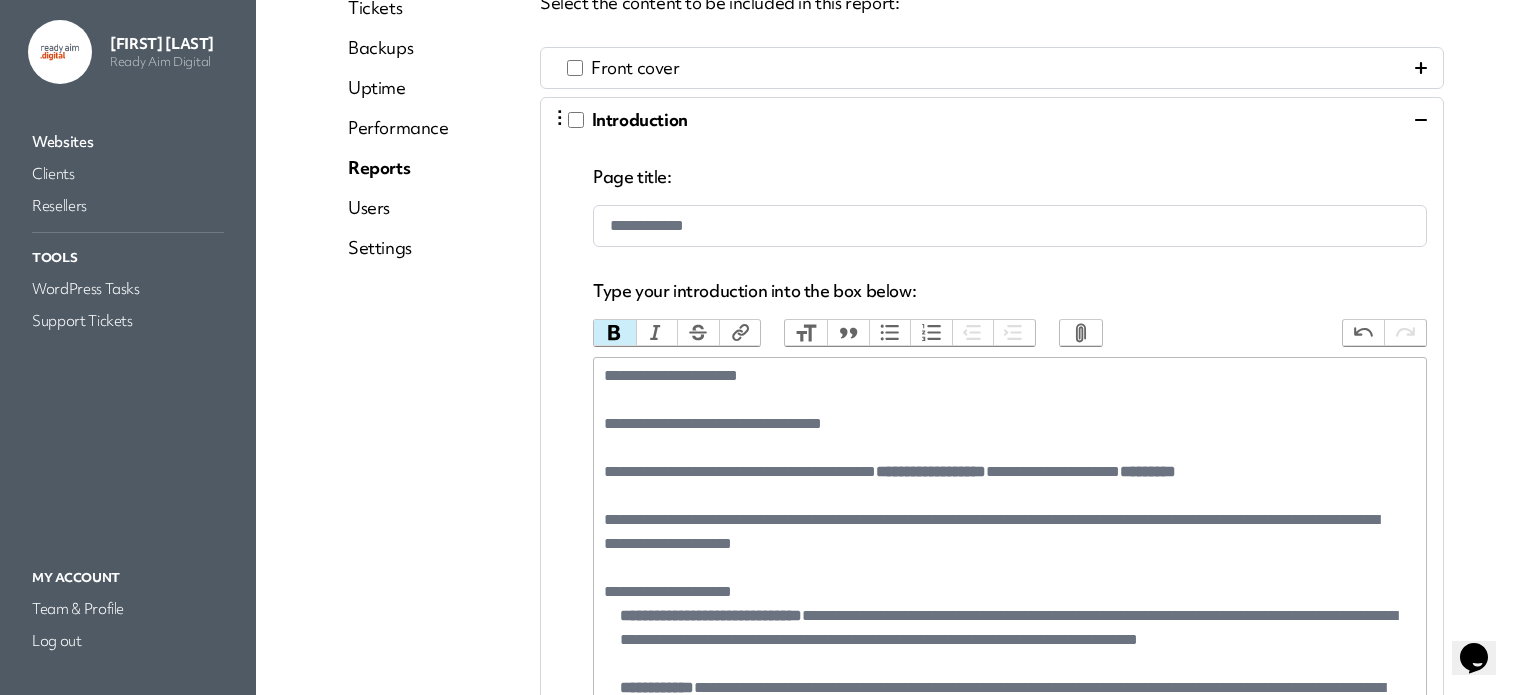 click on "**********" 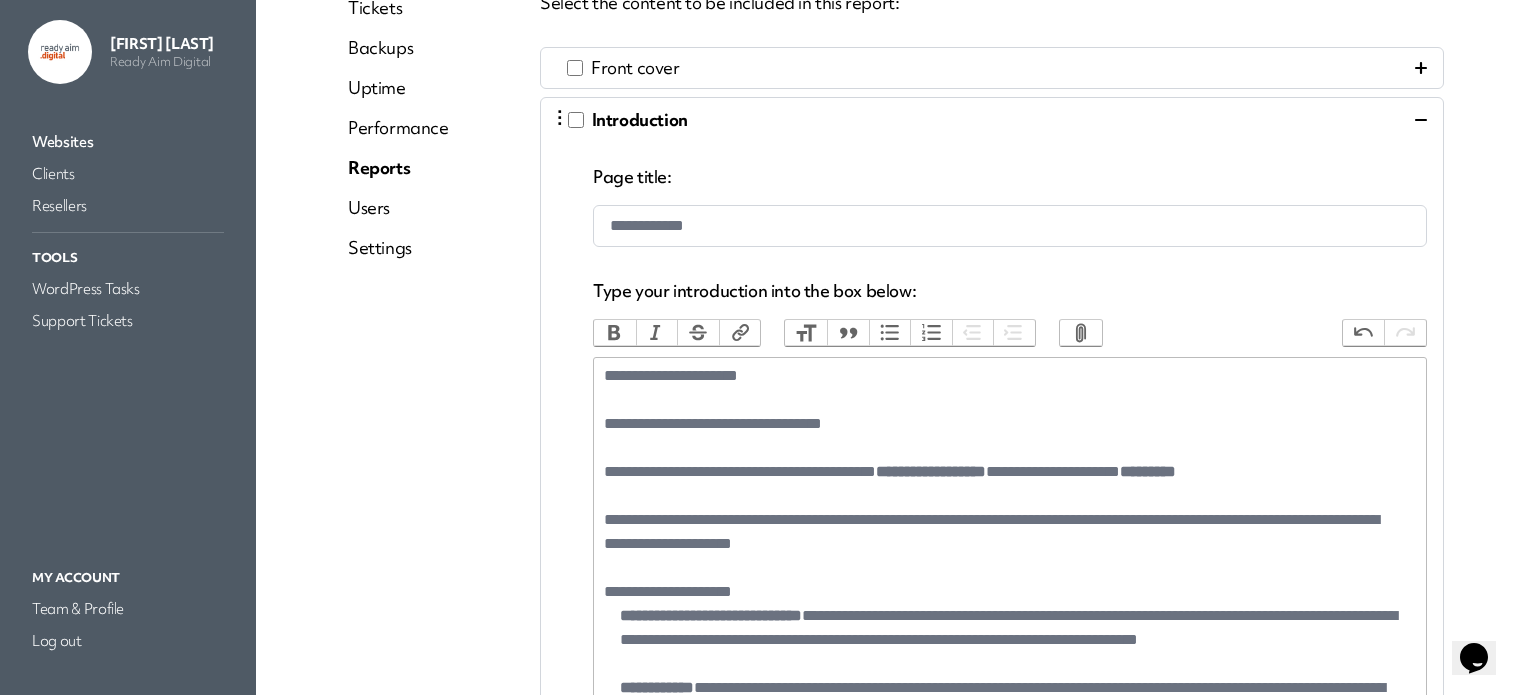 click on "**********" 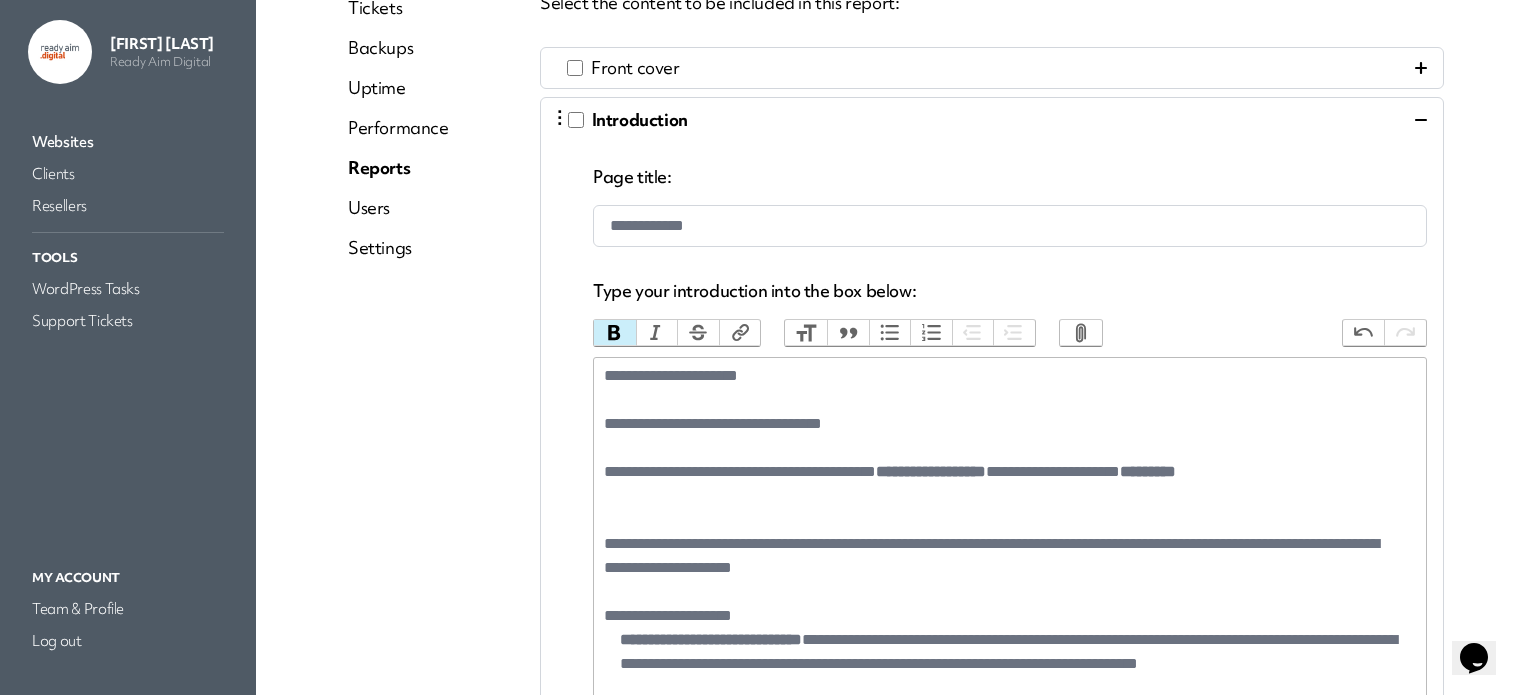 type on "**********" 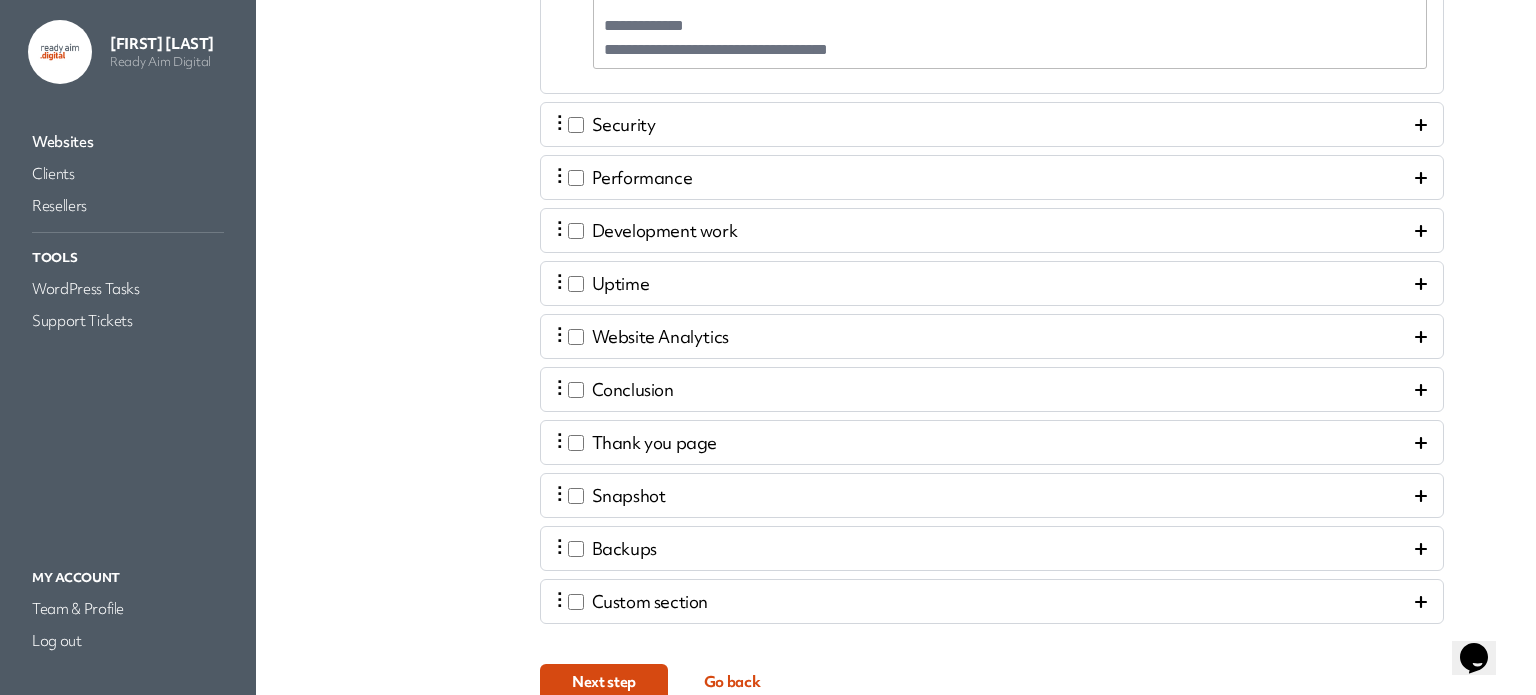 scroll, scrollTop: 1300, scrollLeft: 0, axis: vertical 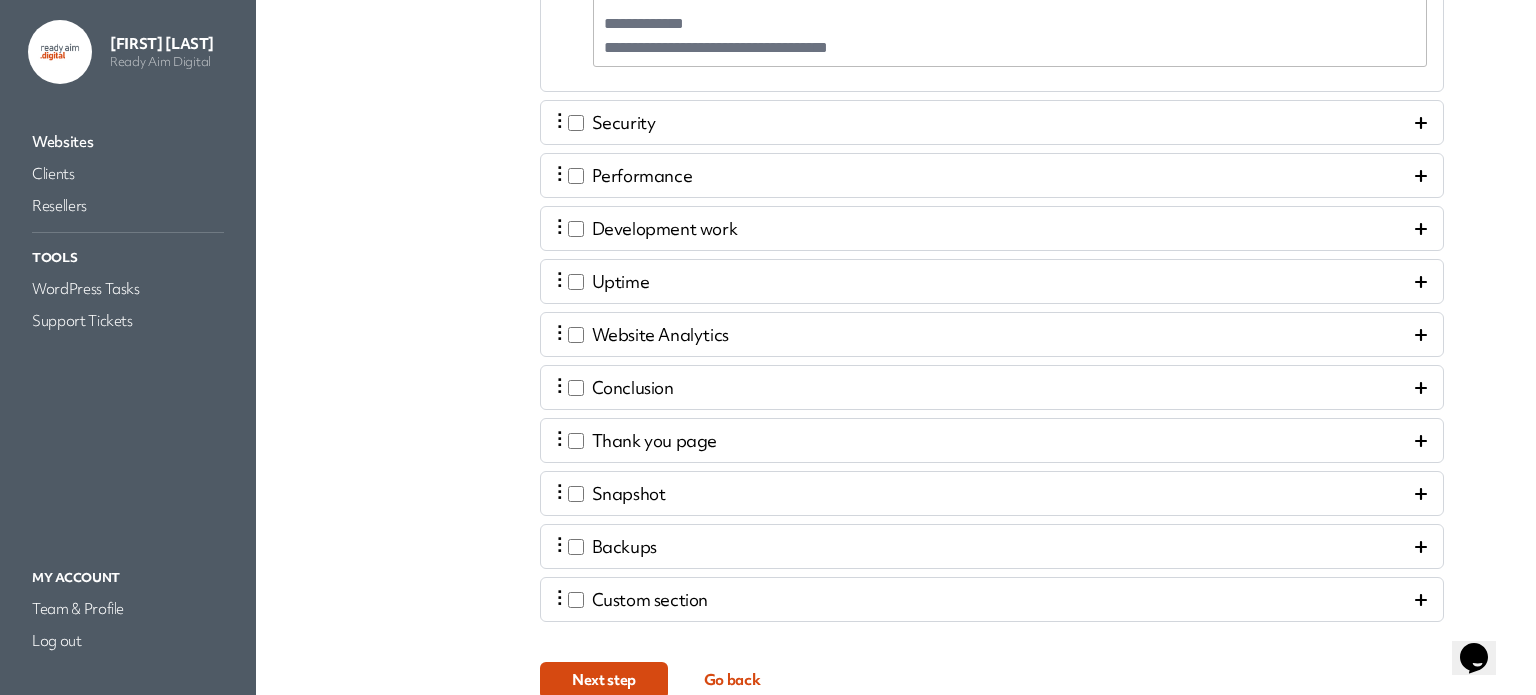 click on "Next step" at bounding box center [604, 680] 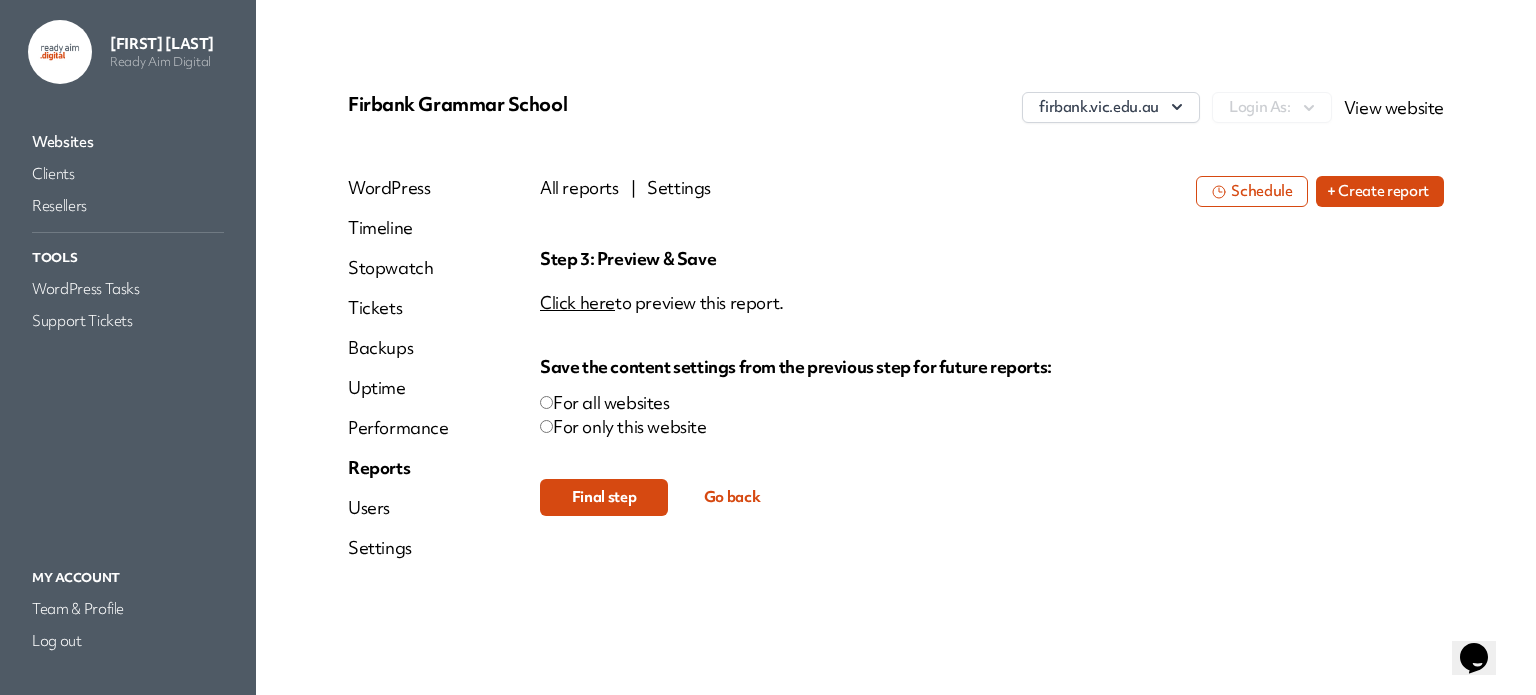 scroll, scrollTop: 0, scrollLeft: 0, axis: both 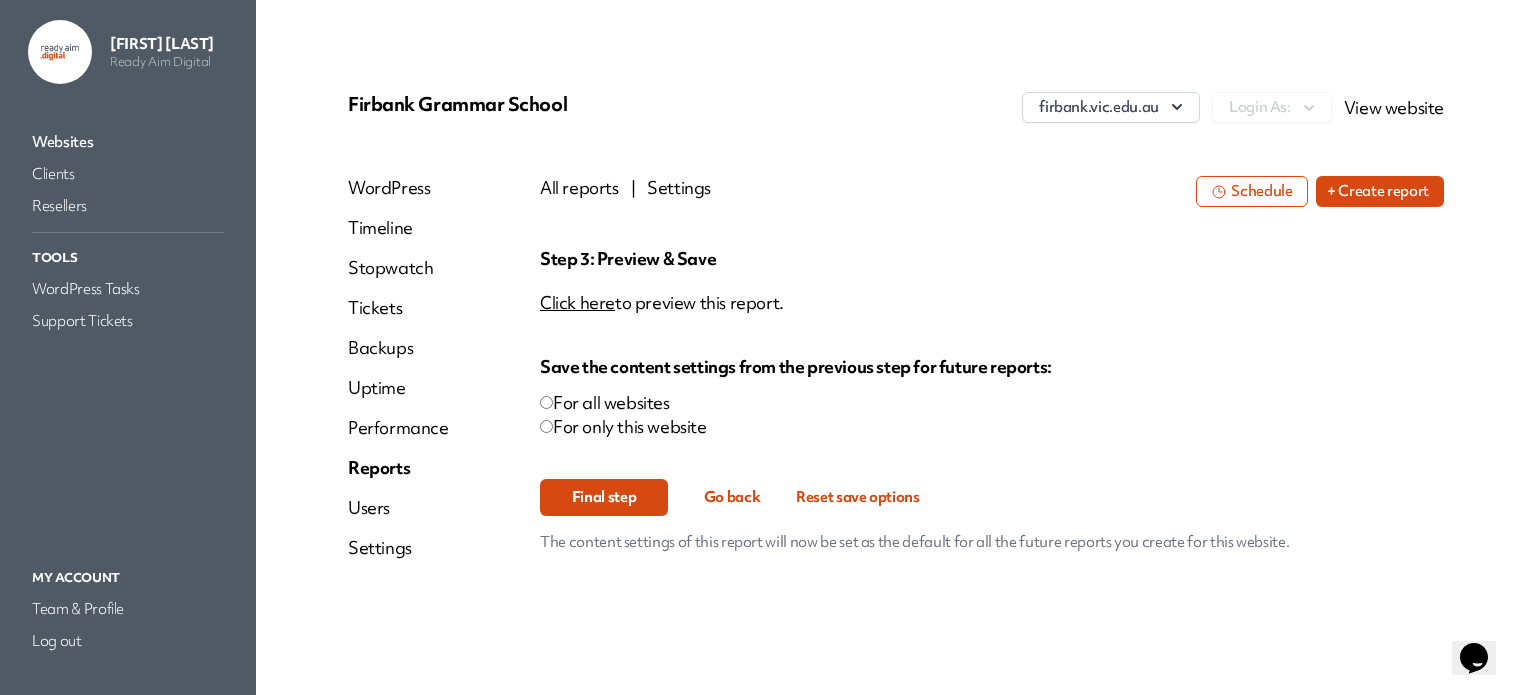 click on "Final step" at bounding box center [604, 497] 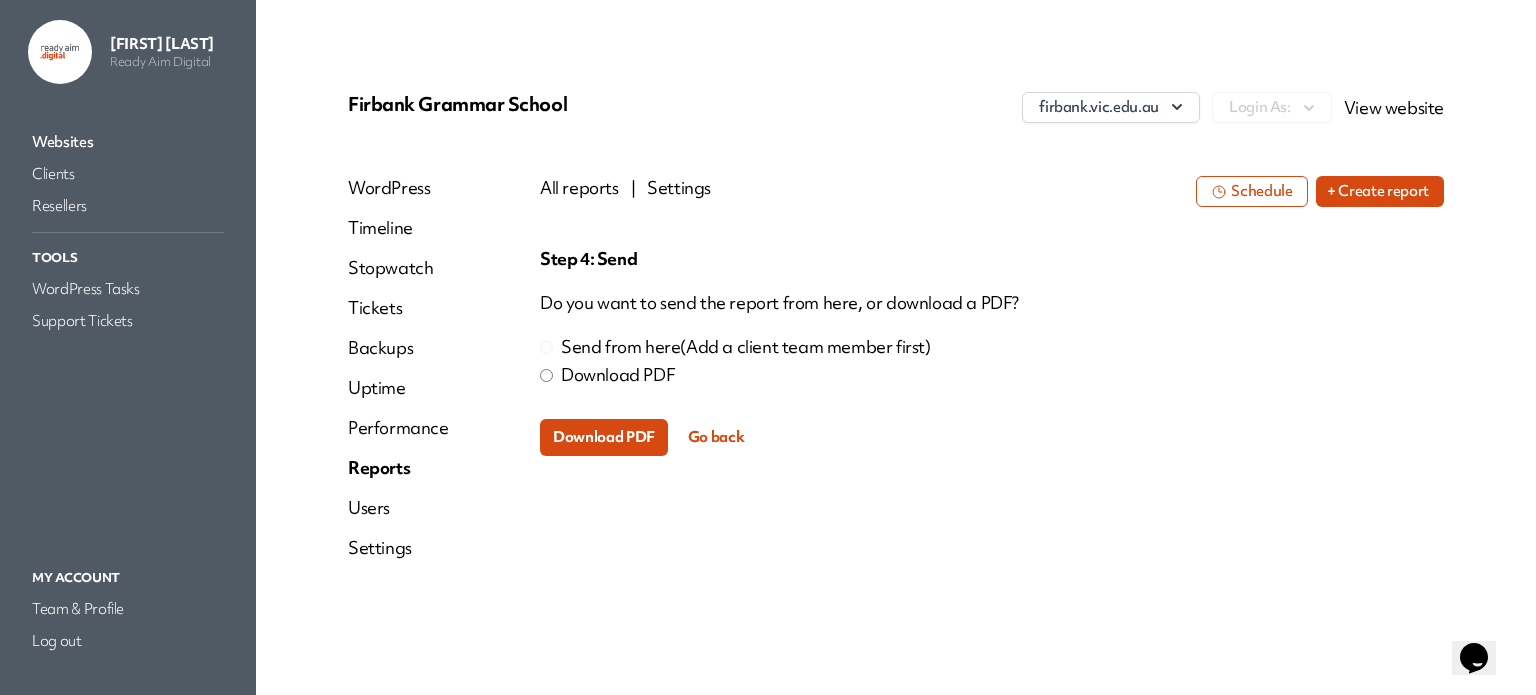 click on "Download PDF" at bounding box center (604, 437) 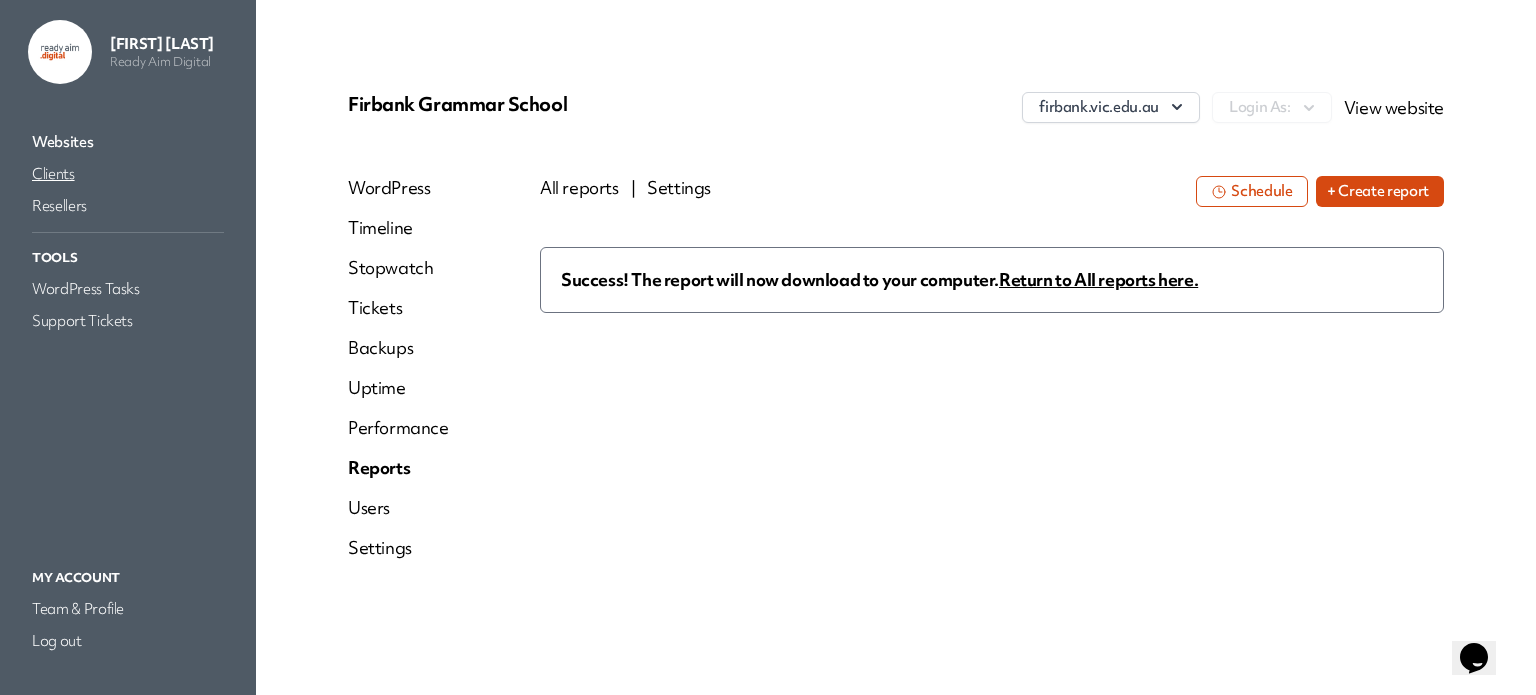 click on "Websites   Clients
Resellers
Tools   WordPress Tasks   Support Tickets" at bounding box center (128, 326) 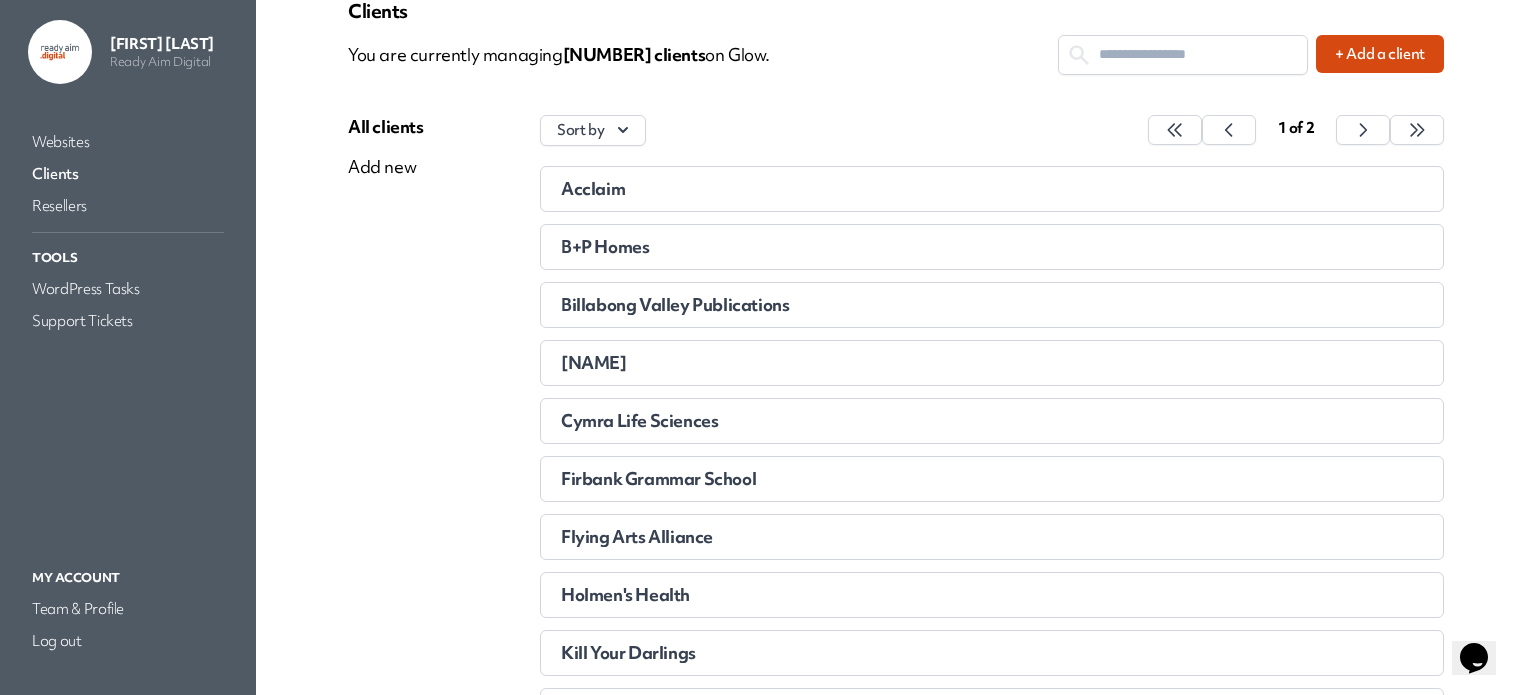 scroll, scrollTop: 100, scrollLeft: 0, axis: vertical 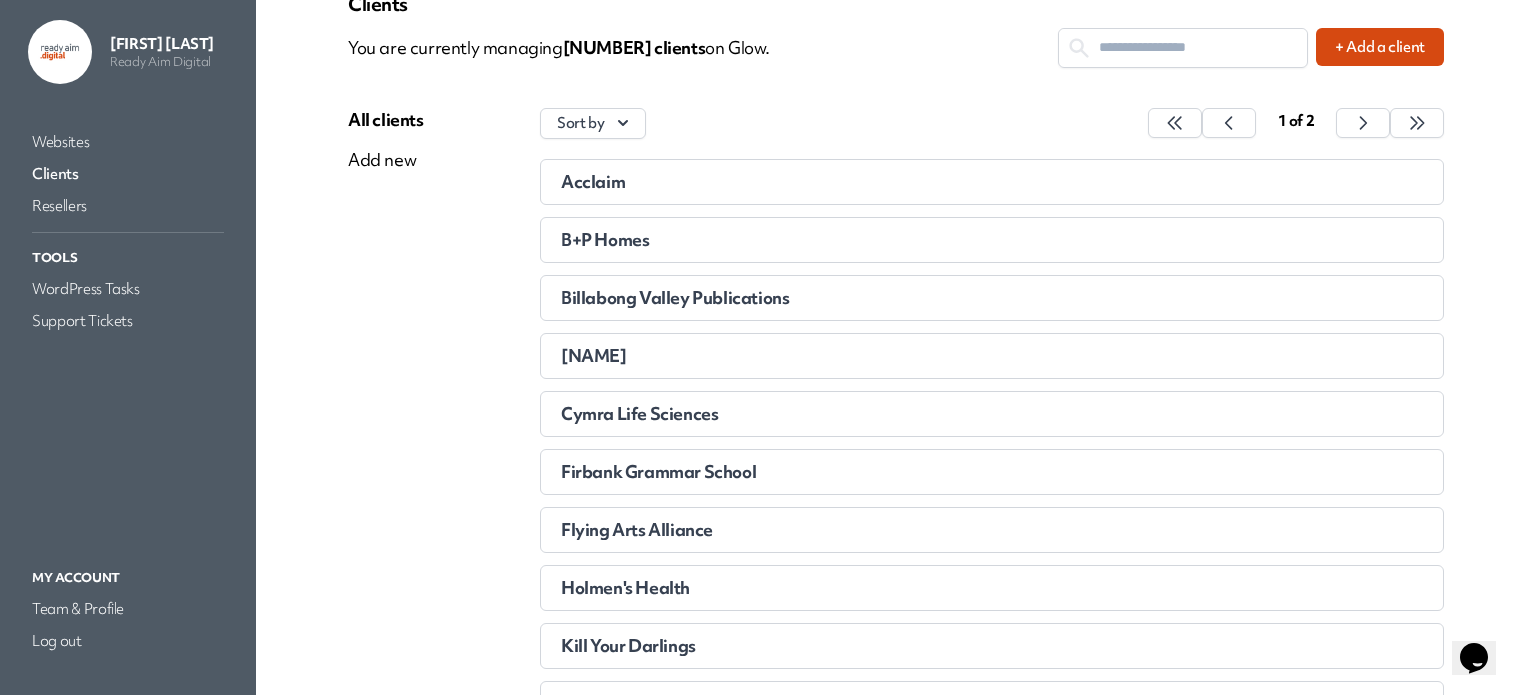 click on "Flying Arts Alliance" at bounding box center (884, 530) 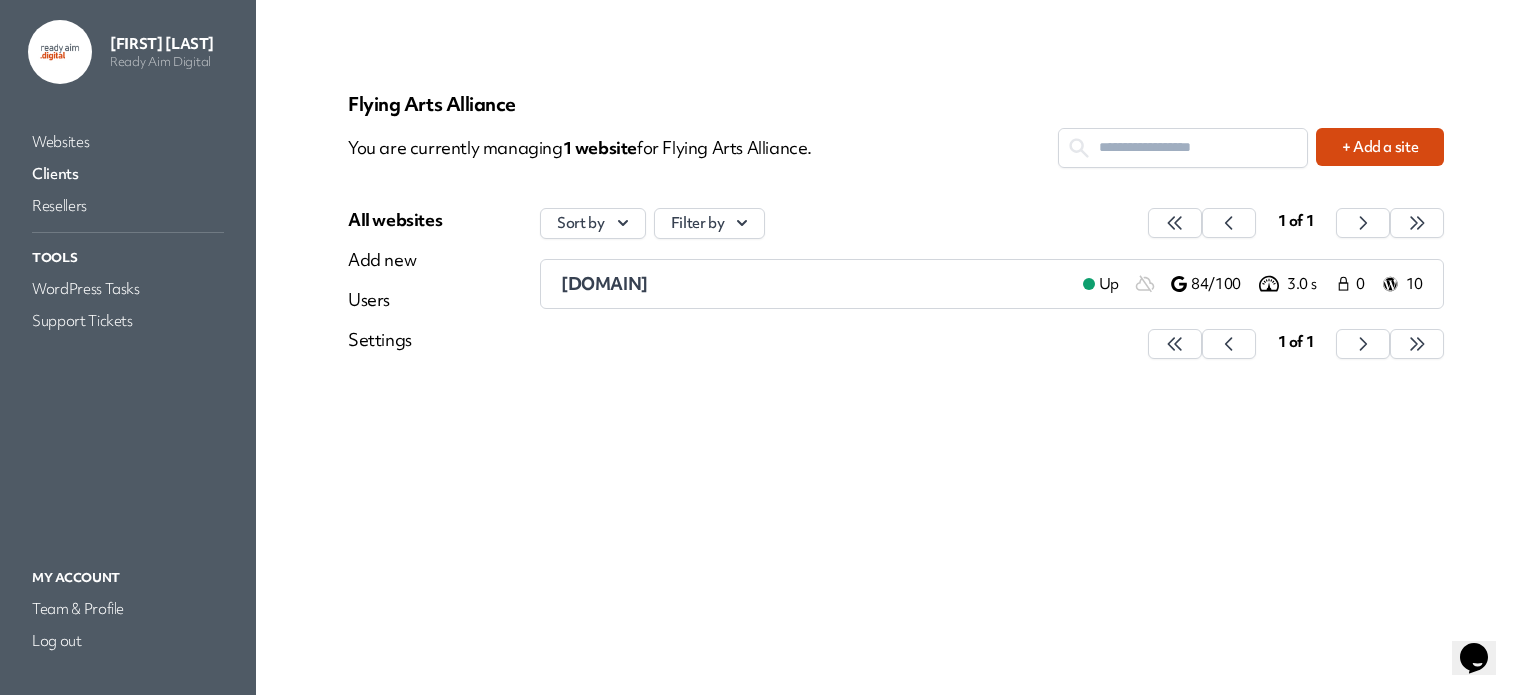 click on "[DOMAIN]" at bounding box center (604, 283) 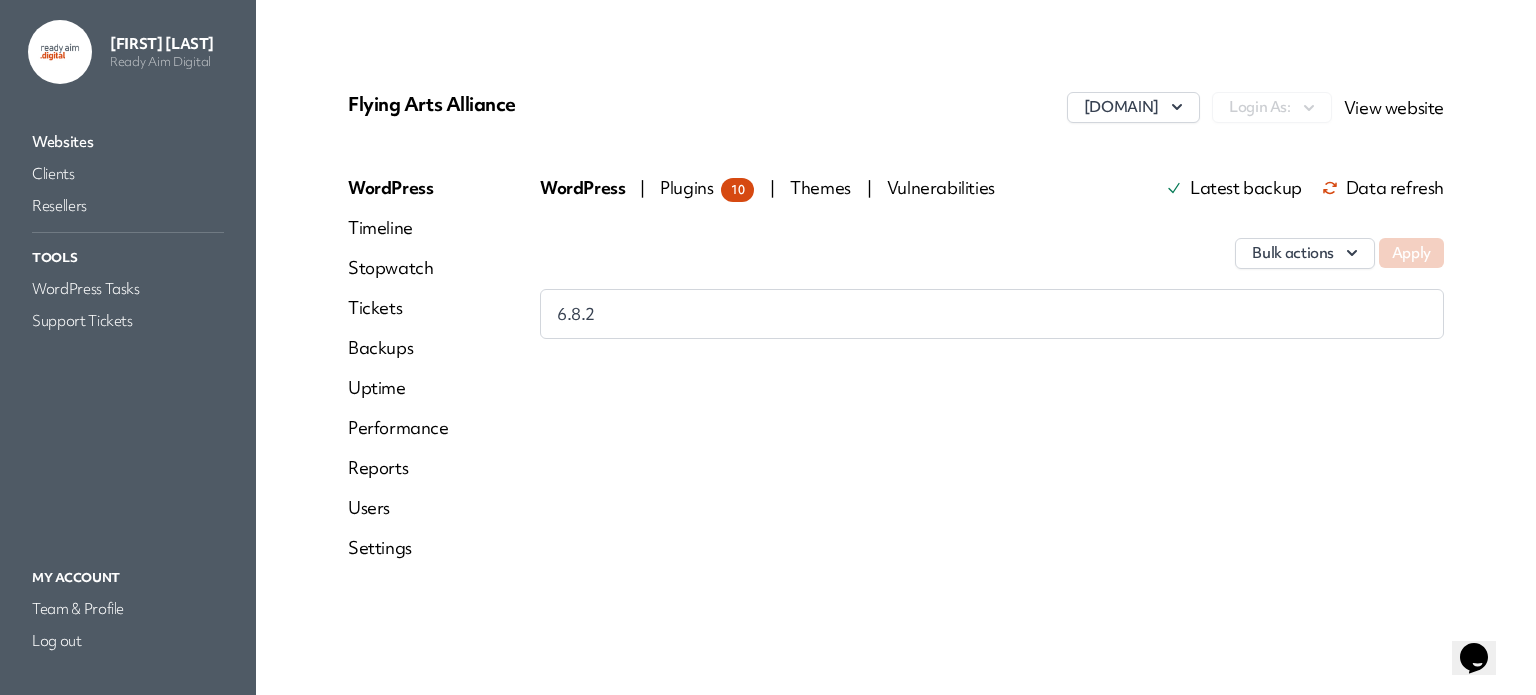 click on "Reports" at bounding box center [398, 468] 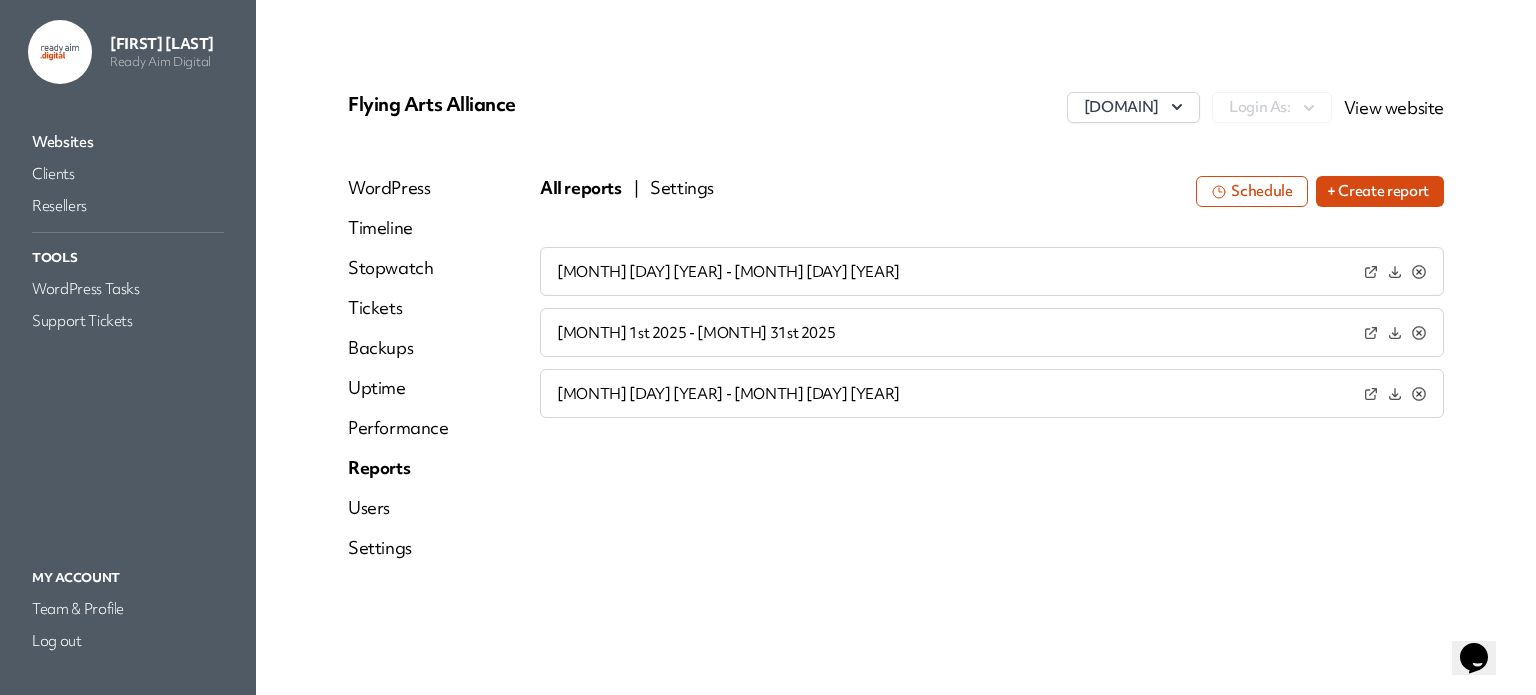 click on "+ Create report" at bounding box center [1380, 191] 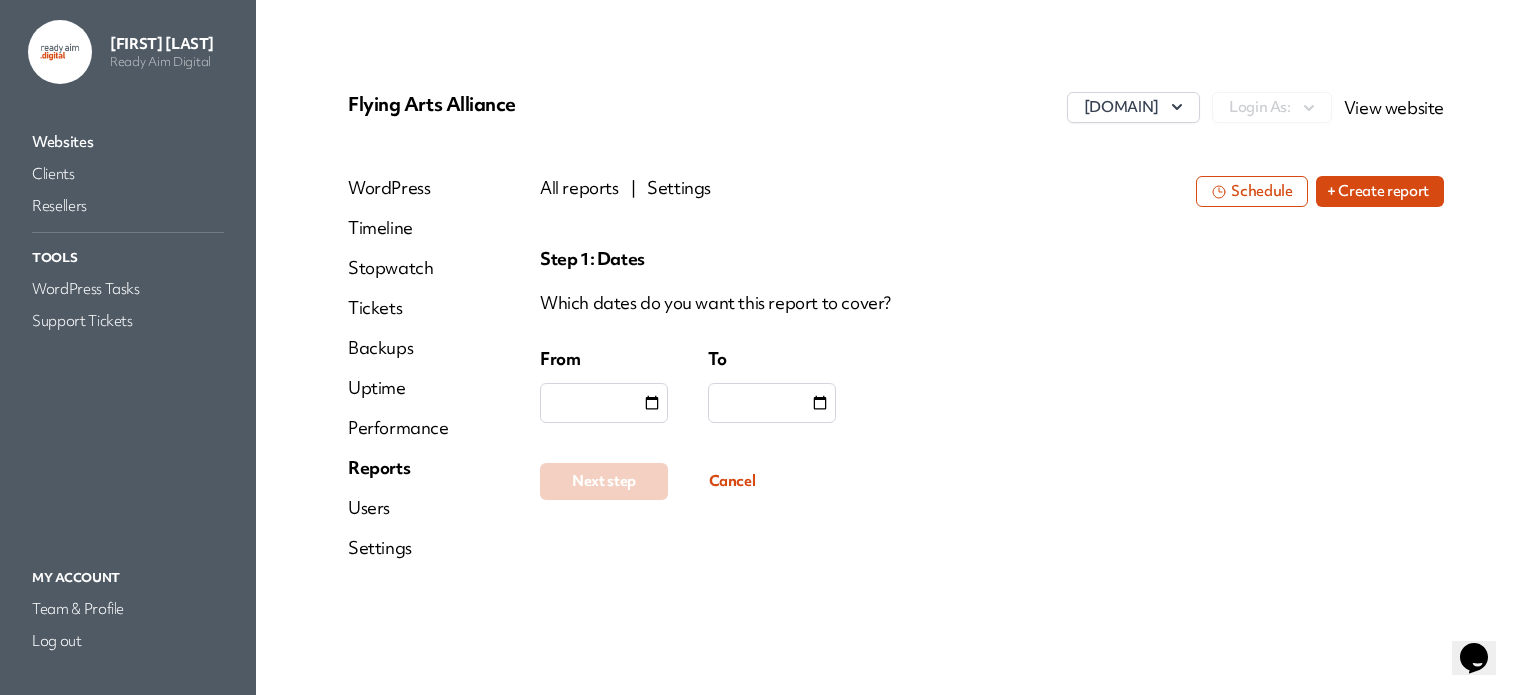 drag, startPoint x: 660, startPoint y: 402, endPoint x: 649, endPoint y: 402, distance: 11 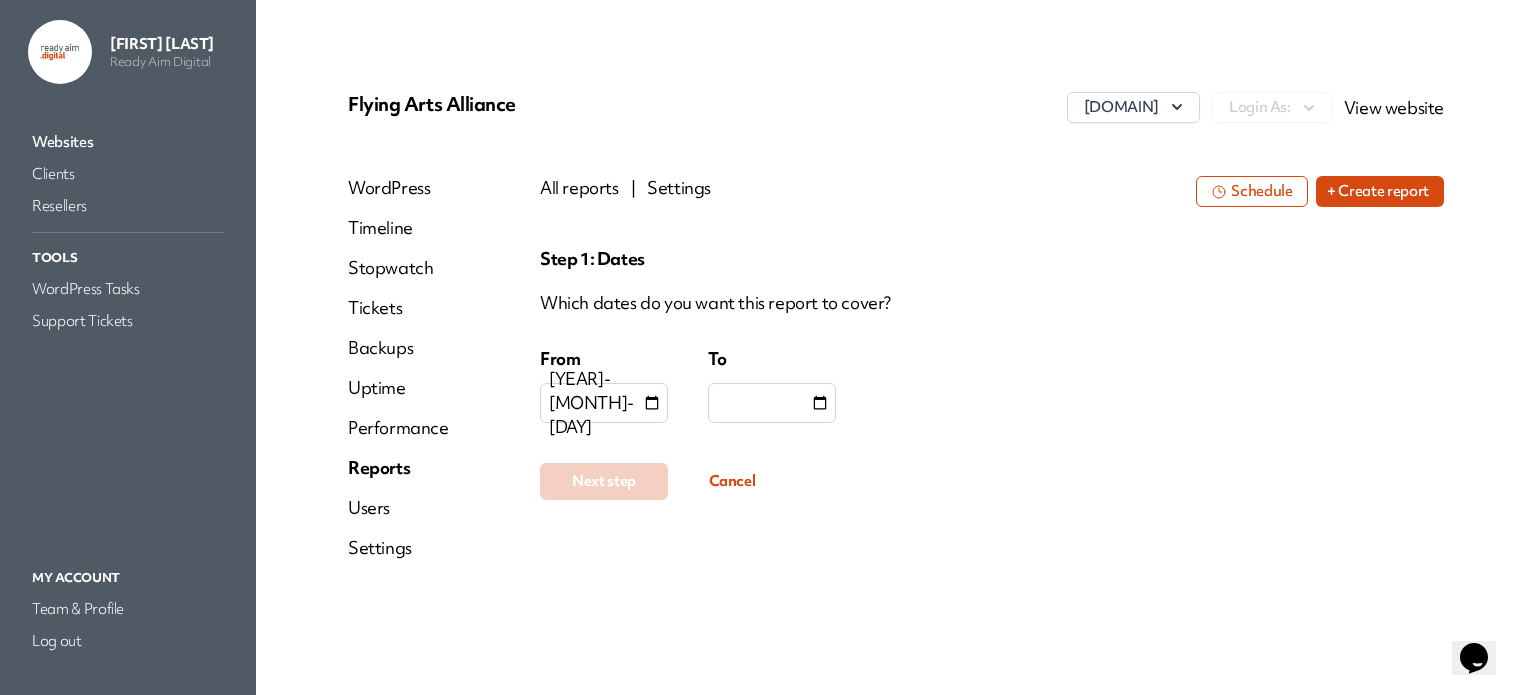 type on "**********" 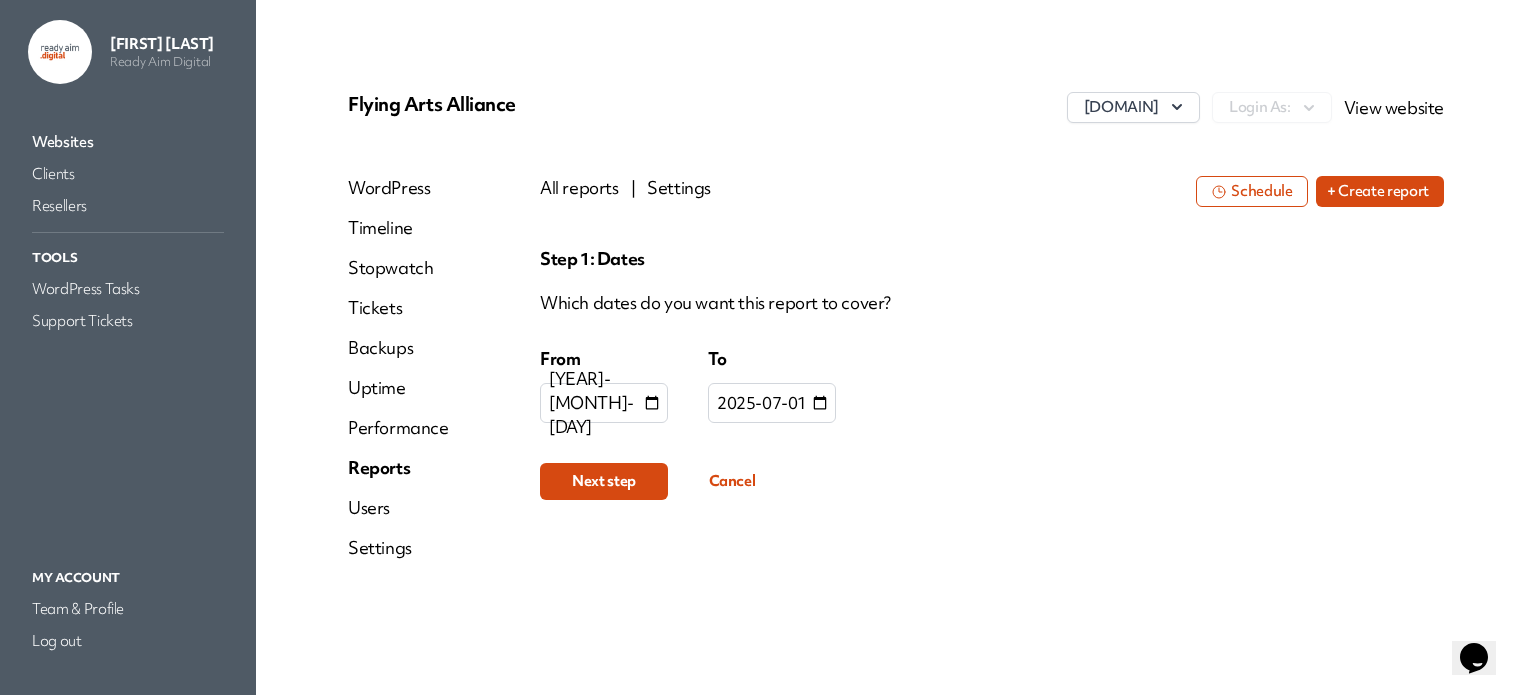 click on "Next step" at bounding box center (604, 481) 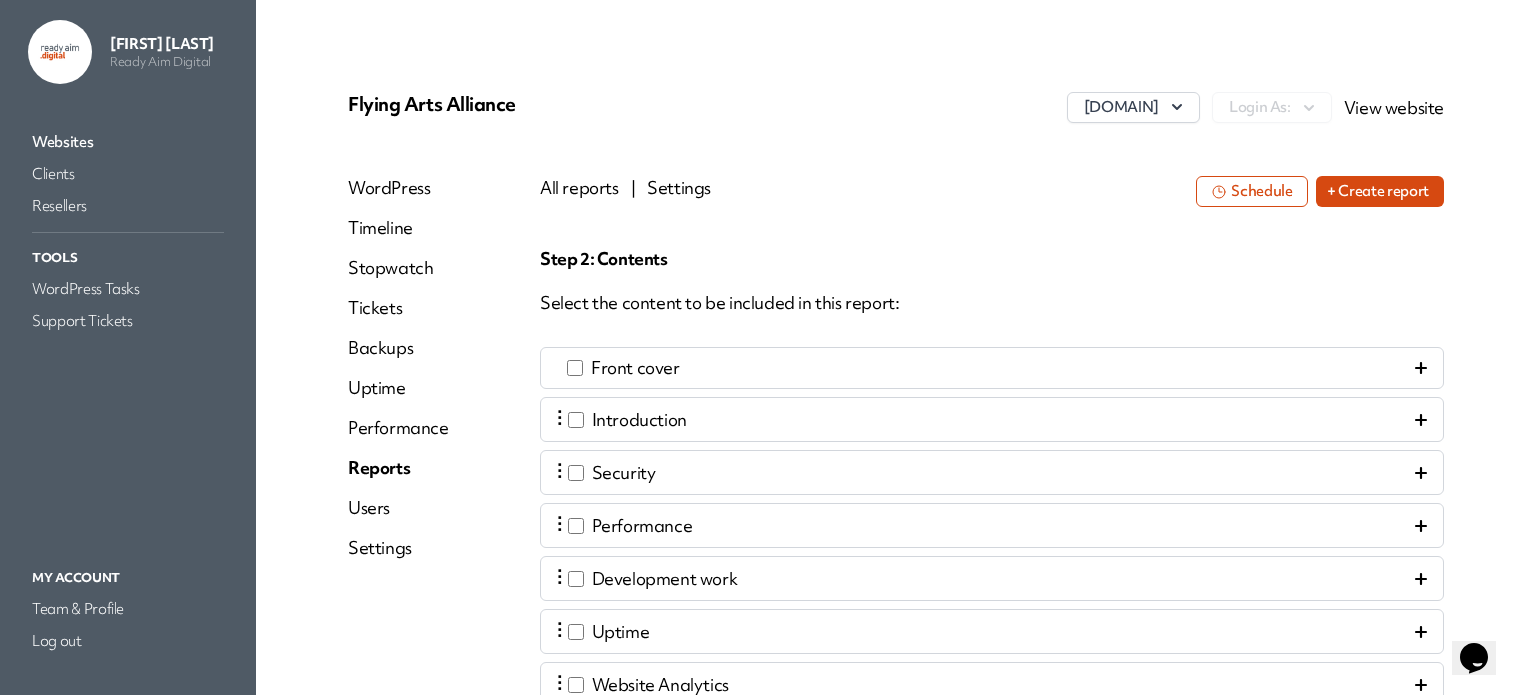 click on "⋮     Introduction" at bounding box center (992, 419) 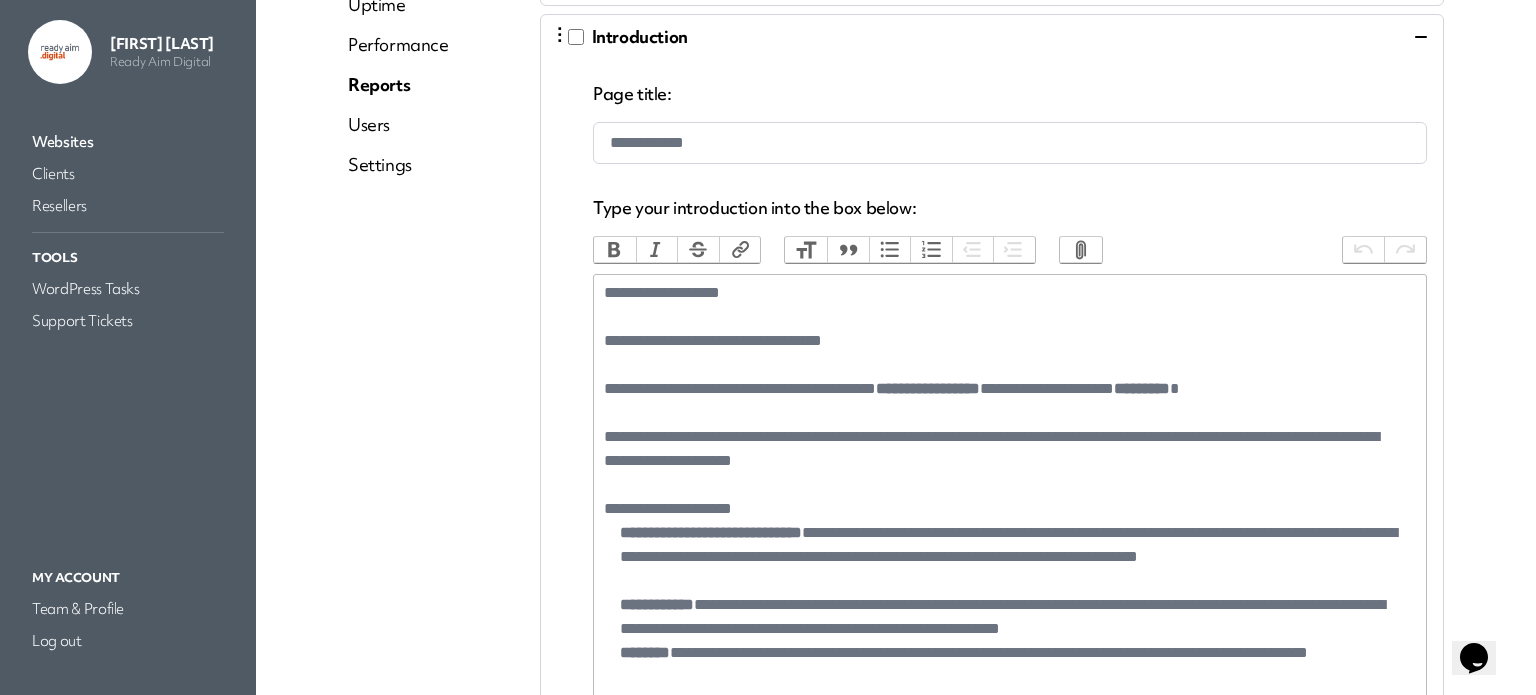scroll, scrollTop: 400, scrollLeft: 0, axis: vertical 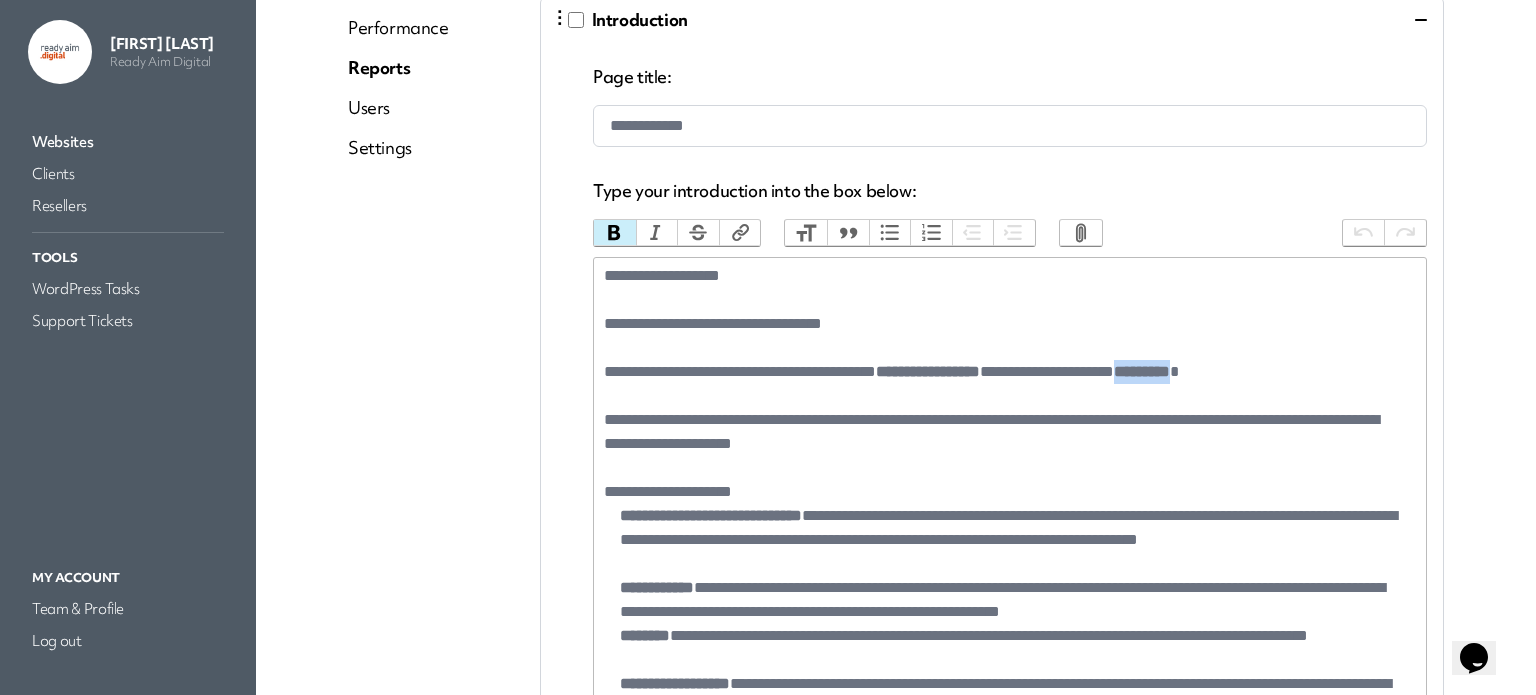 drag, startPoint x: 1212, startPoint y: 378, endPoint x: 1298, endPoint y: 373, distance: 86.145226 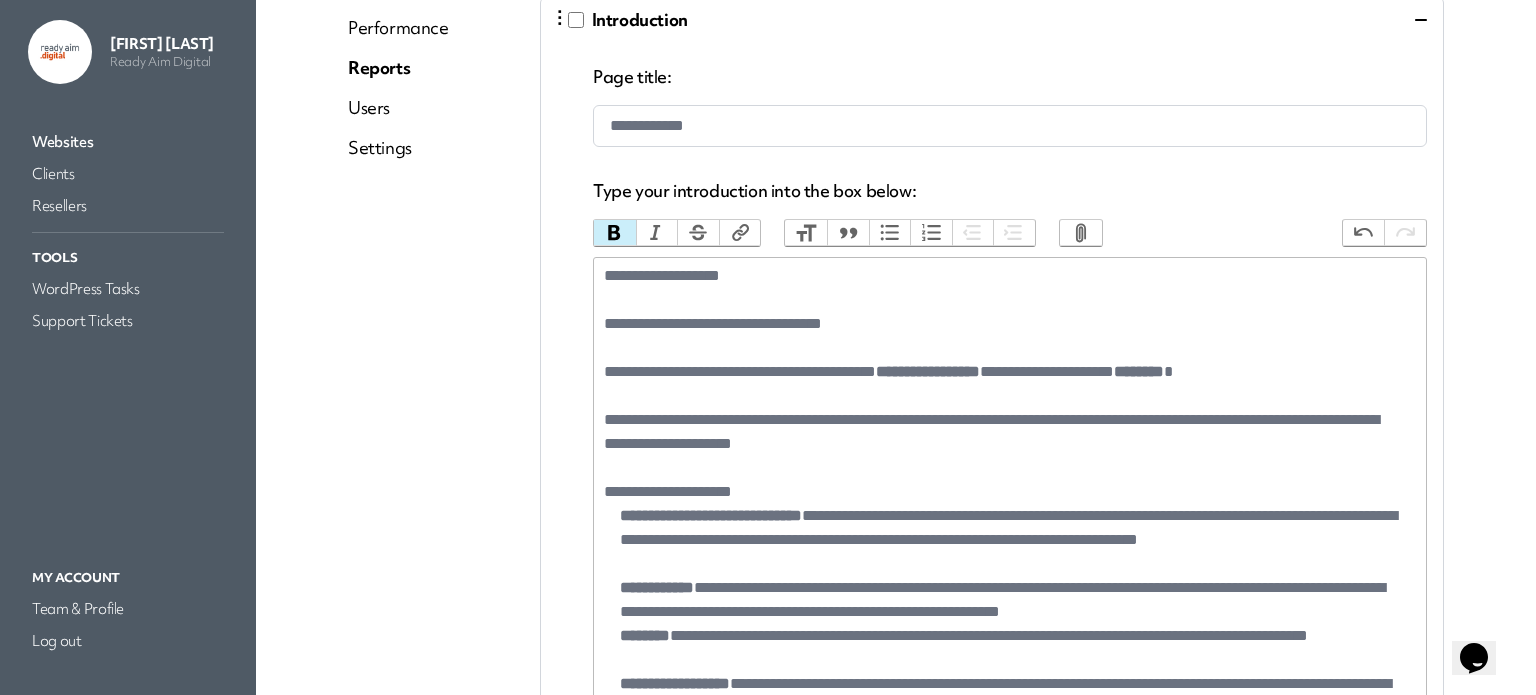 type on "**********" 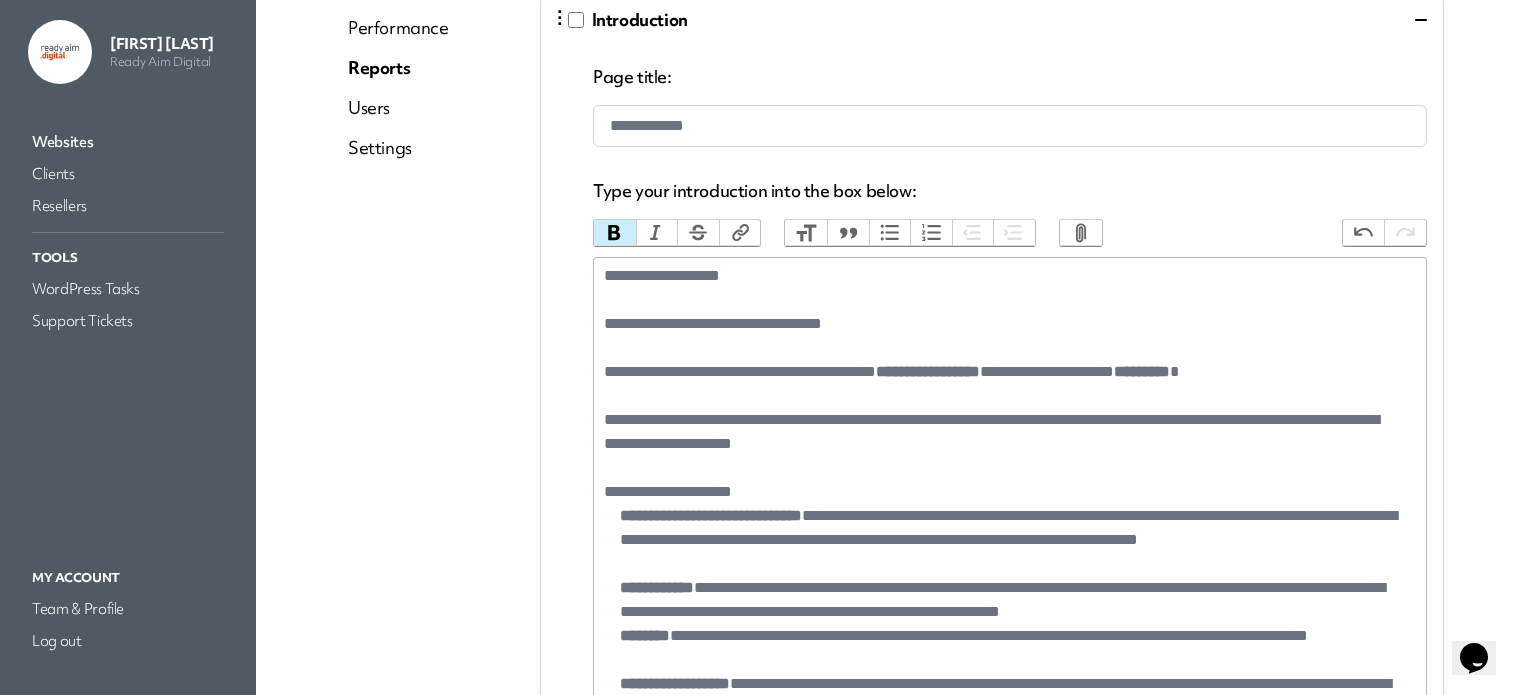 click on "**********" 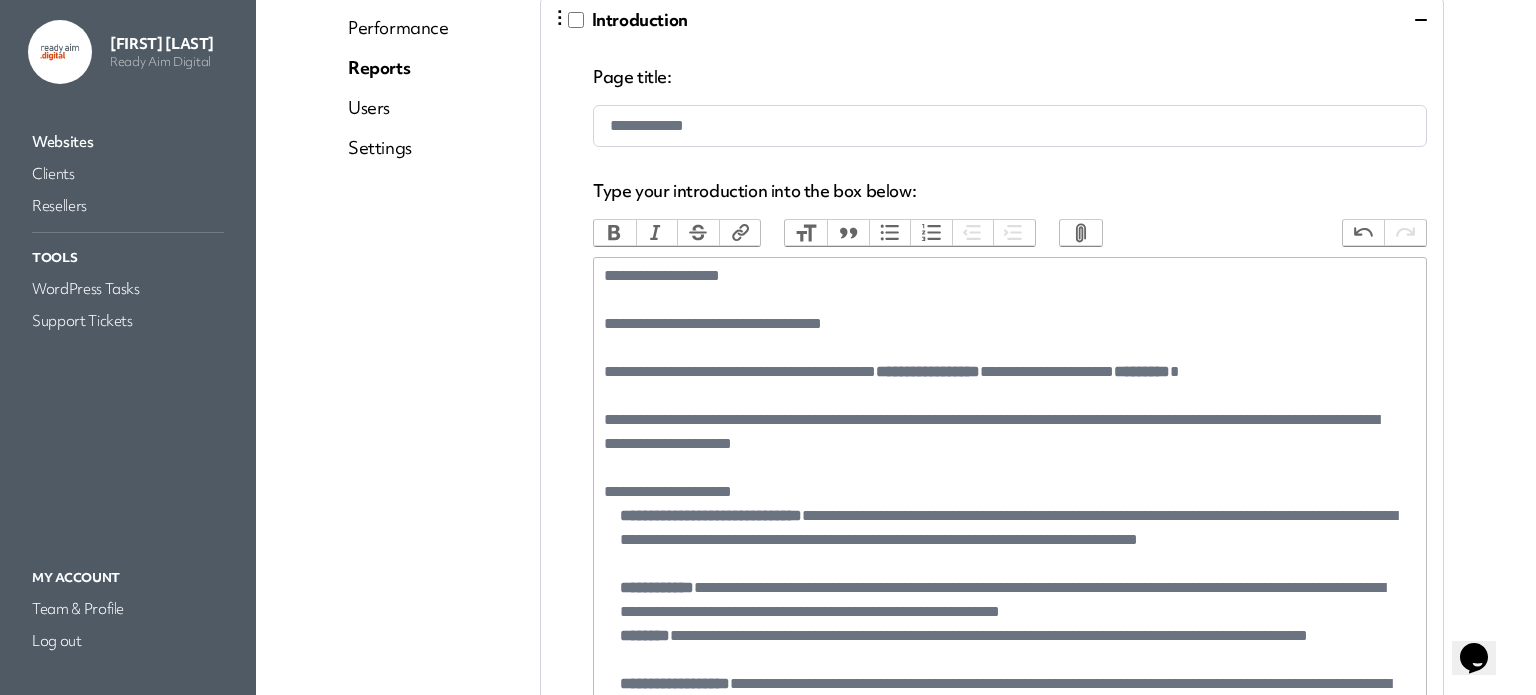 click on "**********" 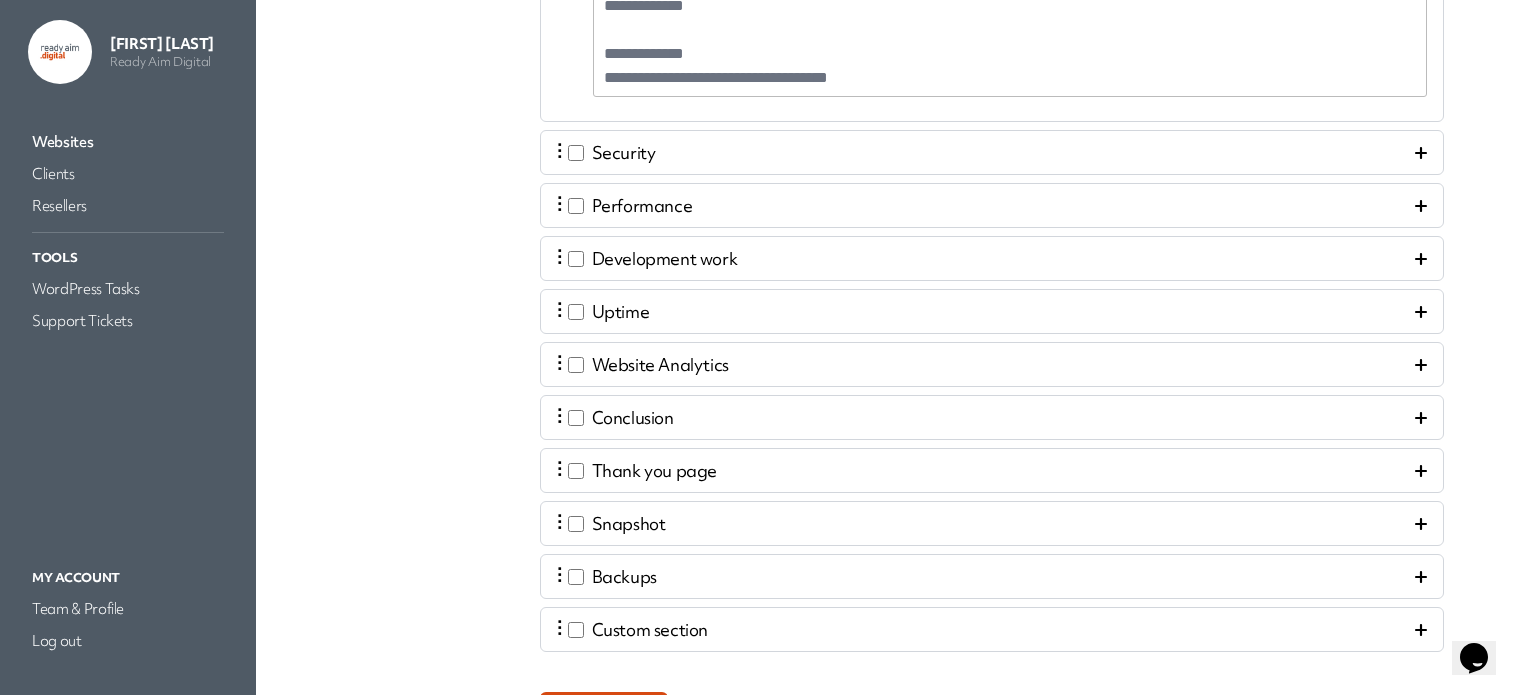 scroll, scrollTop: 1389, scrollLeft: 0, axis: vertical 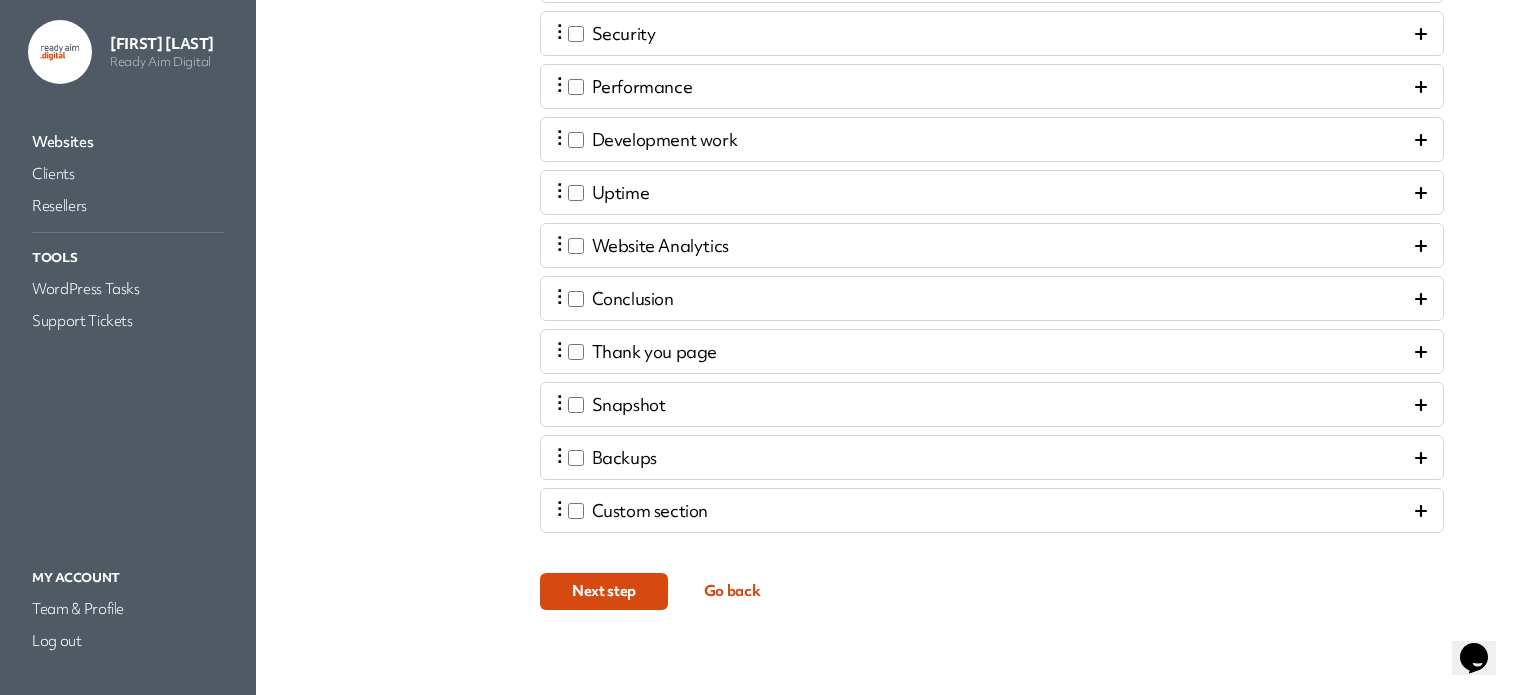 click on "Next step" at bounding box center (604, 591) 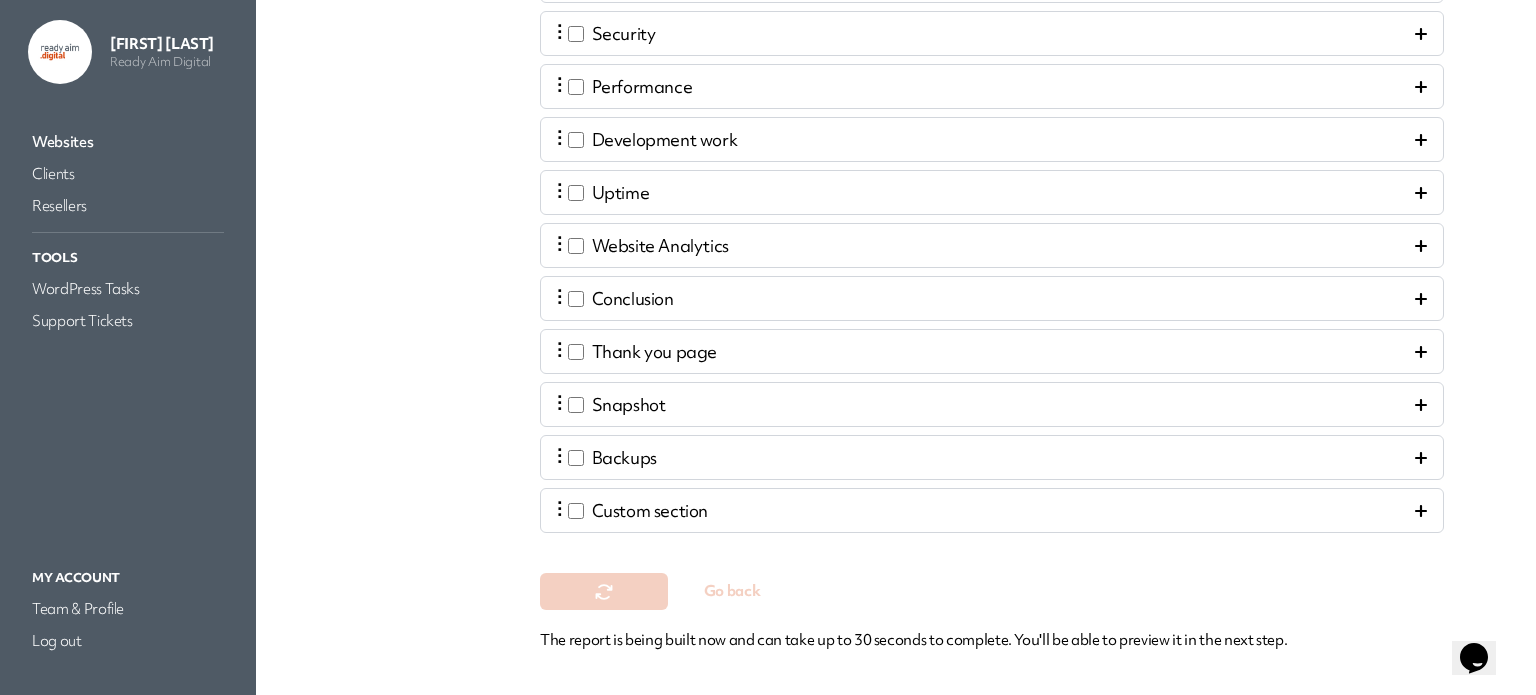 scroll, scrollTop: 0, scrollLeft: 0, axis: both 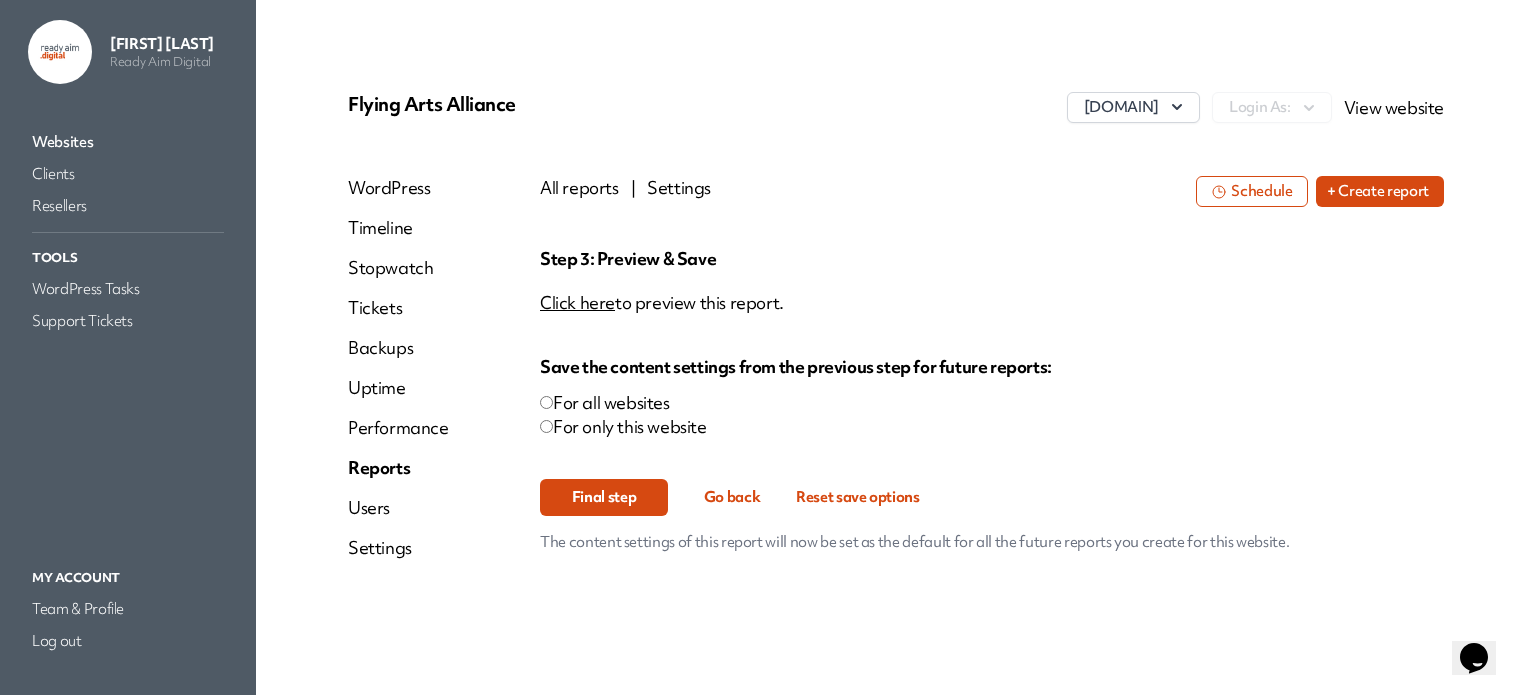 click on "Final step" at bounding box center (604, 497) 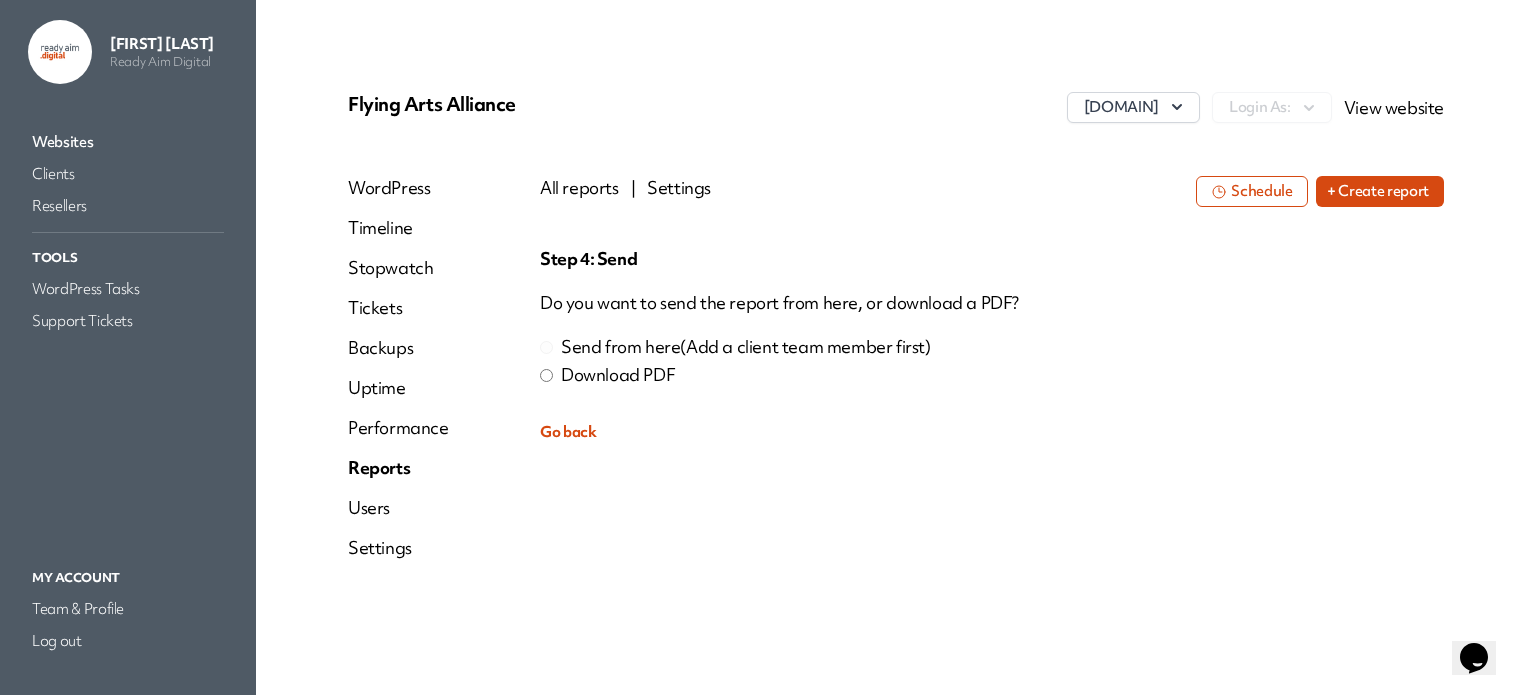 click on "Download PDF" at bounding box center [992, 375] 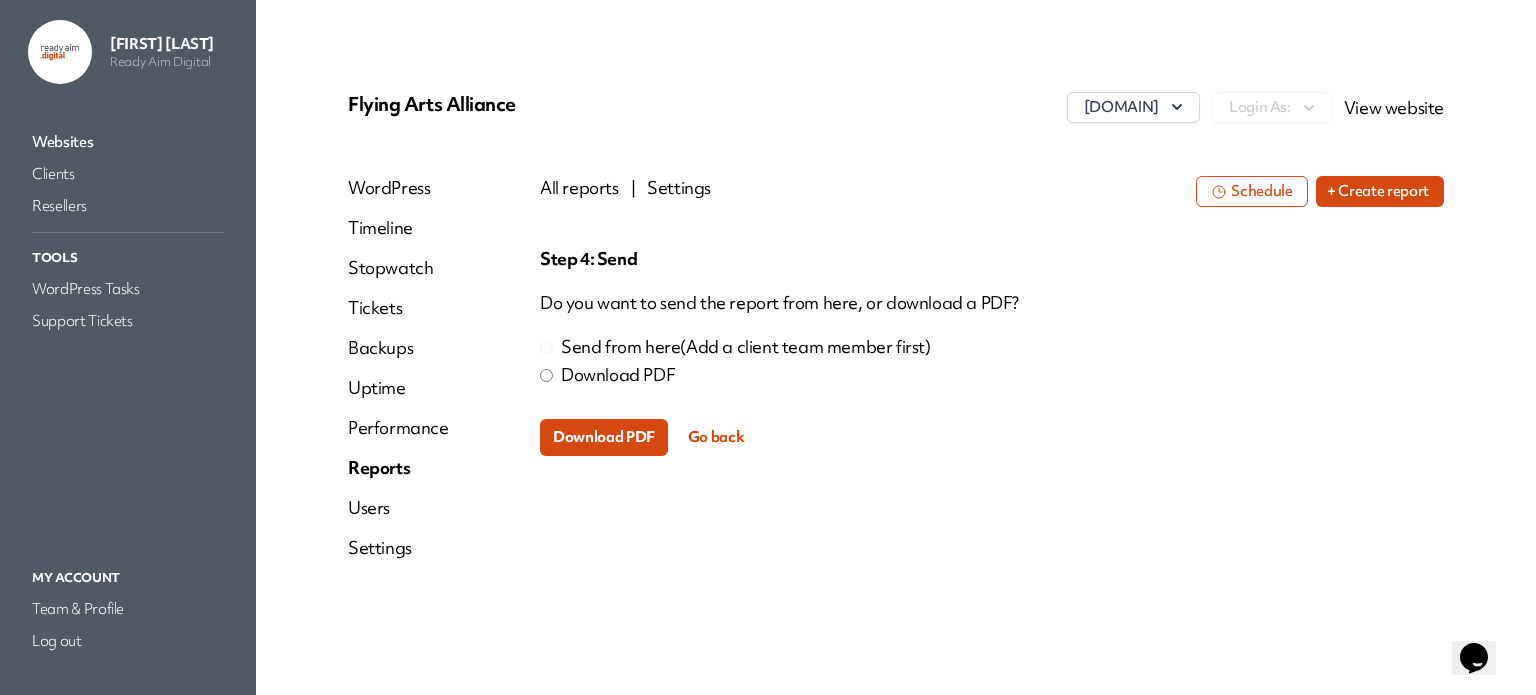 click on "Download PDF" at bounding box center (604, 437) 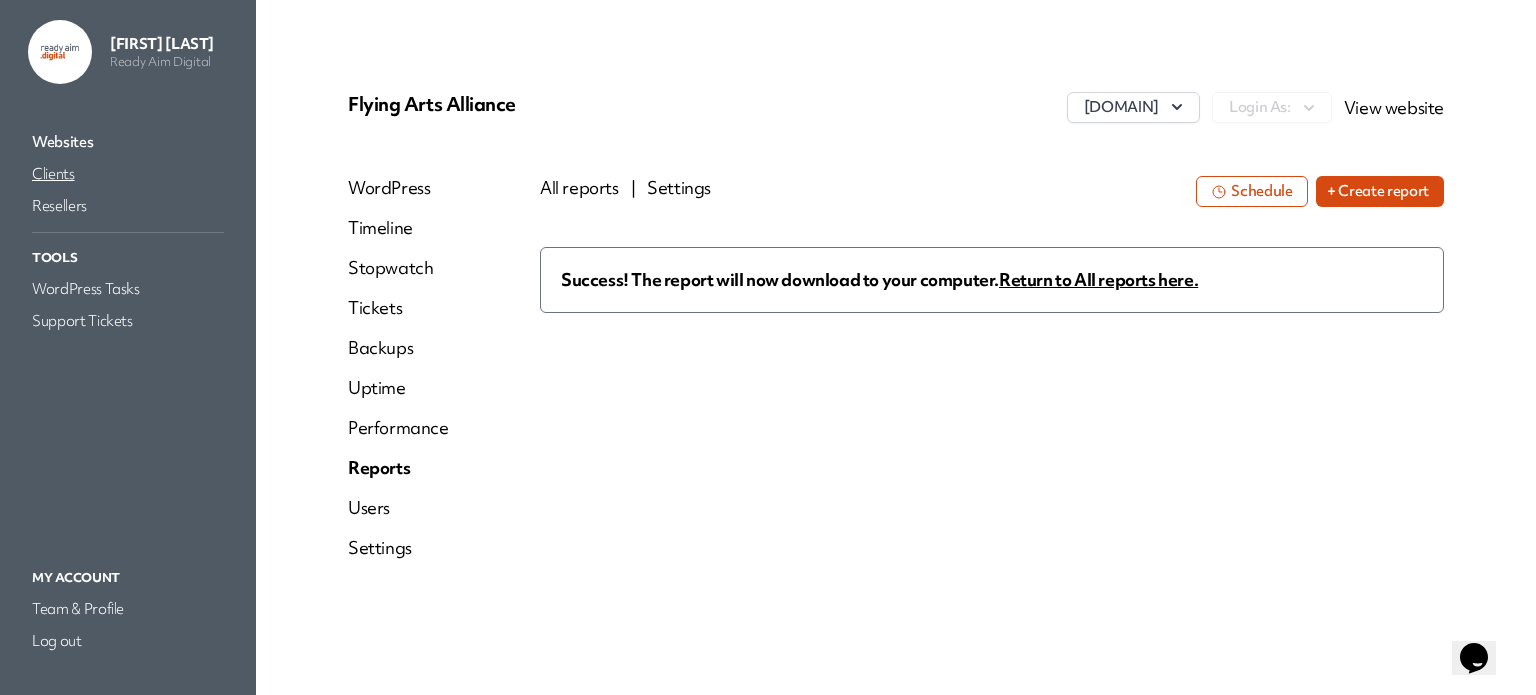 click on "Clients" at bounding box center (128, 174) 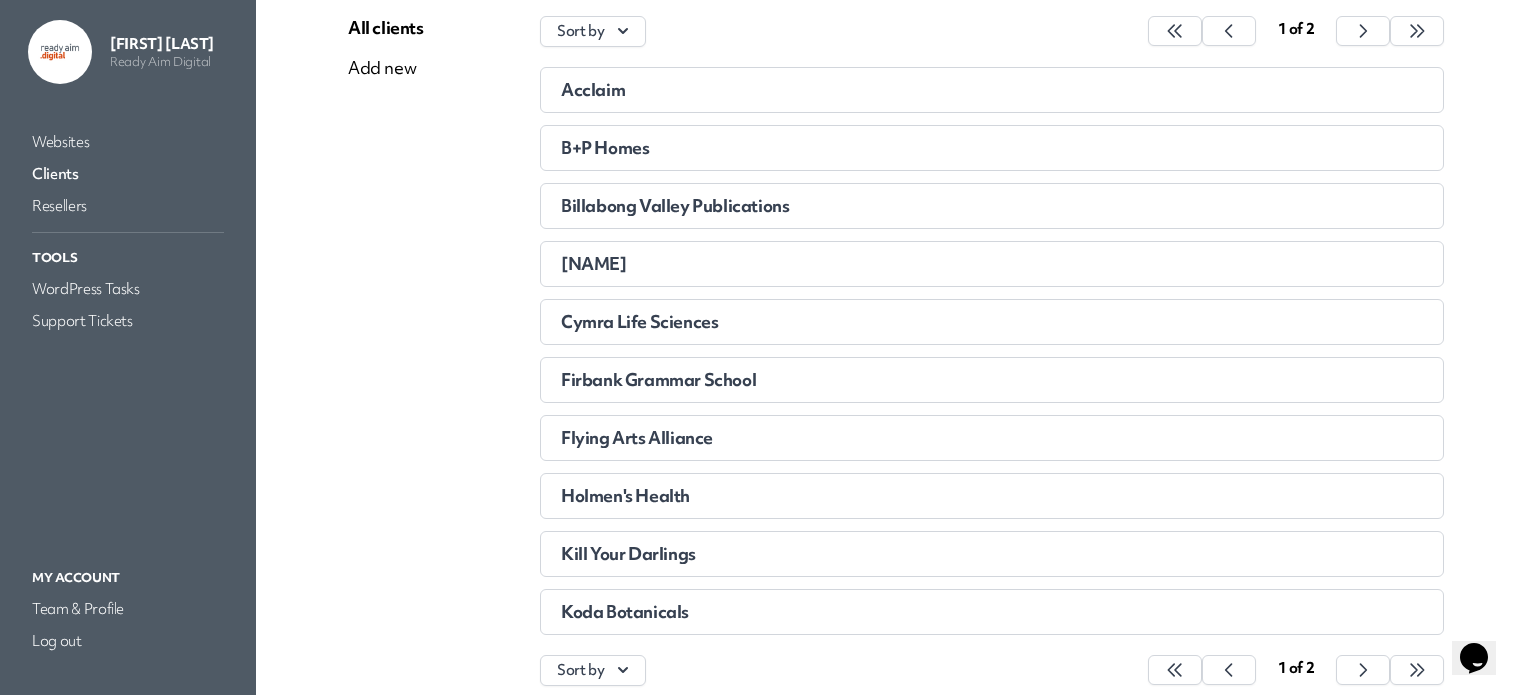 scroll, scrollTop: 200, scrollLeft: 0, axis: vertical 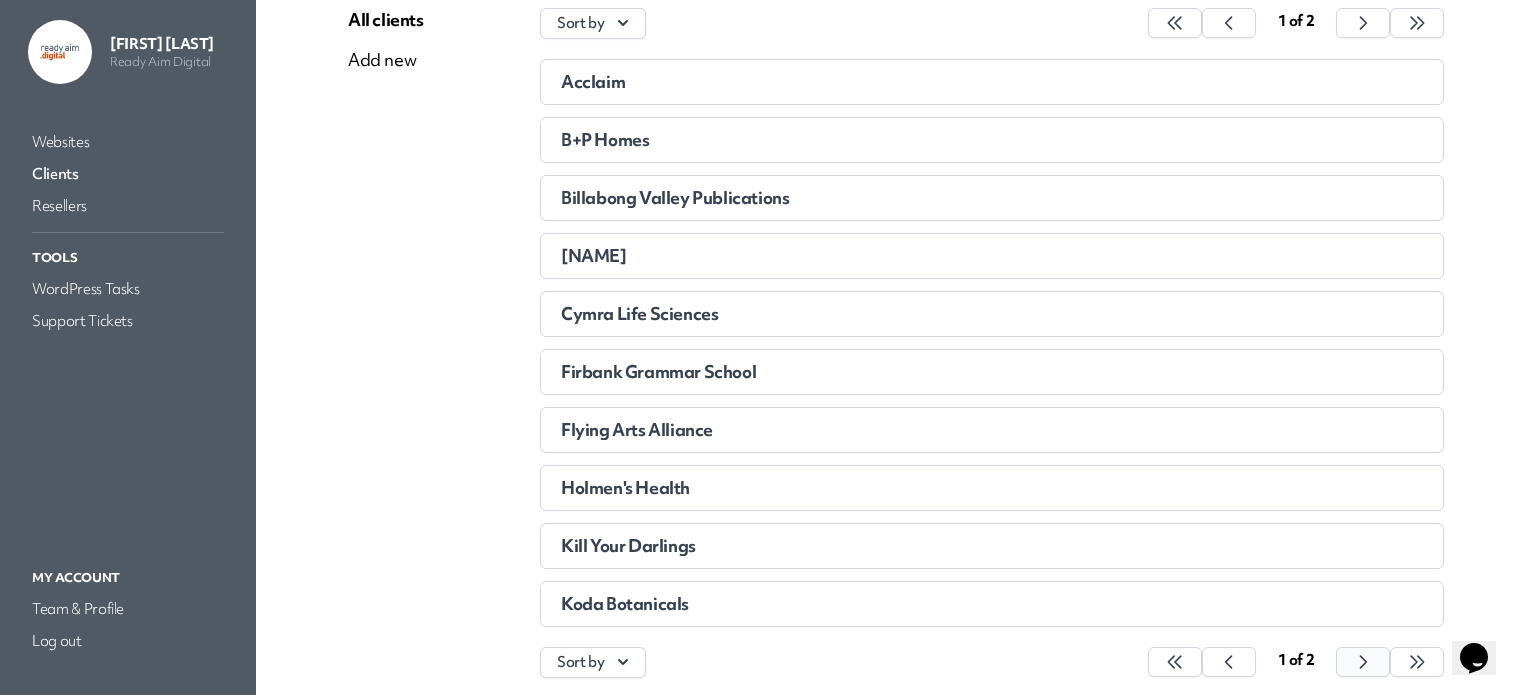 click 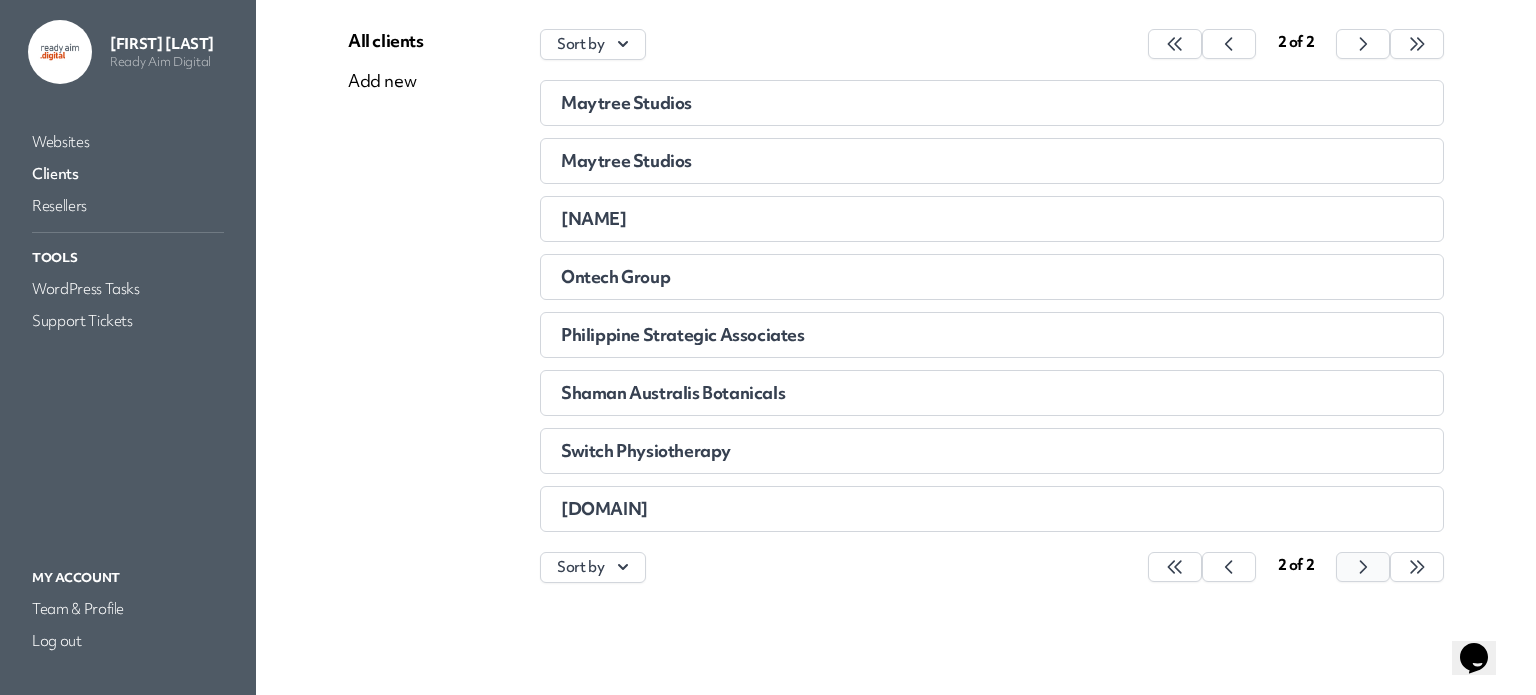 scroll, scrollTop: 176, scrollLeft: 0, axis: vertical 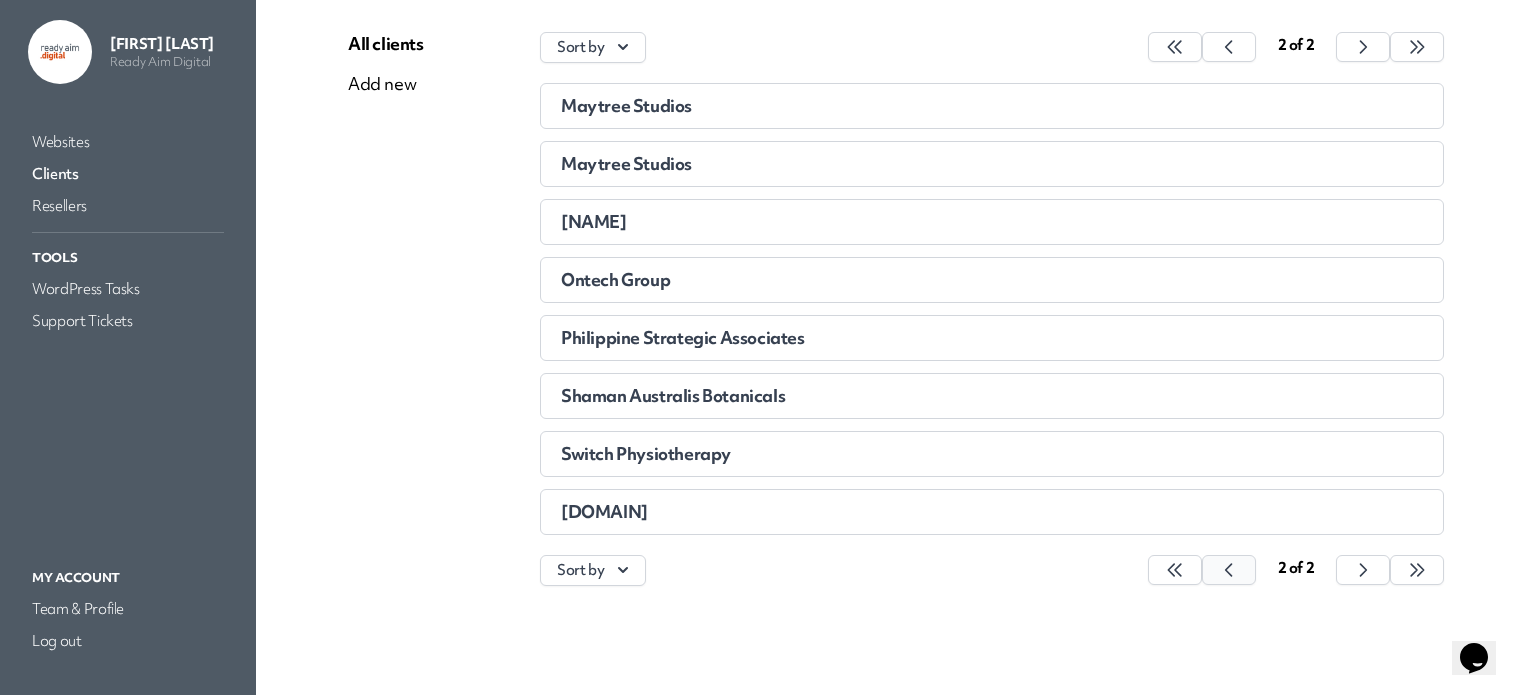 click at bounding box center [1175, 570] 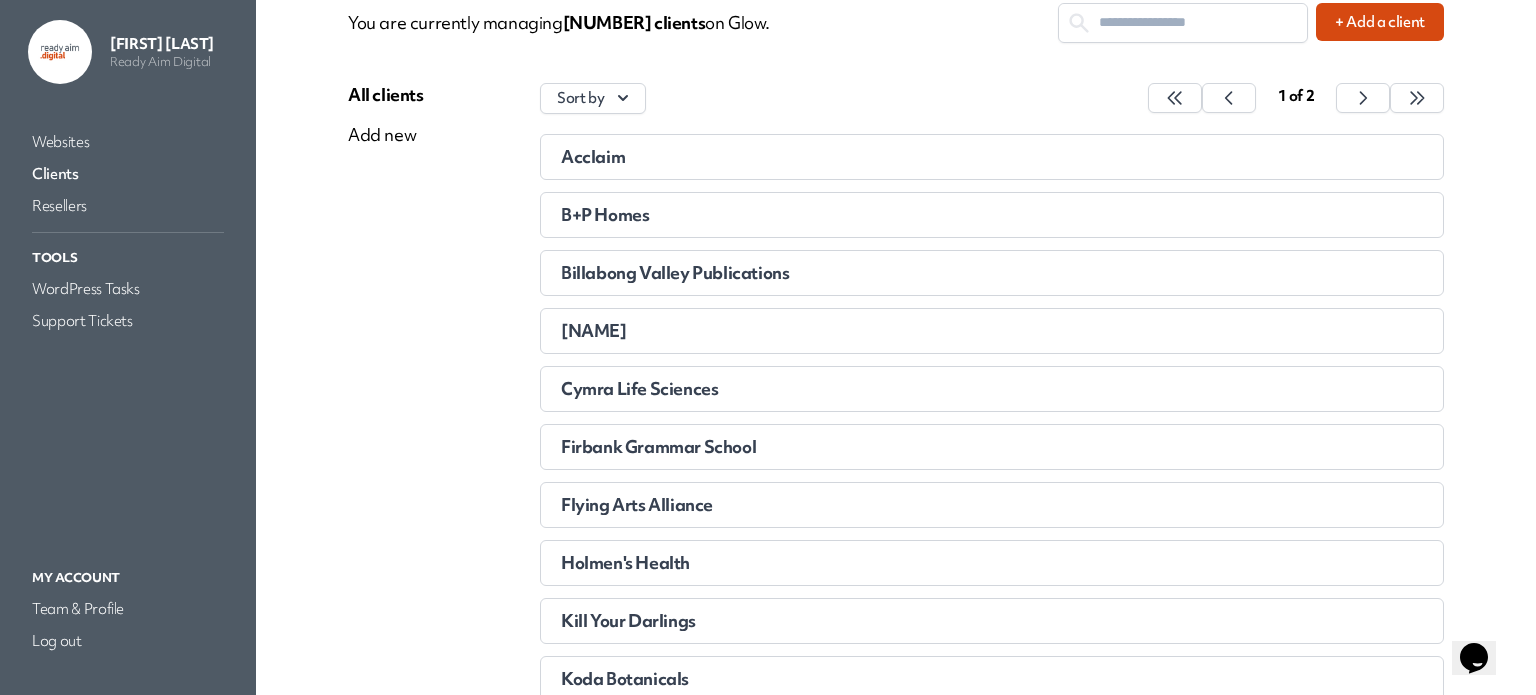 scroll, scrollTop: 91, scrollLeft: 0, axis: vertical 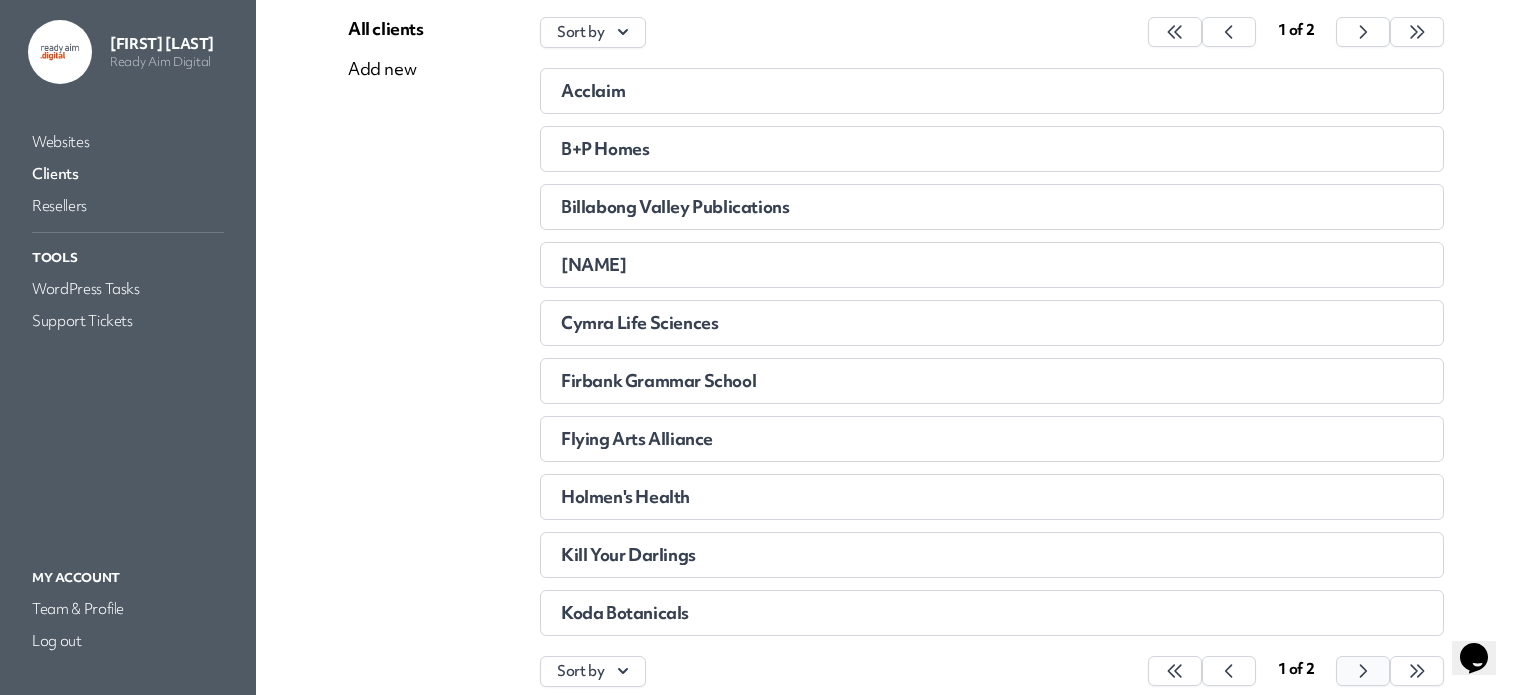 click at bounding box center [1175, 671] 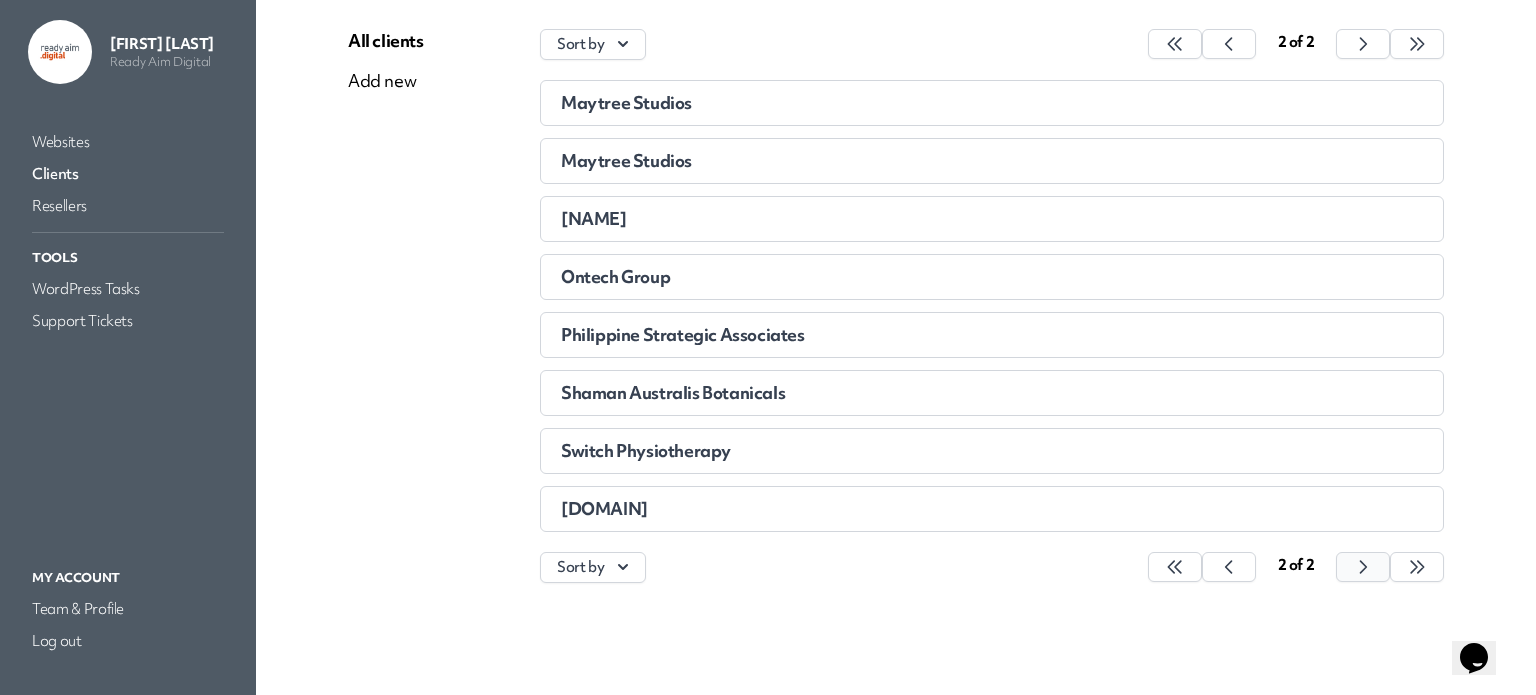 scroll, scrollTop: 176, scrollLeft: 0, axis: vertical 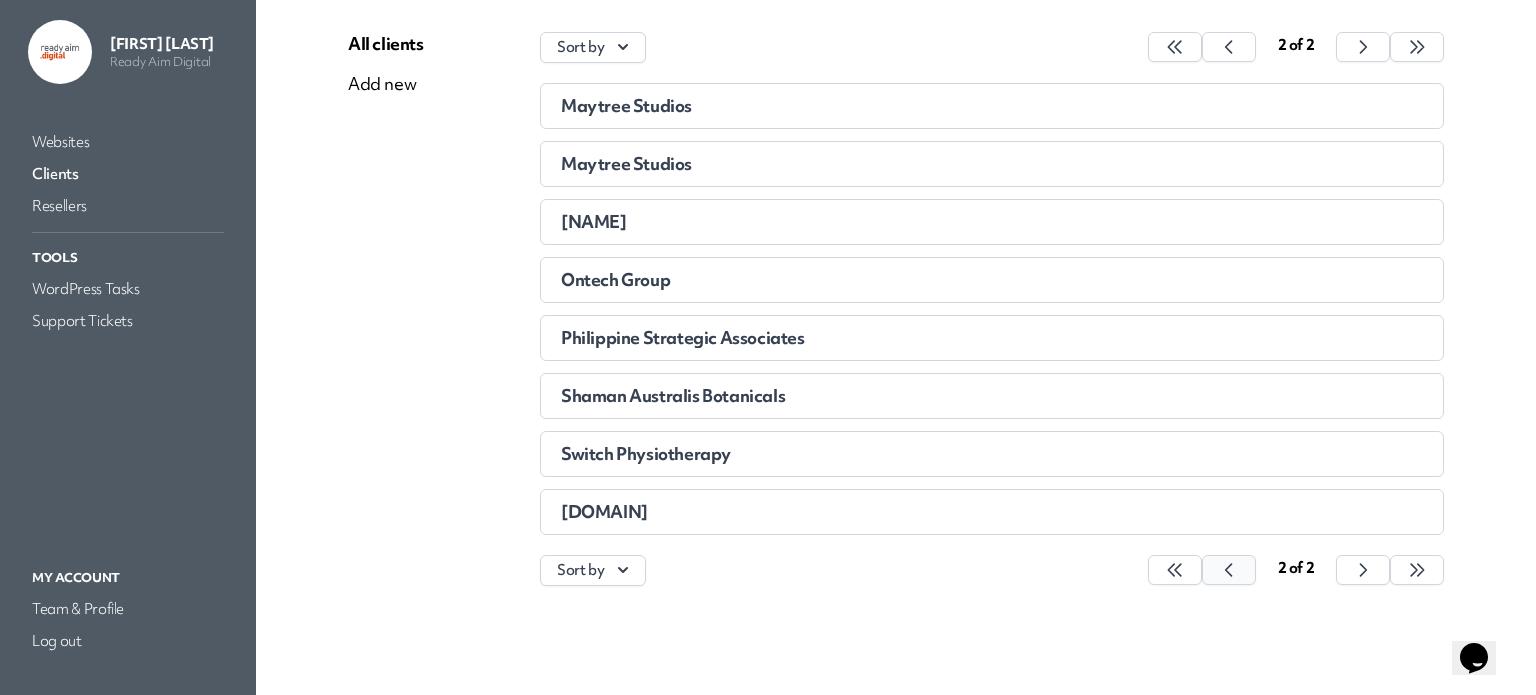 click 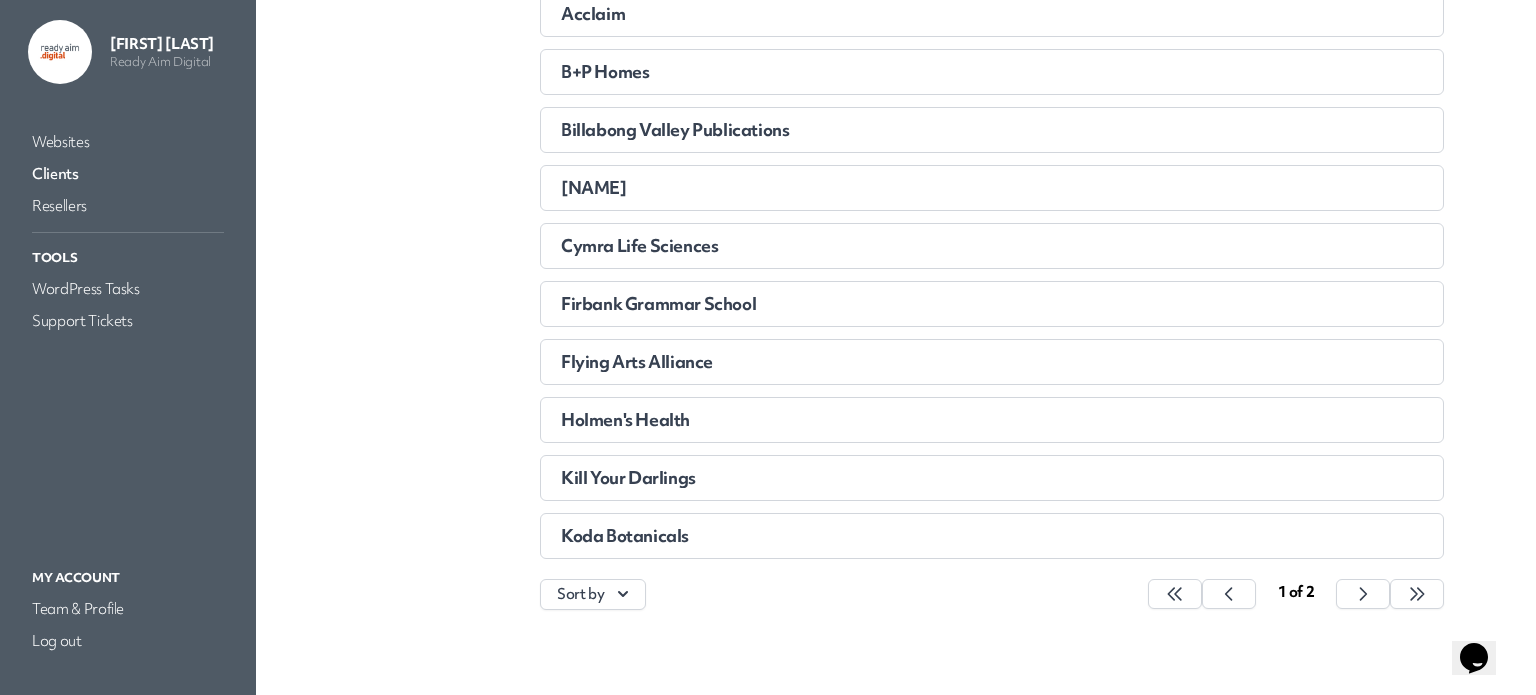 scroll, scrollTop: 276, scrollLeft: 0, axis: vertical 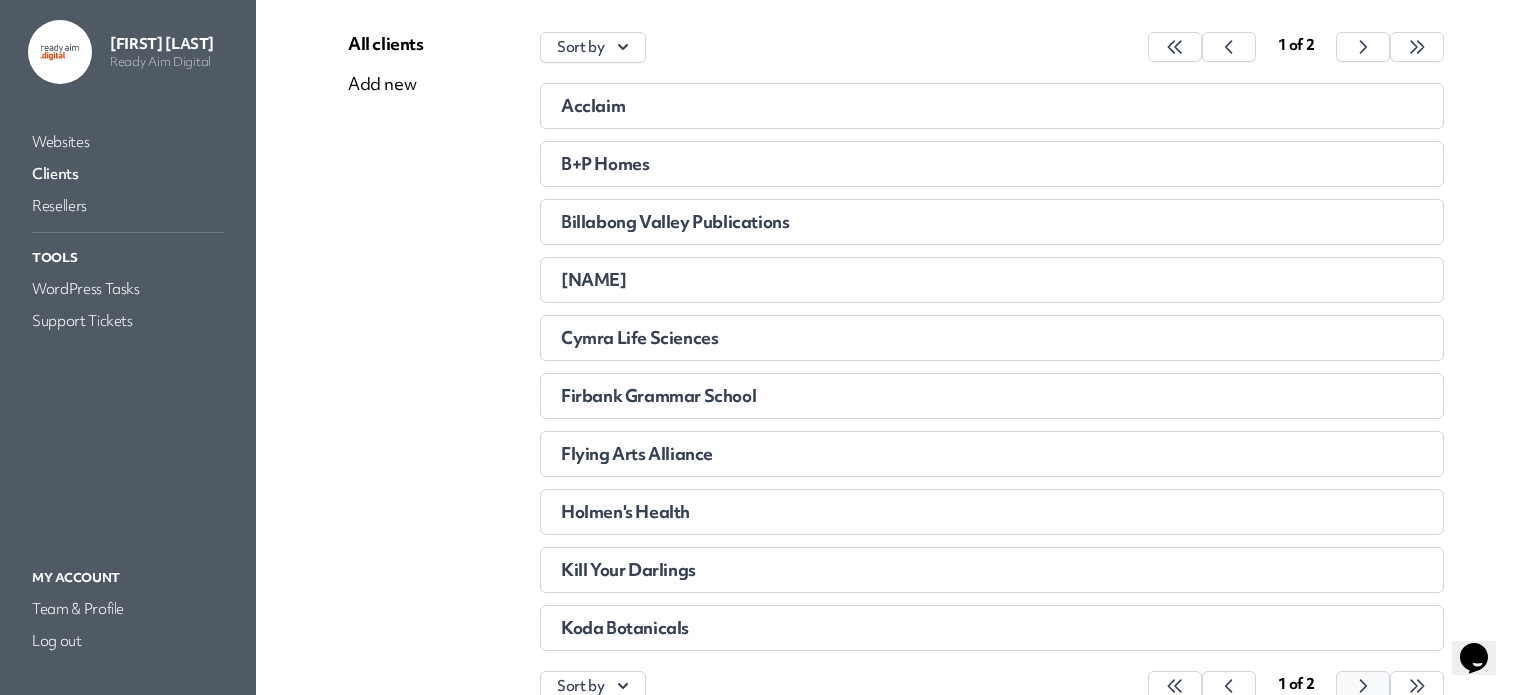 click 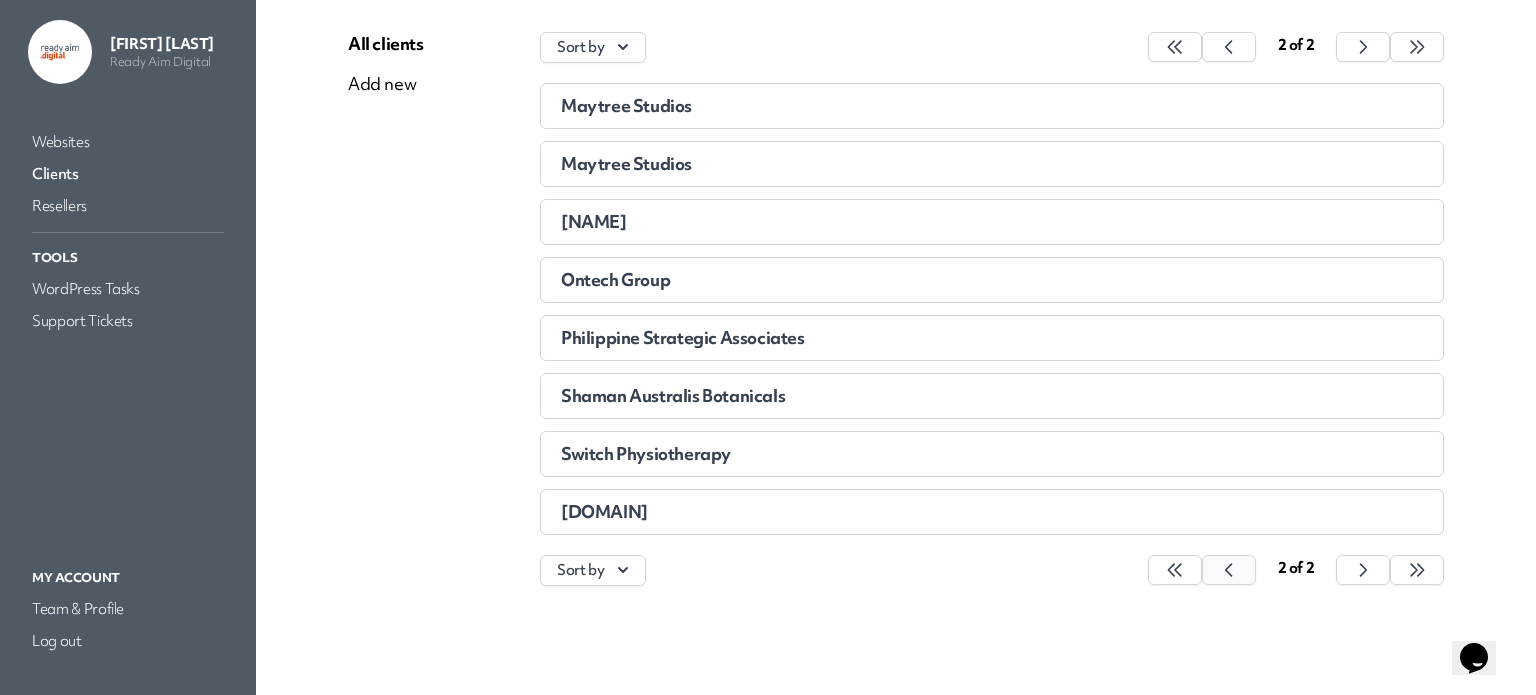click 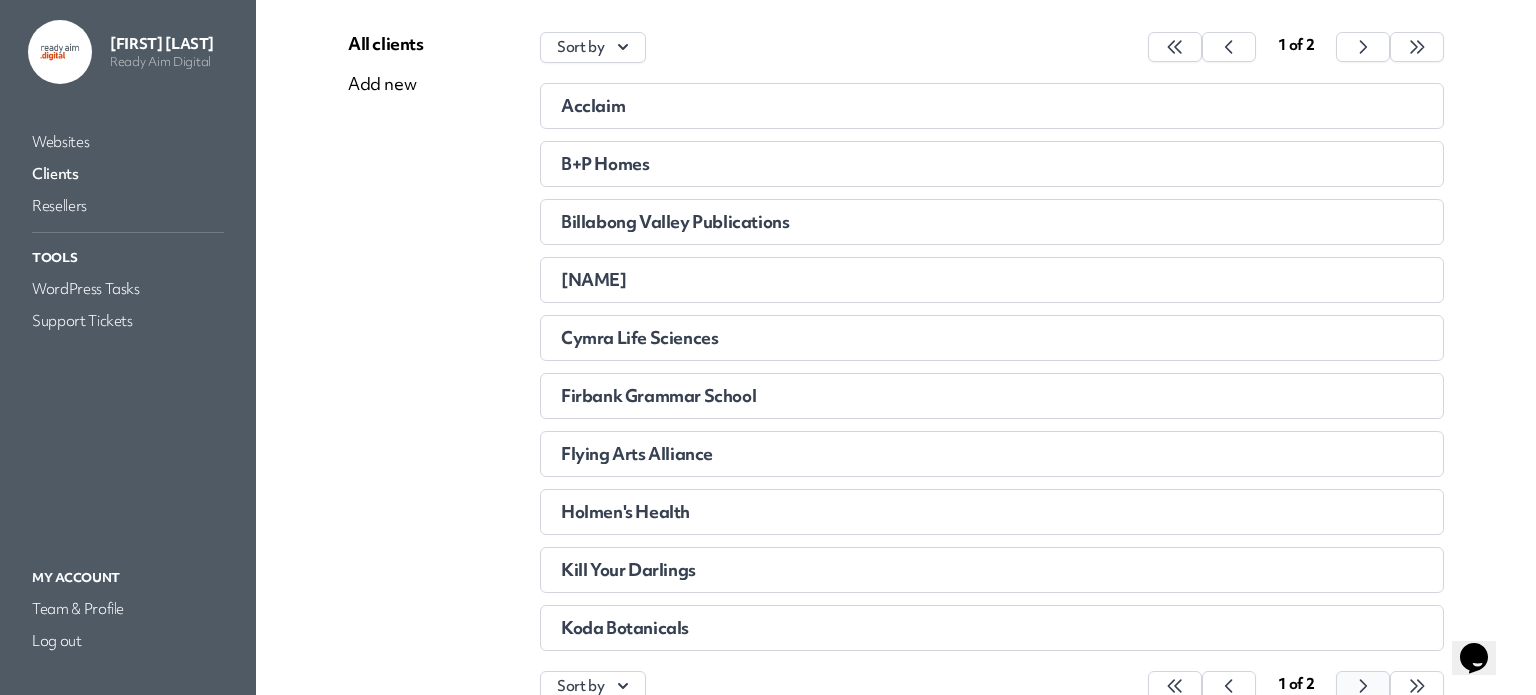 click at bounding box center [1175, 686] 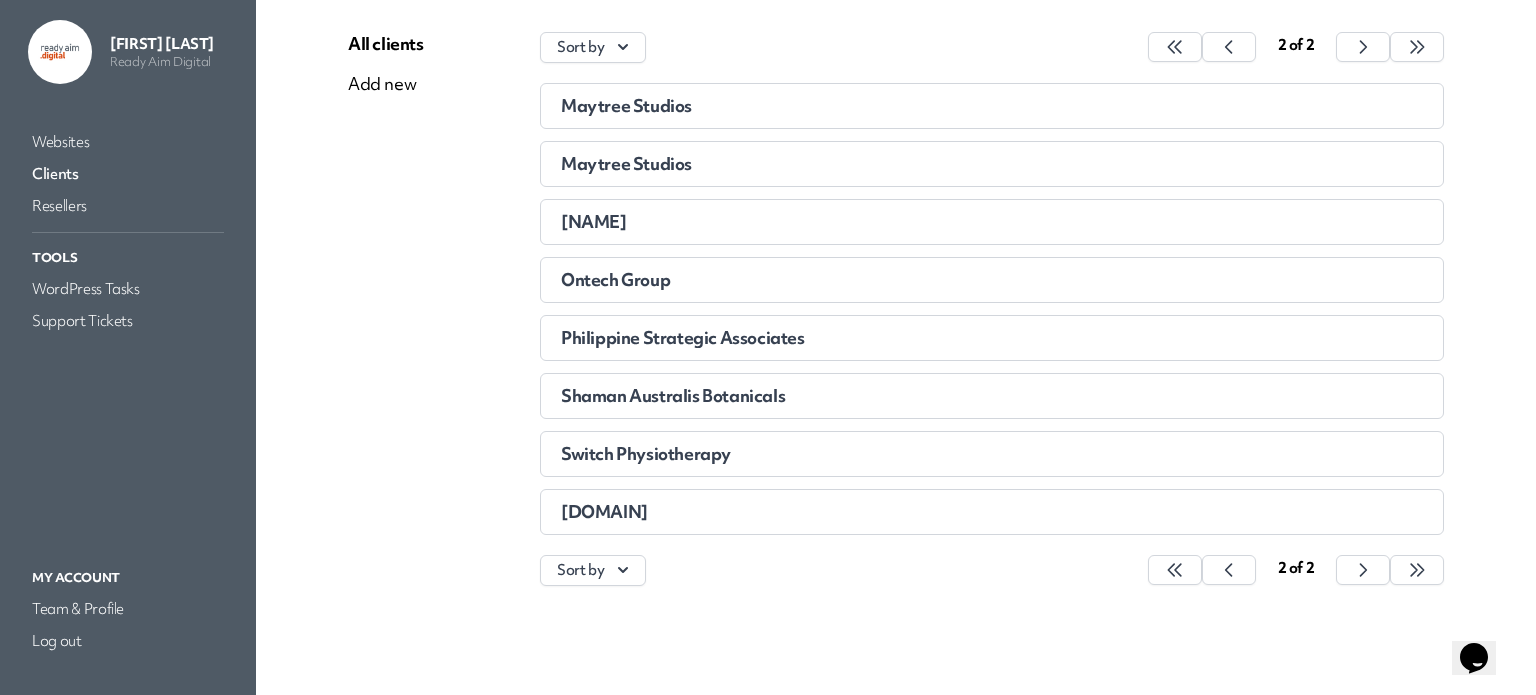 click on "Switch Physiotherapy" at bounding box center [884, 454] 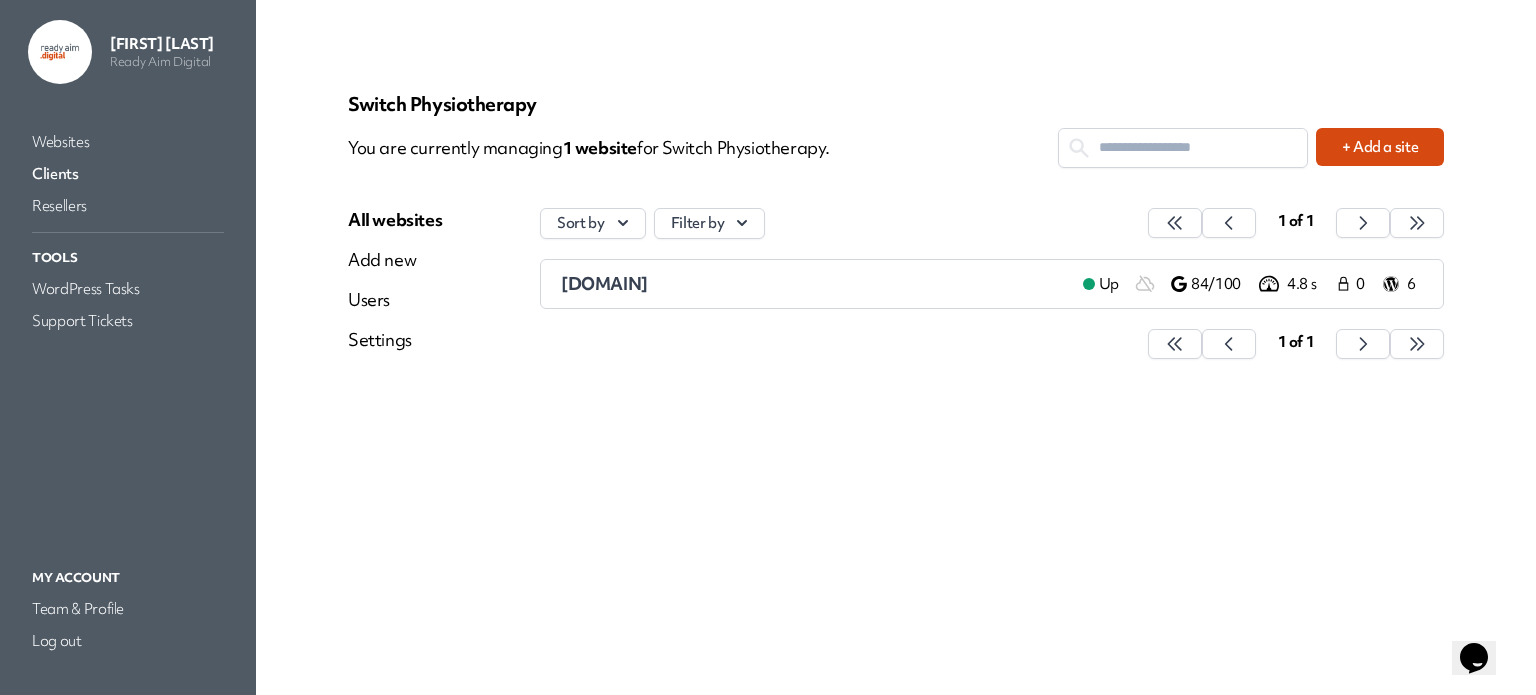 click on "[DOMAIN]" at bounding box center (814, 284) 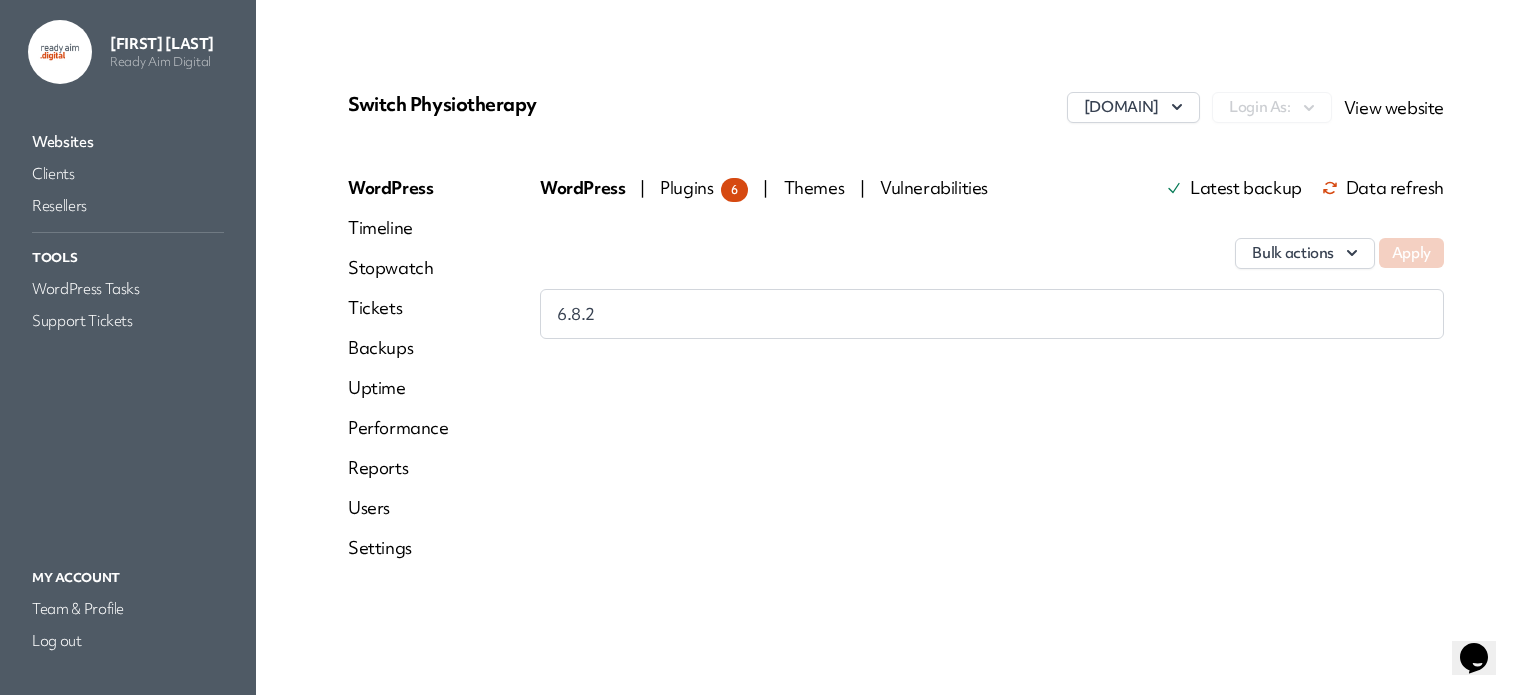 click on "Reports" at bounding box center [398, 468] 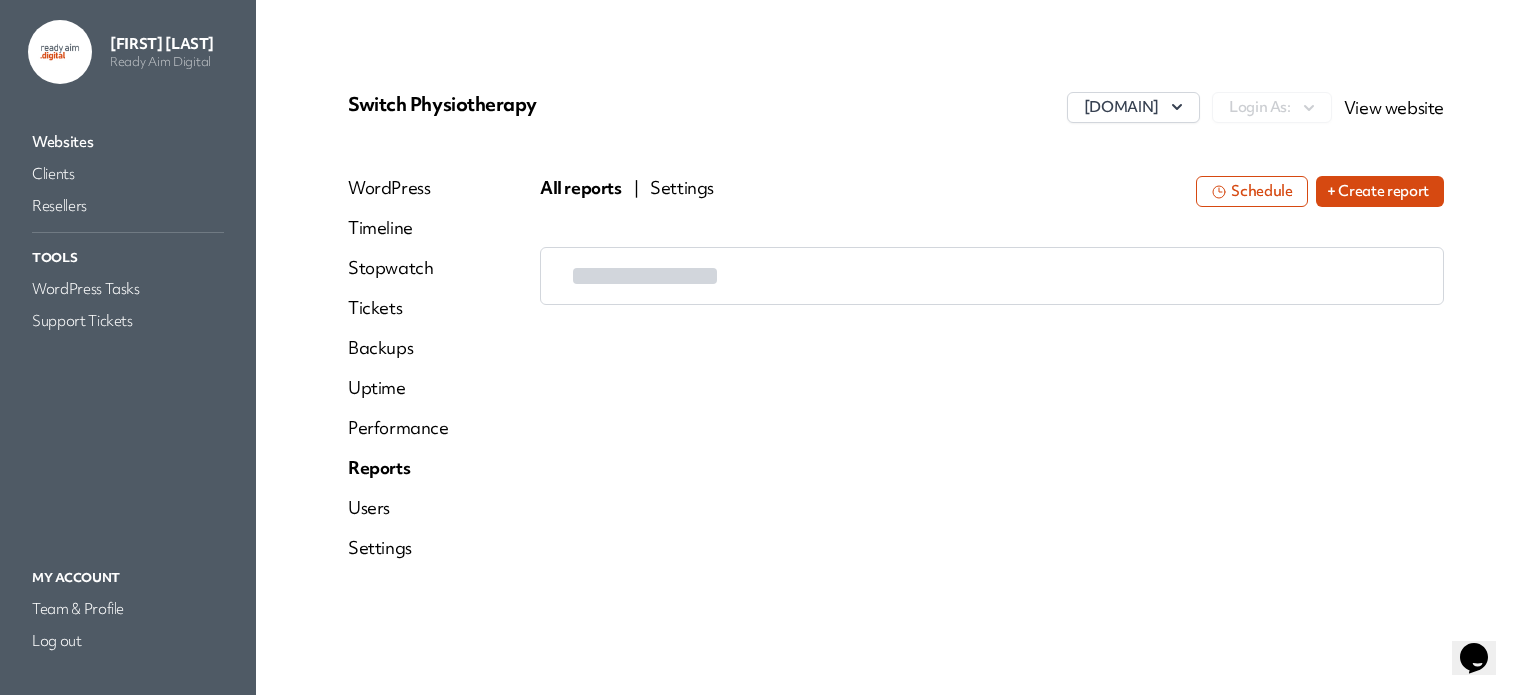 click on "+ Create report" at bounding box center (1380, 191) 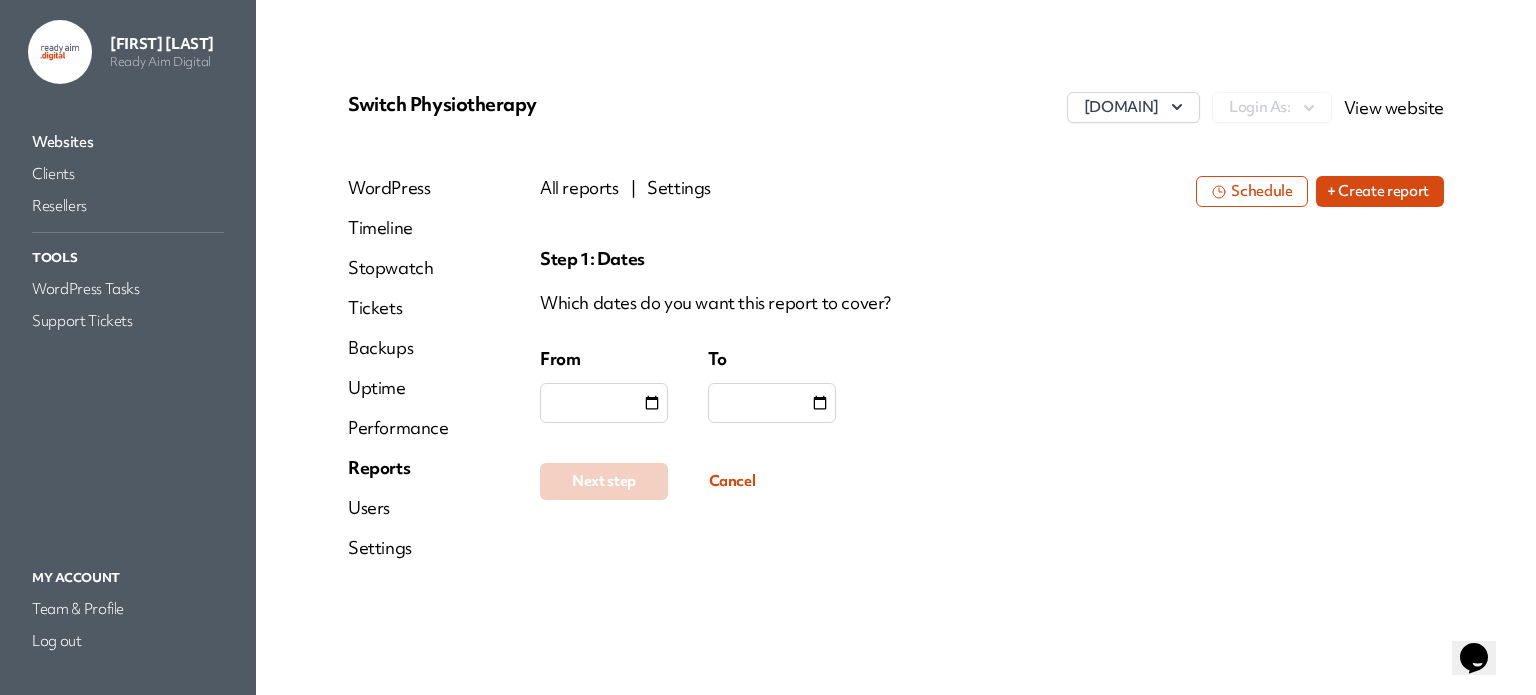 click at bounding box center (652, 403) 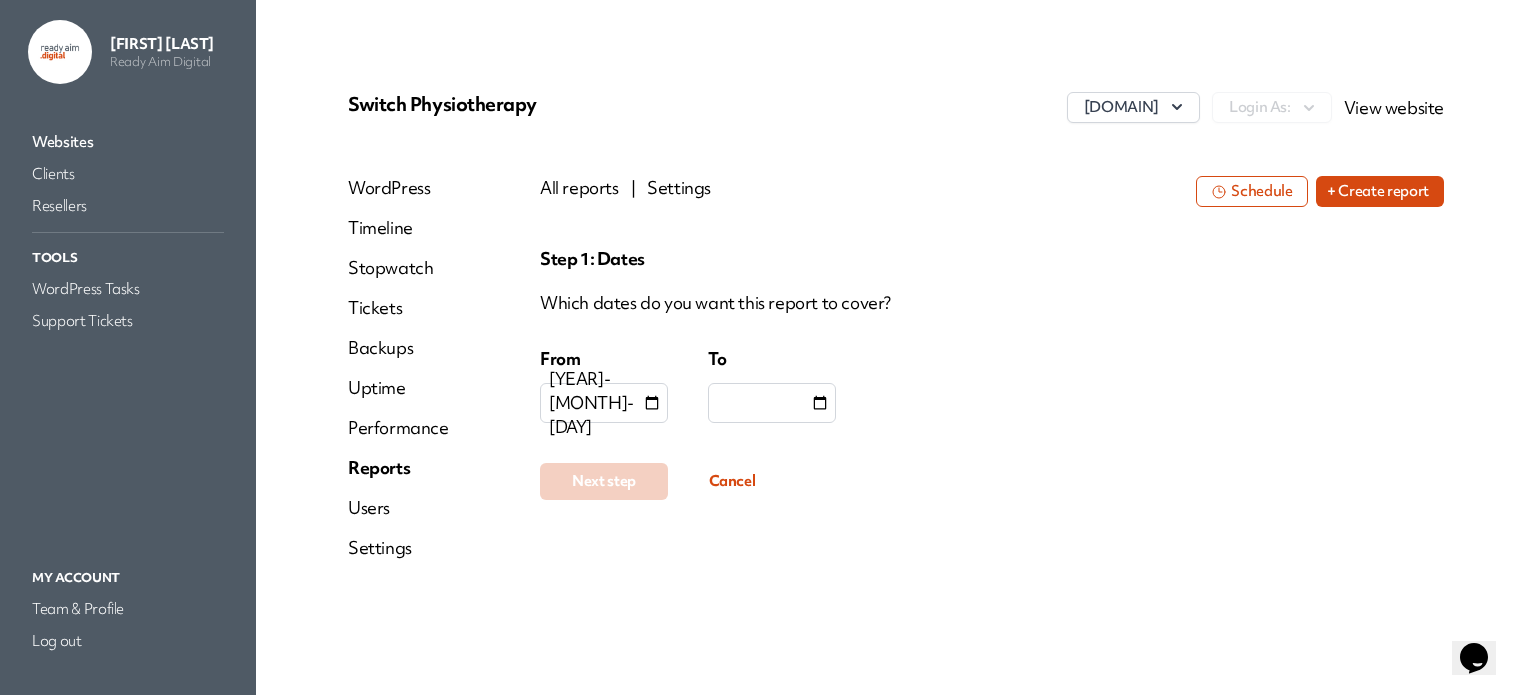 type on "**********" 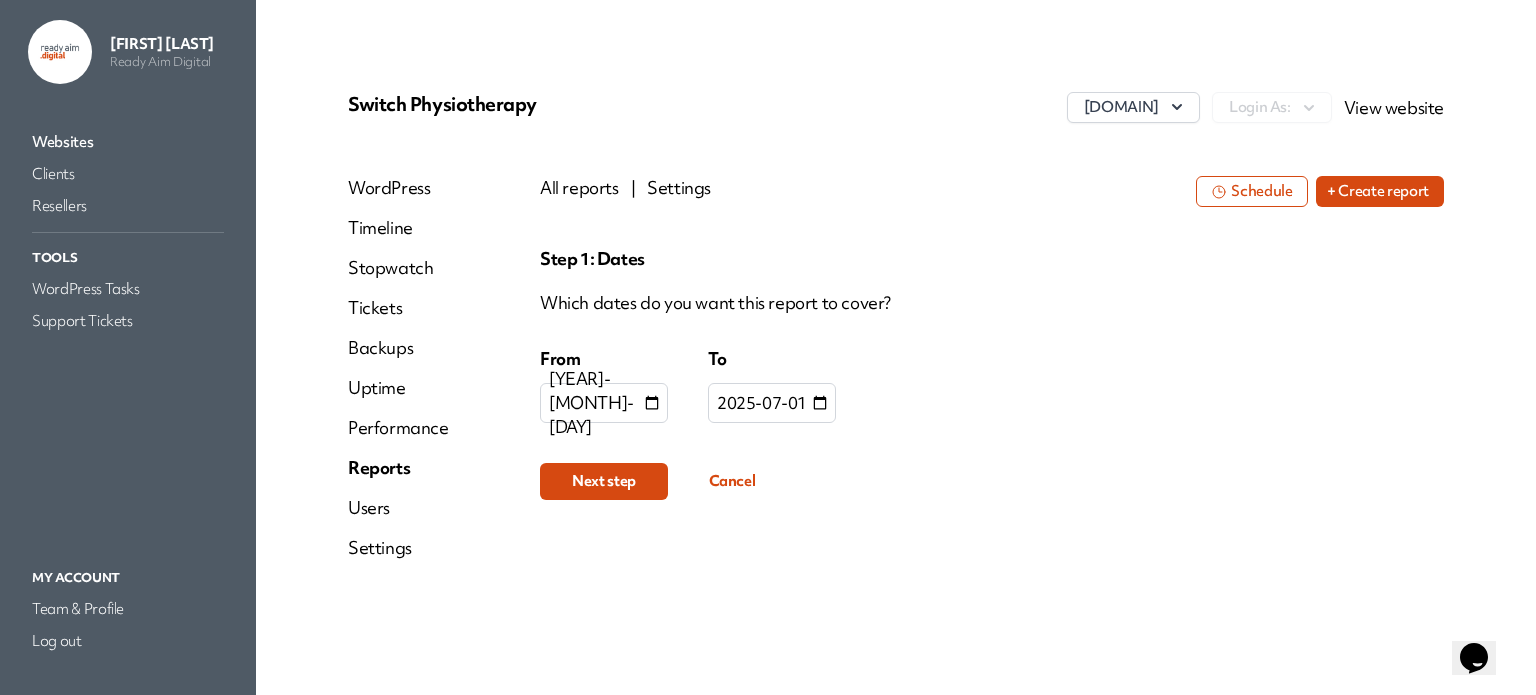 click on "Next step" at bounding box center (604, 481) 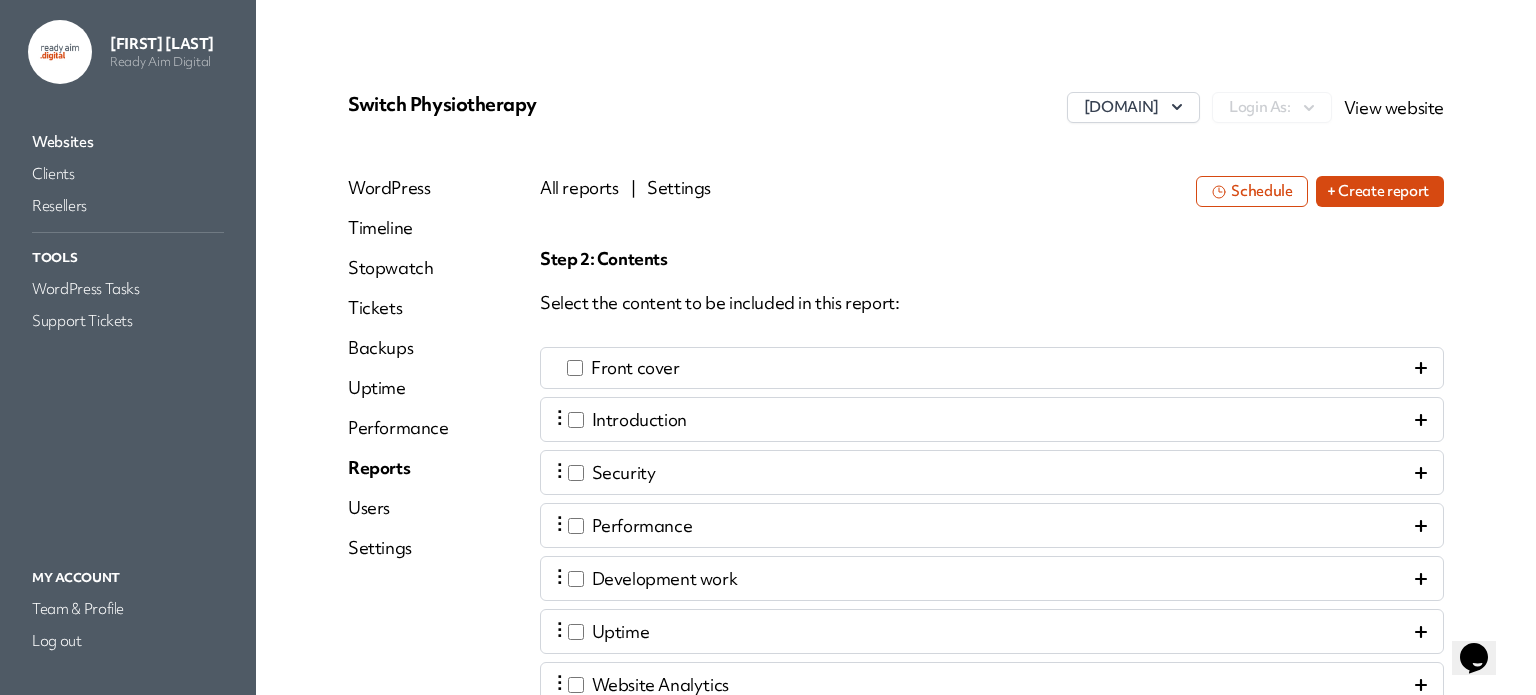click on "⋮     Introduction" at bounding box center (992, 419) 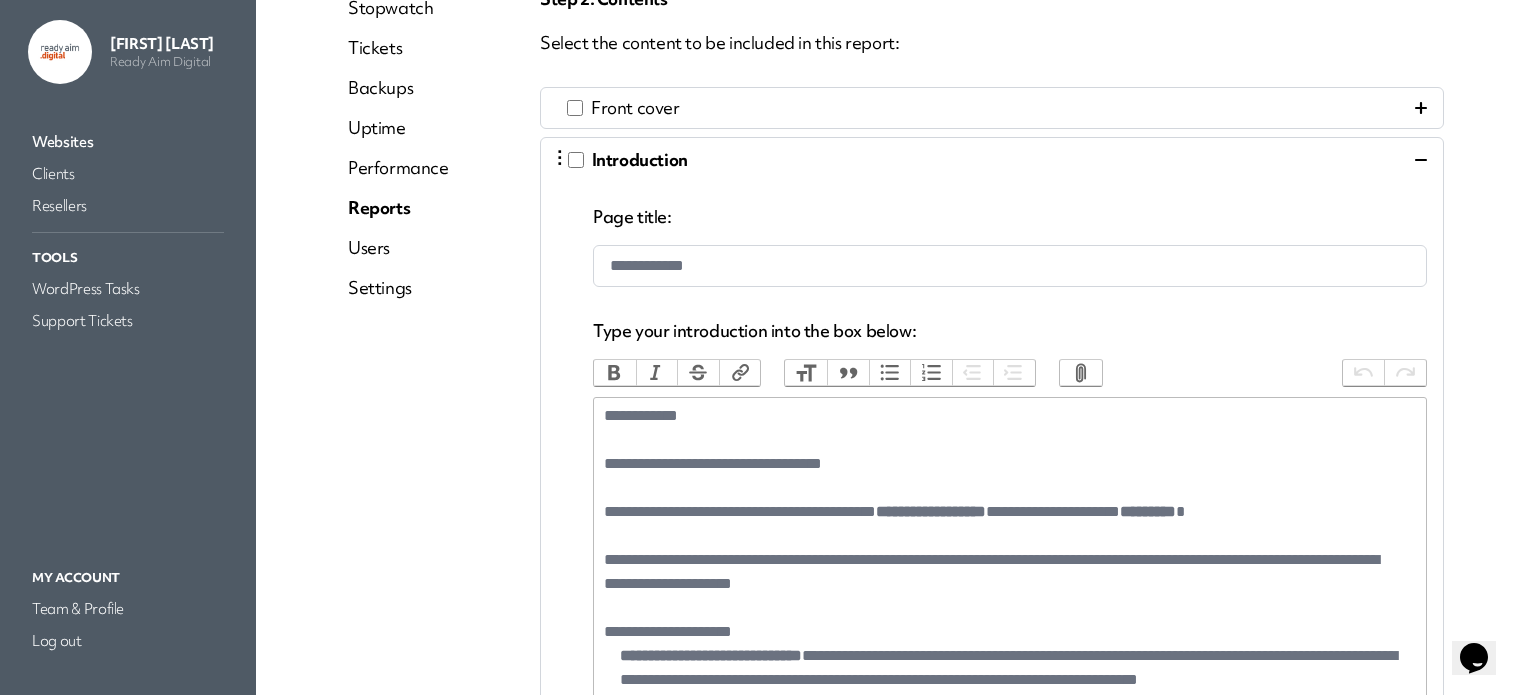 scroll, scrollTop: 300, scrollLeft: 0, axis: vertical 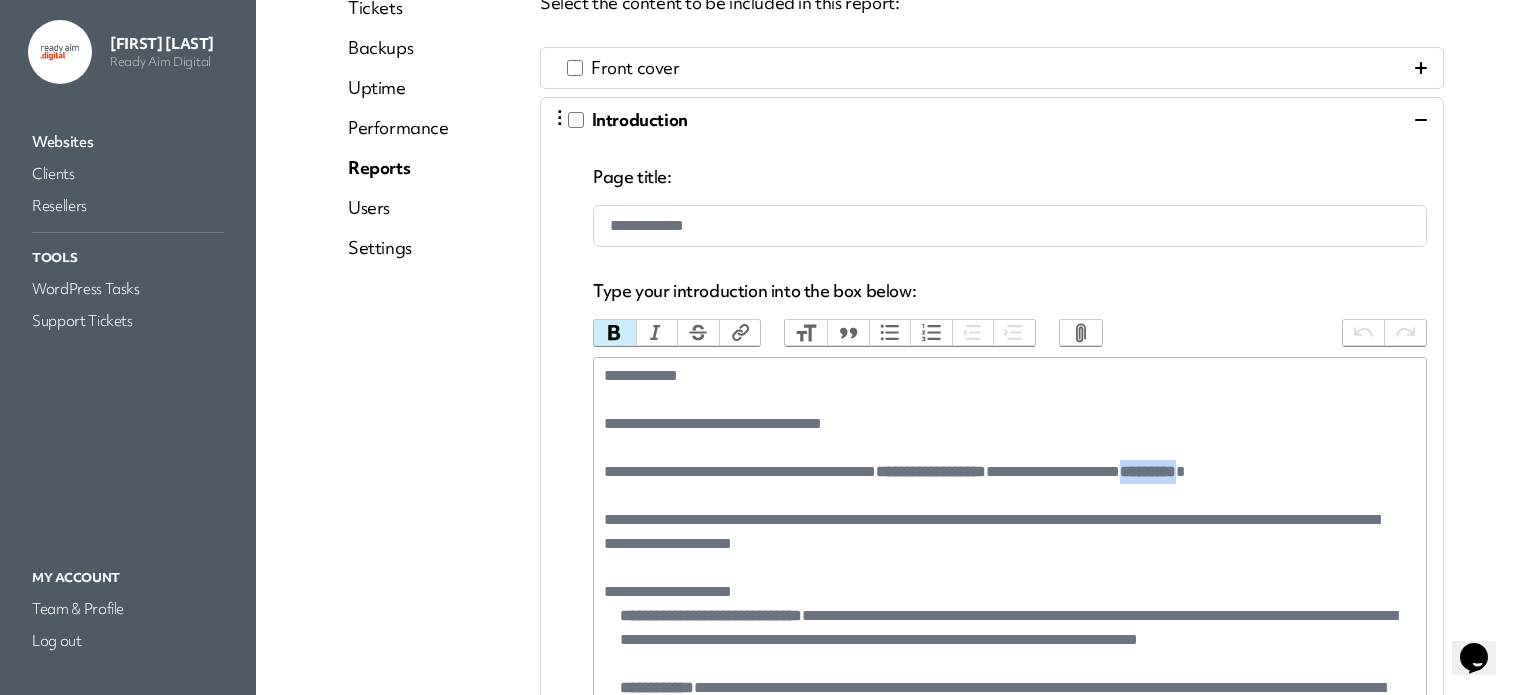drag, startPoint x: 1242, startPoint y: 473, endPoint x: 1322, endPoint y: 470, distance: 80.05623 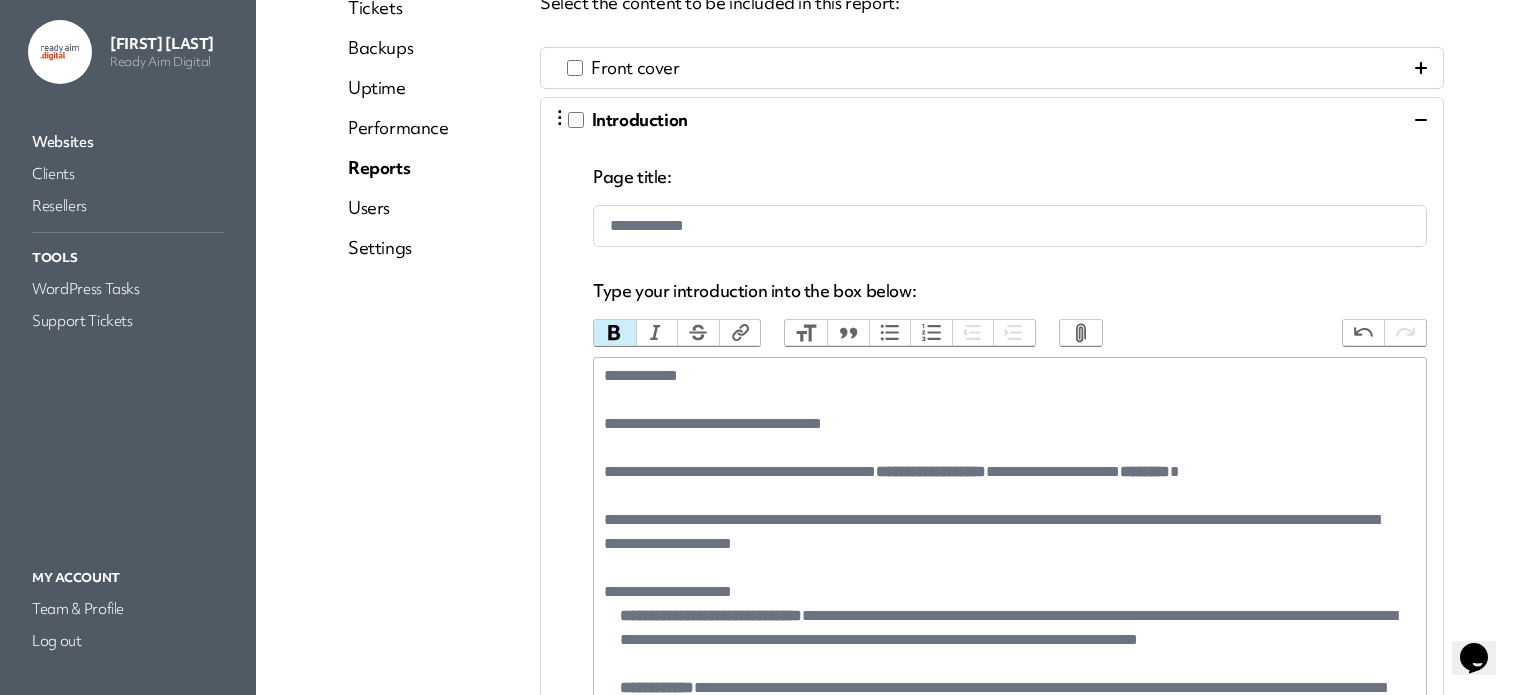 type on "**********" 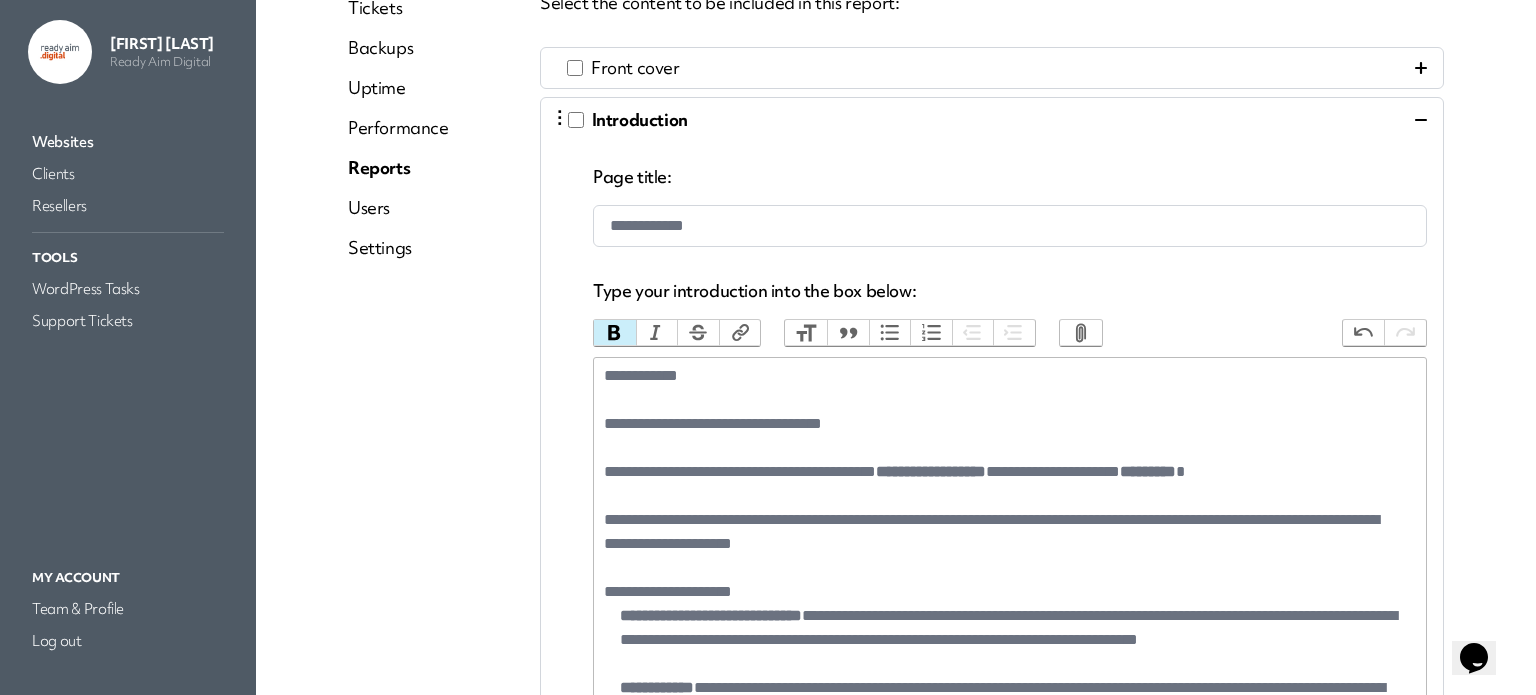 click on "**********" 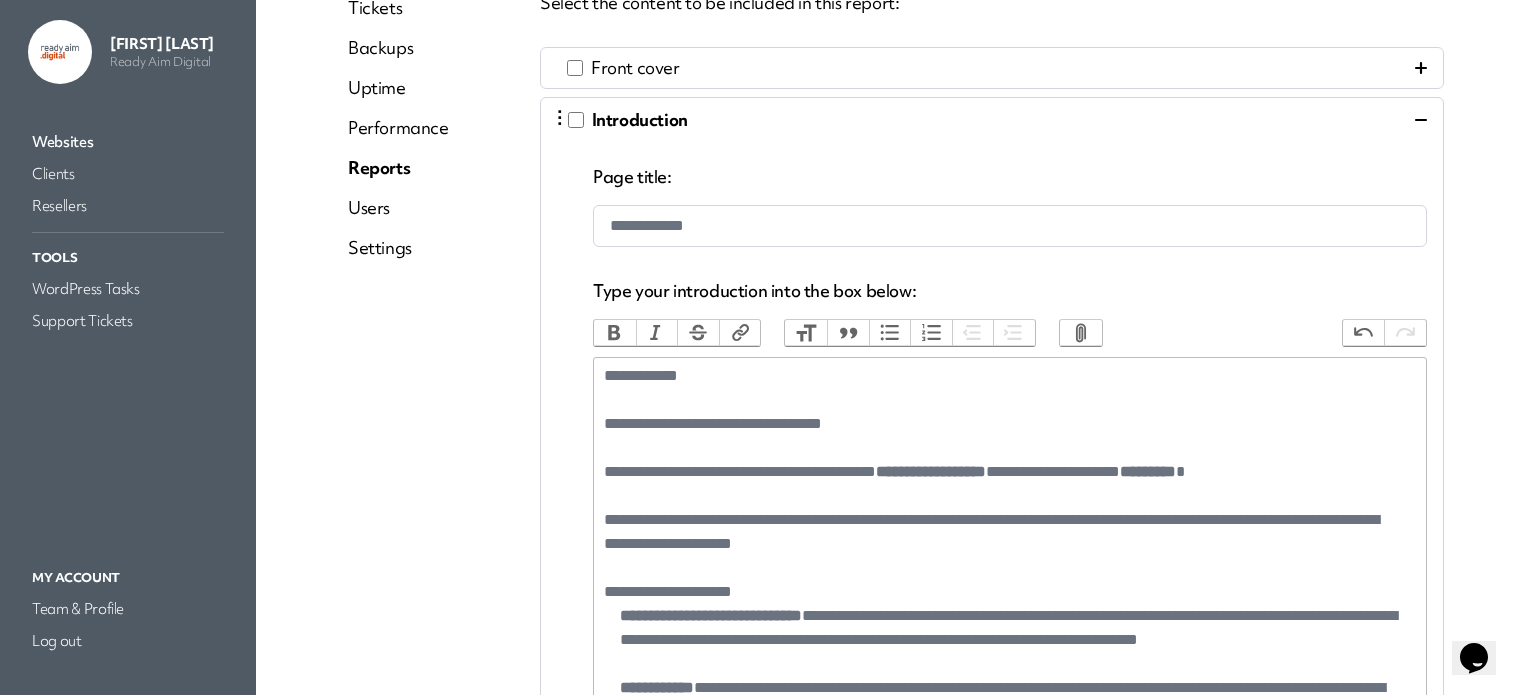 click on "**********" 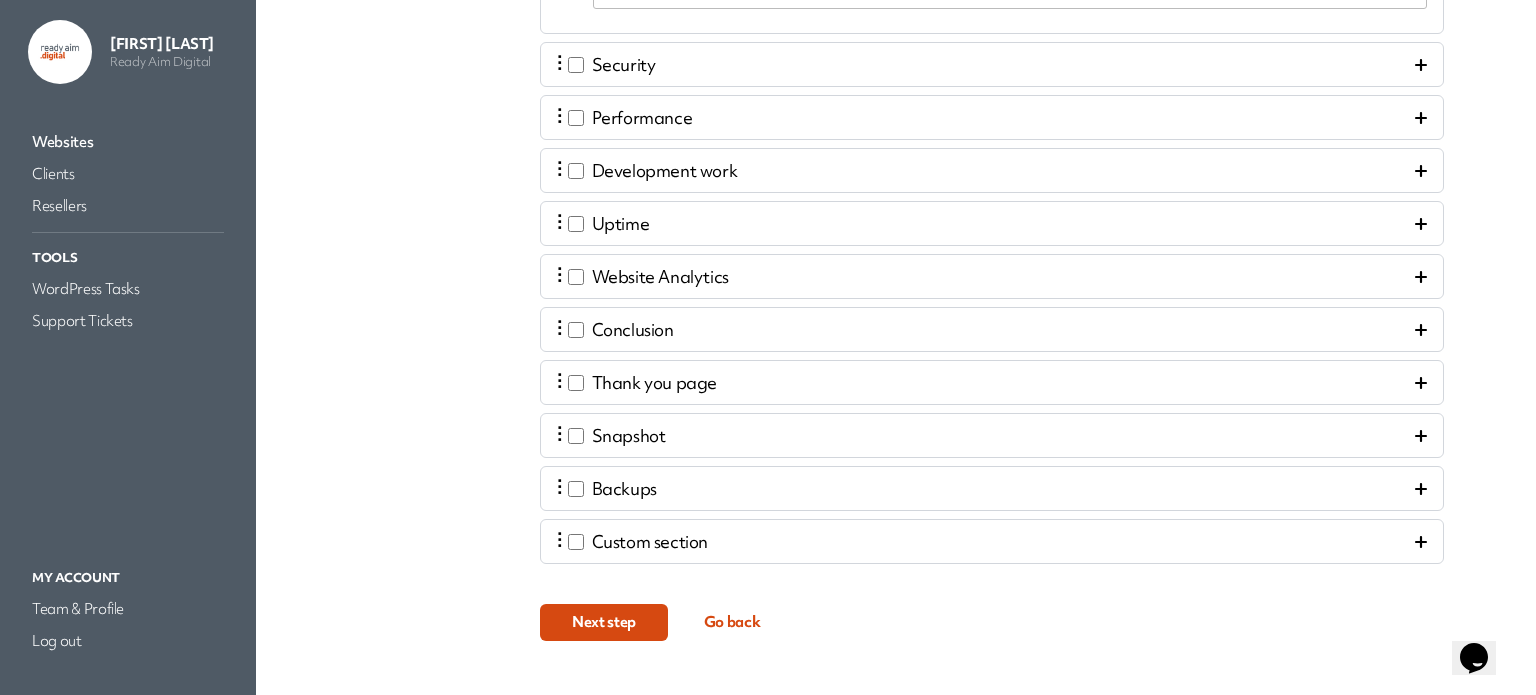 scroll, scrollTop: 1389, scrollLeft: 0, axis: vertical 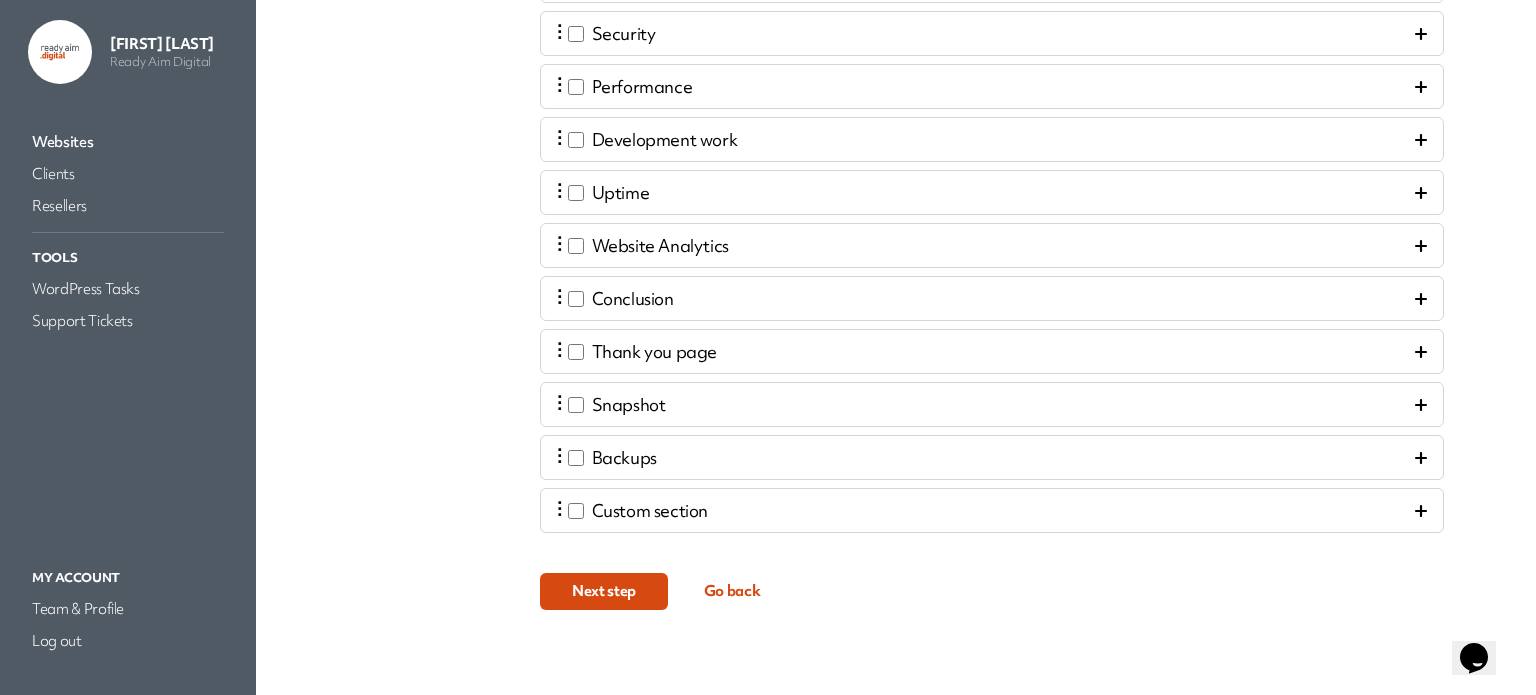 click on "Next step" at bounding box center [604, 591] 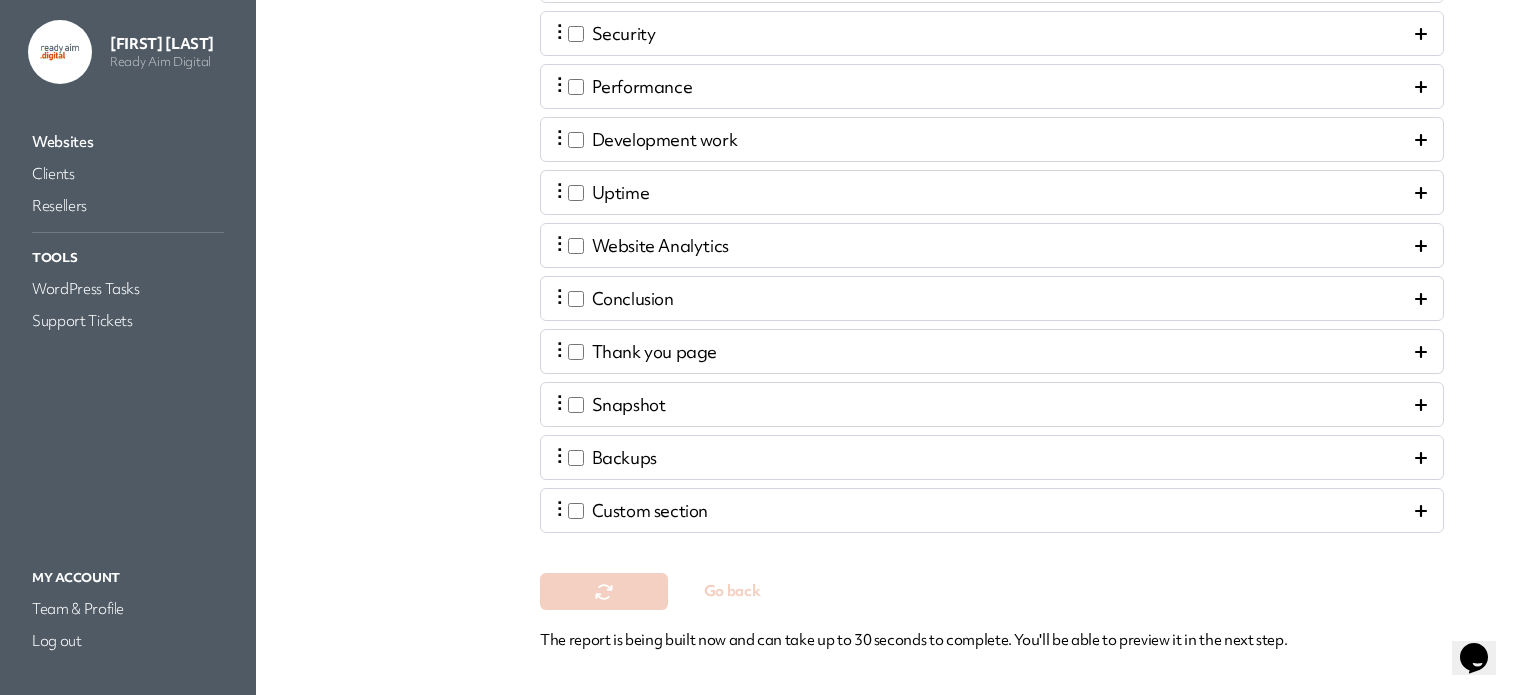 scroll, scrollTop: 0, scrollLeft: 0, axis: both 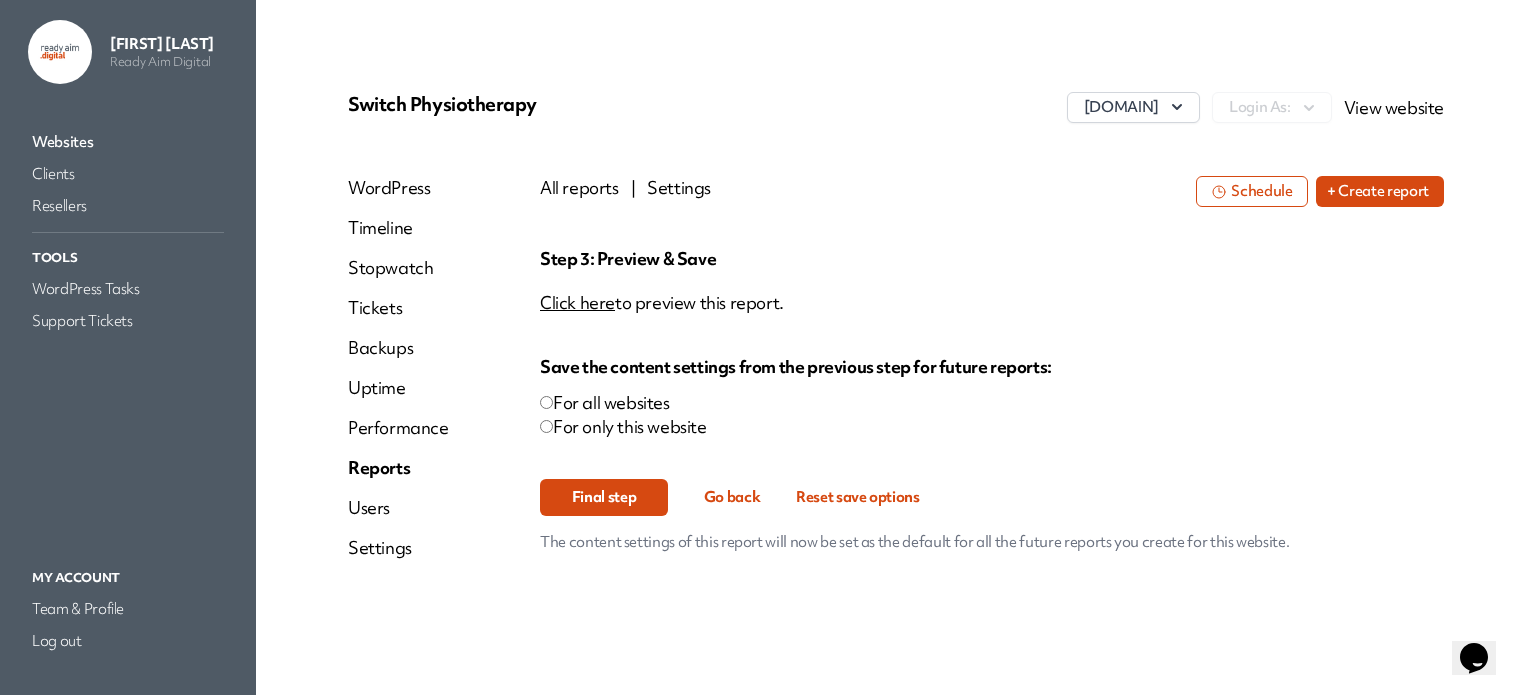click on "Final step" at bounding box center [604, 497] 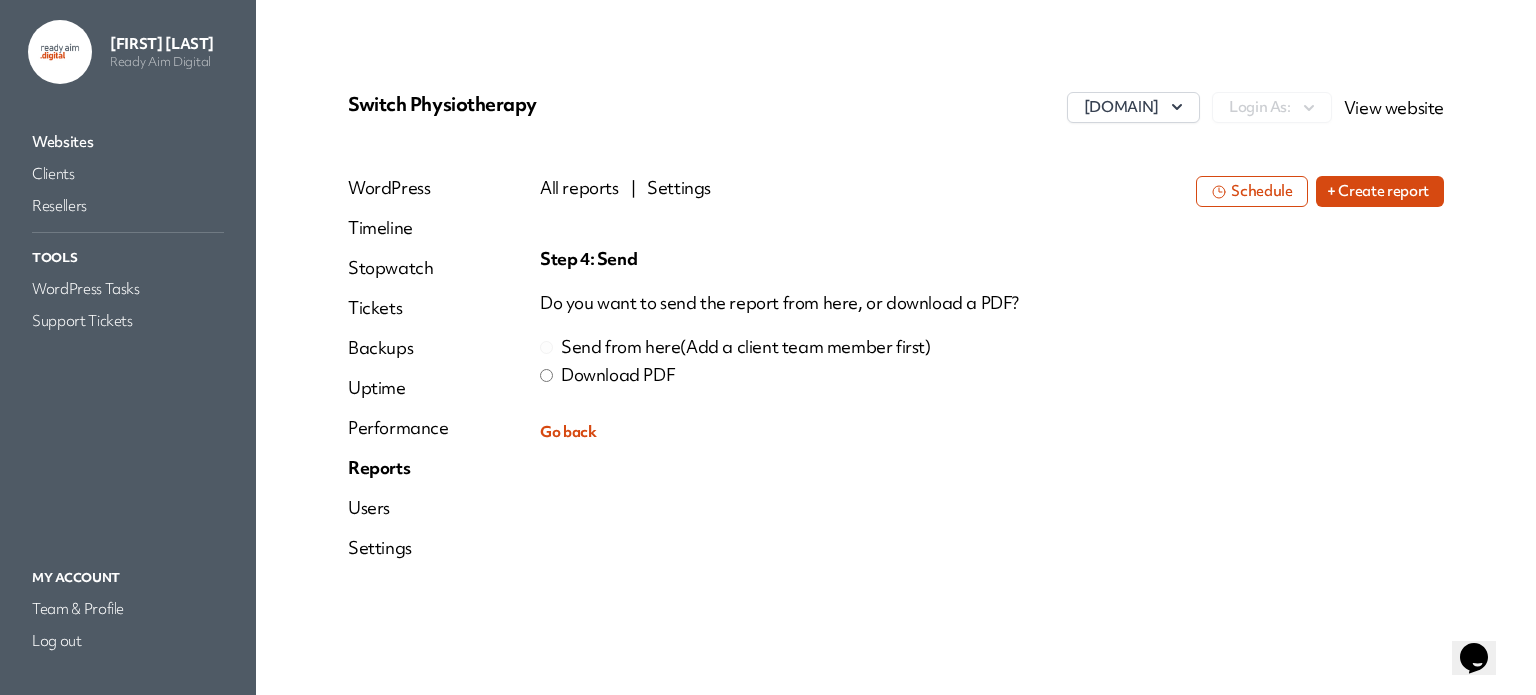 click on "Download PDF" at bounding box center [618, 375] 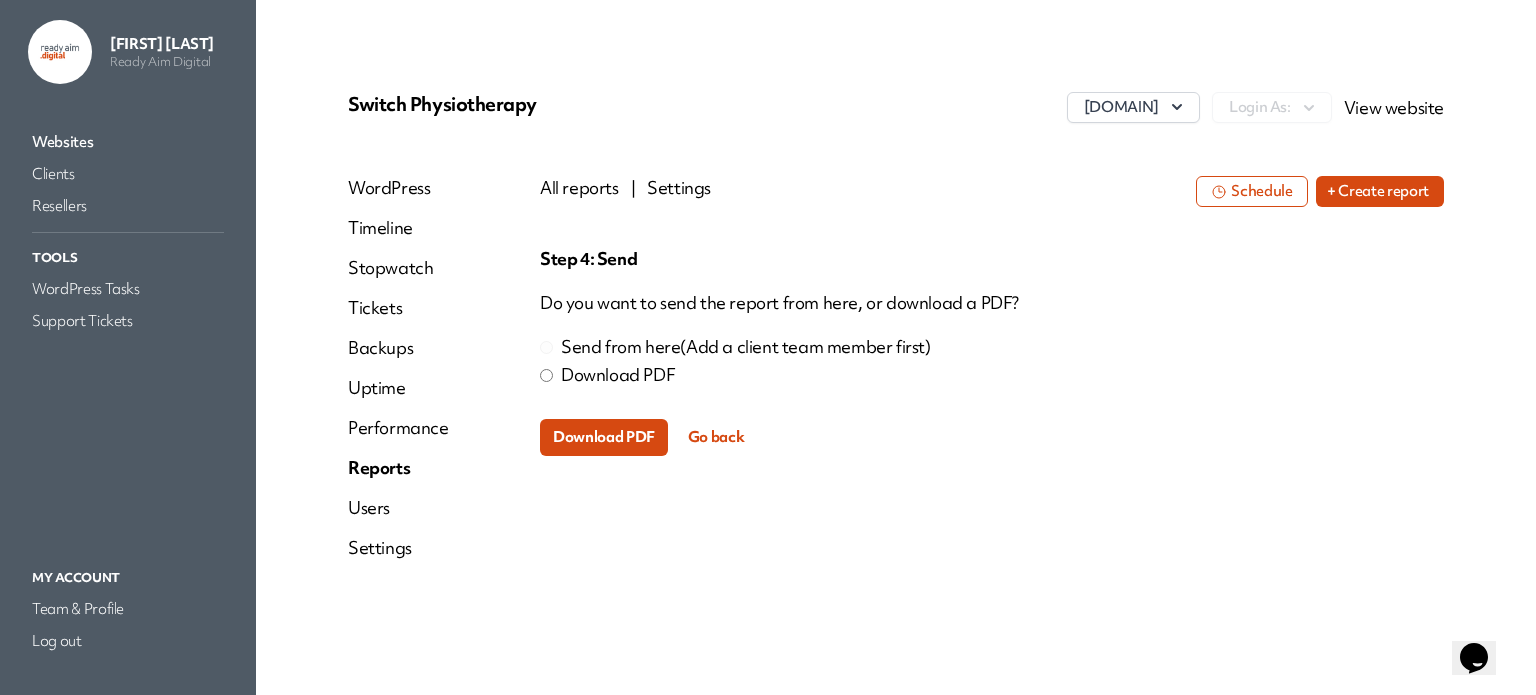 click on "Download PDF" at bounding box center (604, 437) 